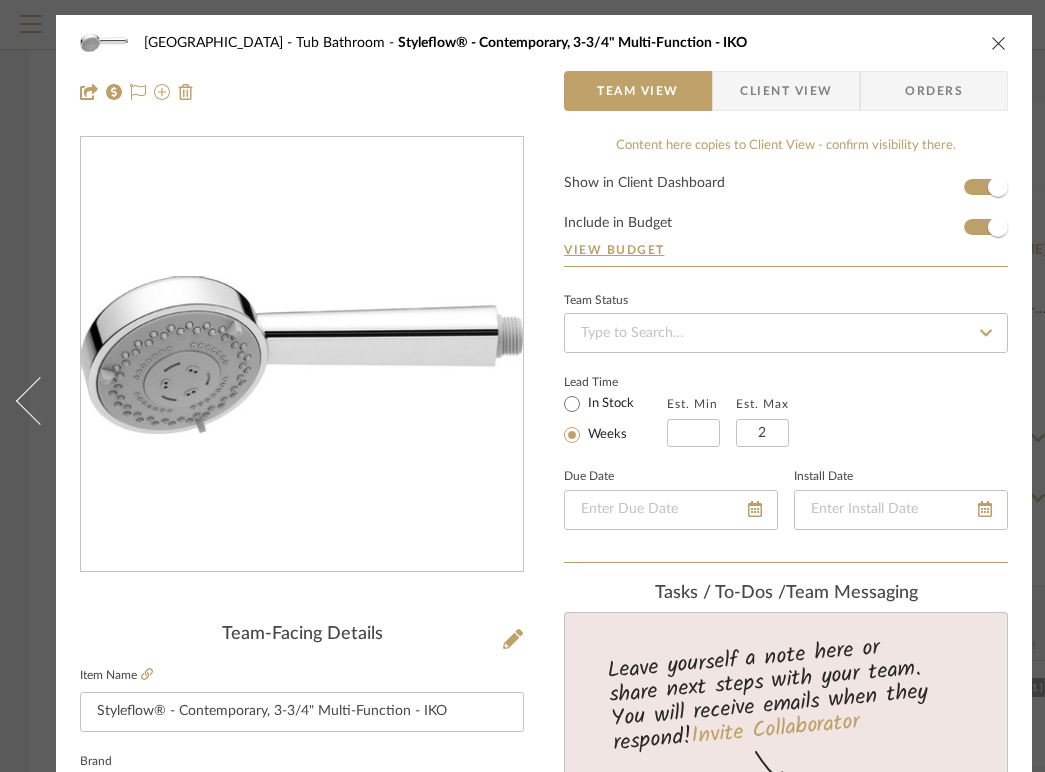 scroll, scrollTop: 0, scrollLeft: 0, axis: both 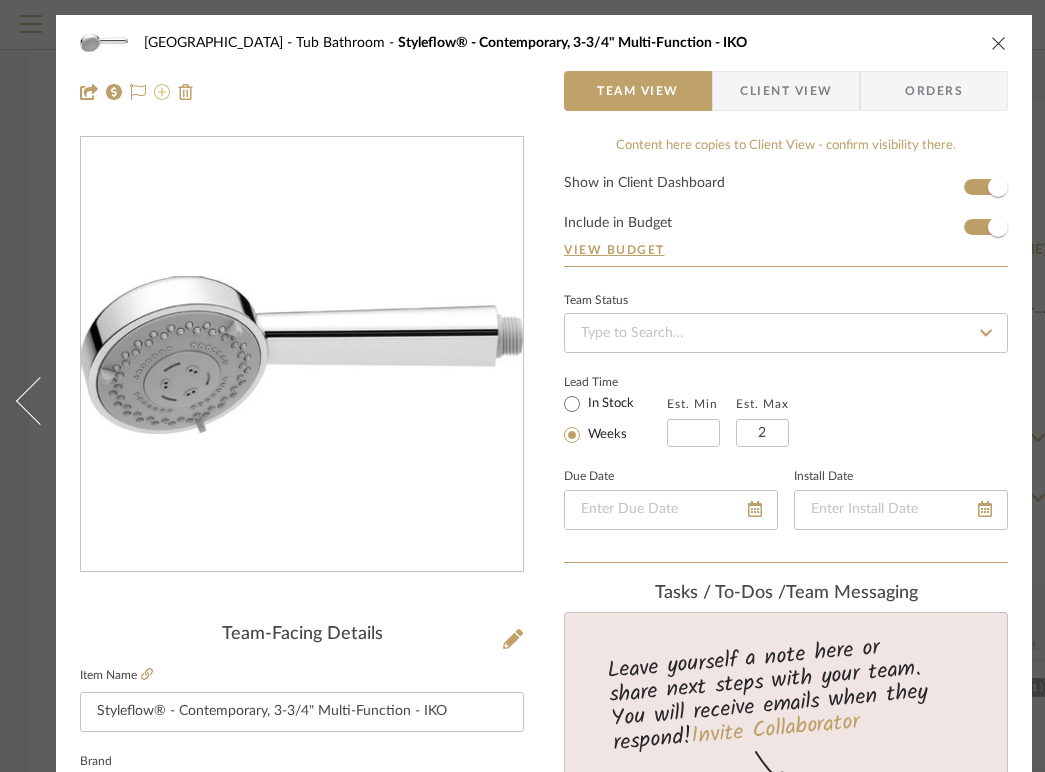 click 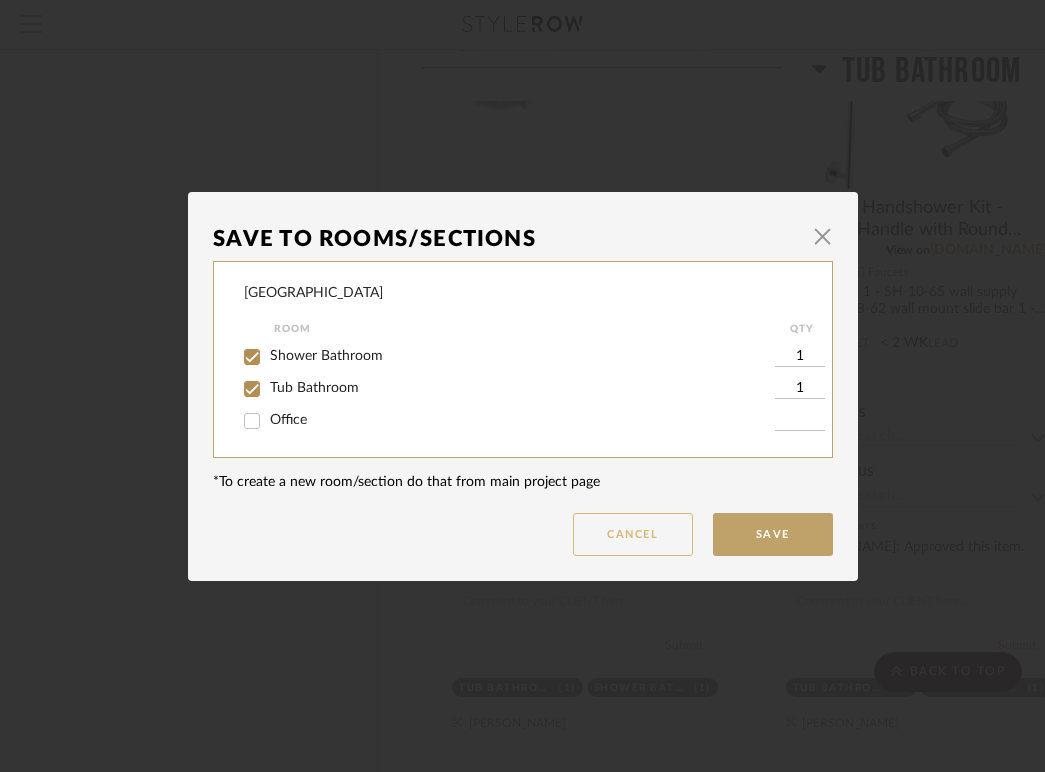 click on "Cancel" at bounding box center (633, 534) 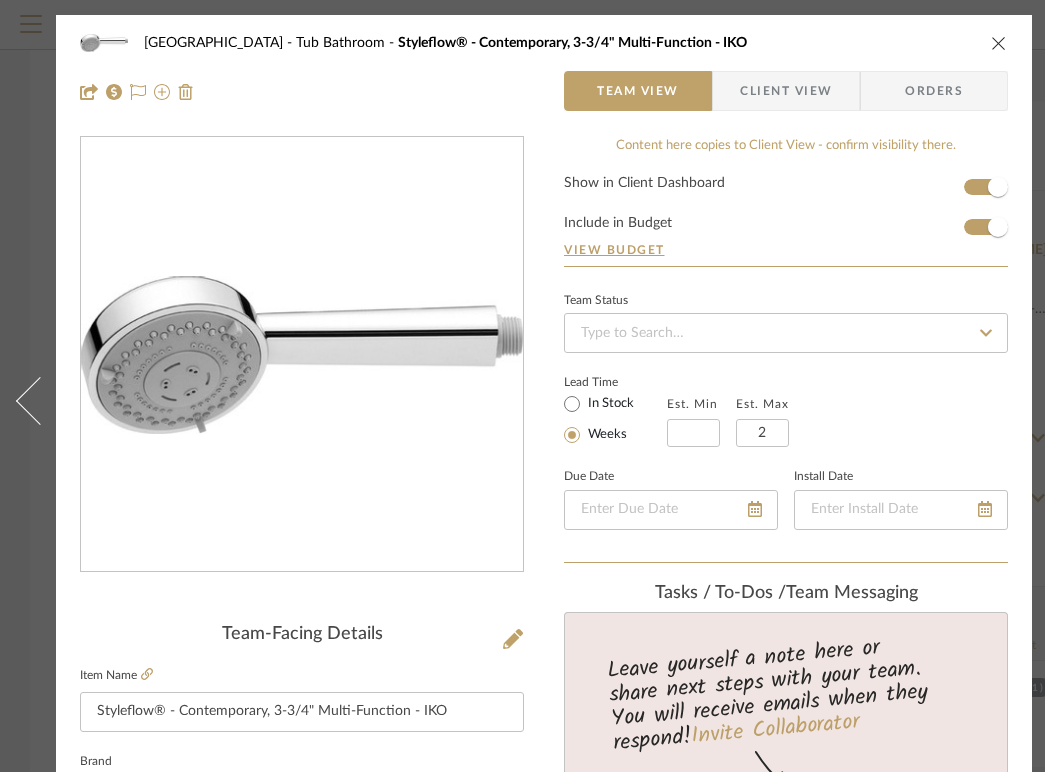 click at bounding box center (999, 43) 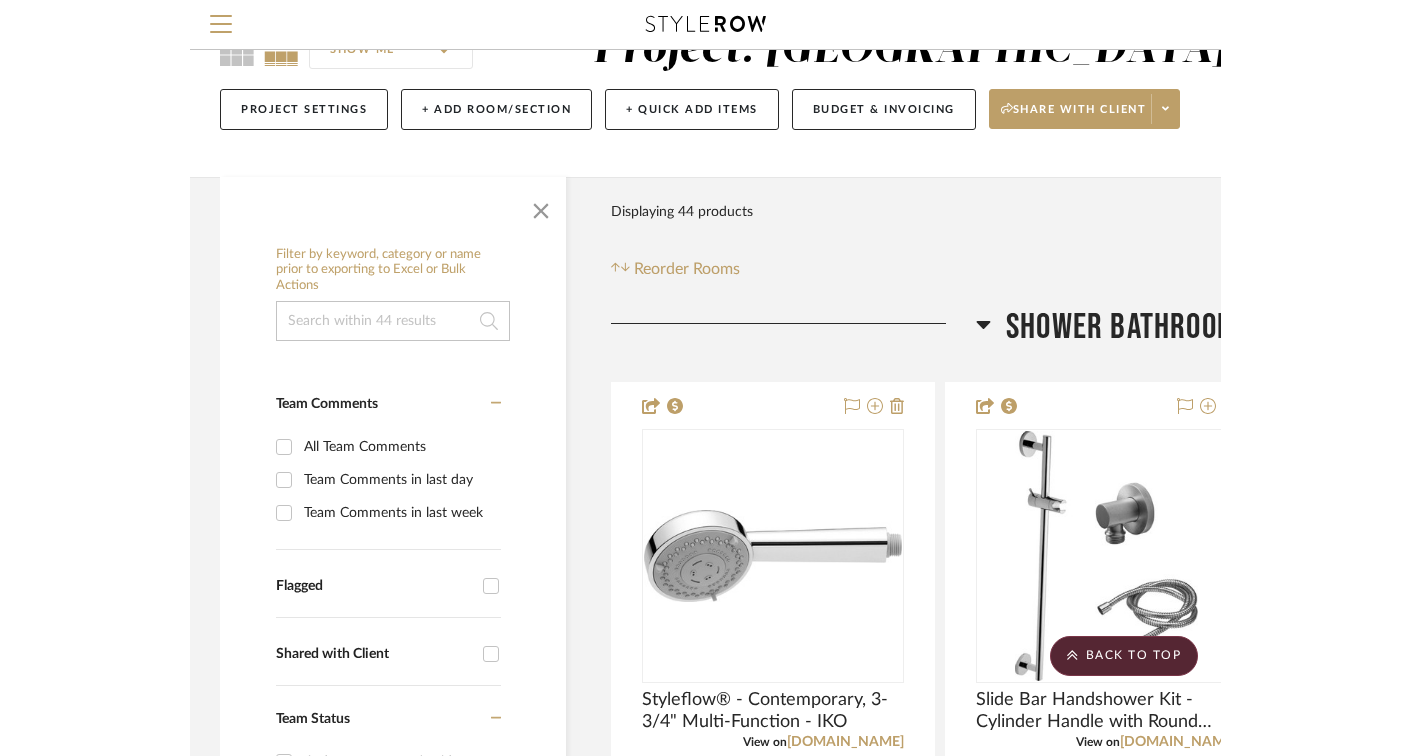 scroll, scrollTop: 0, scrollLeft: 0, axis: both 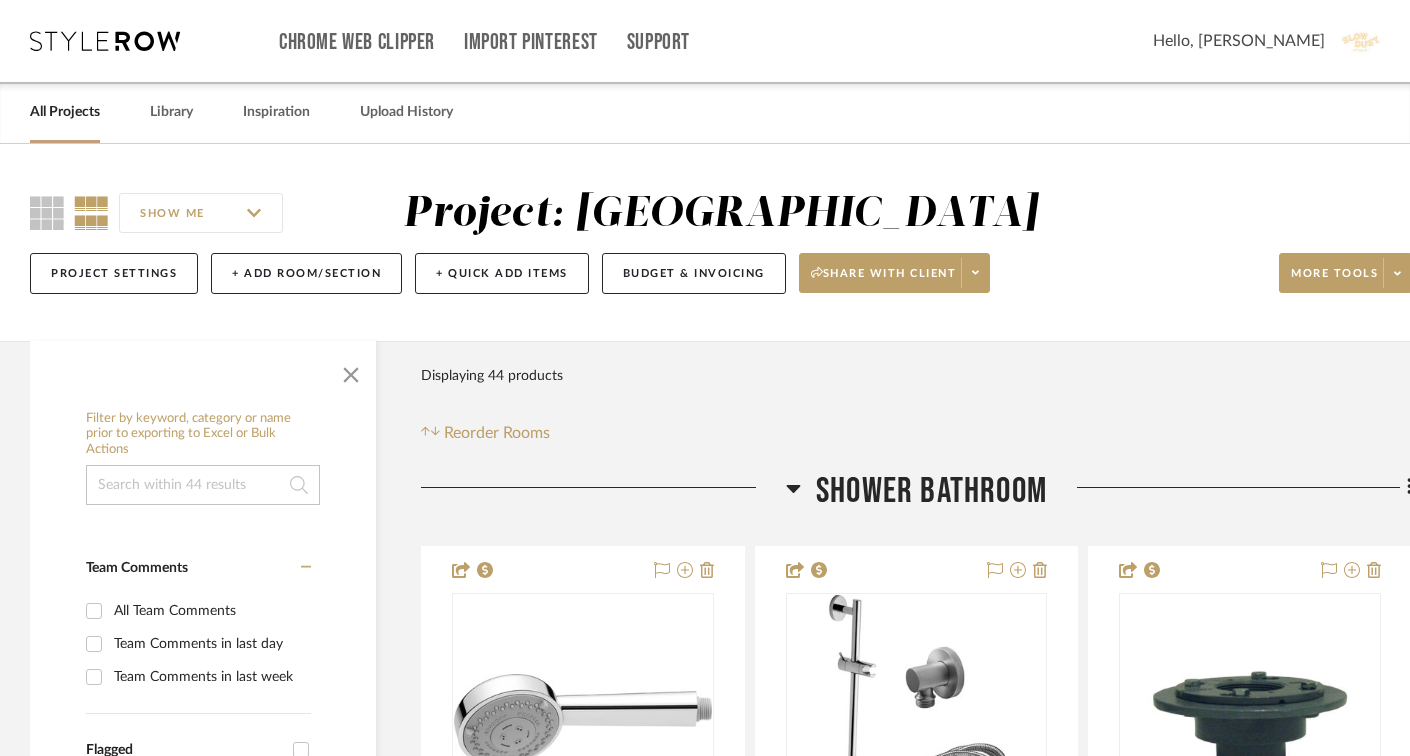 click on "All Projects" at bounding box center [65, 112] 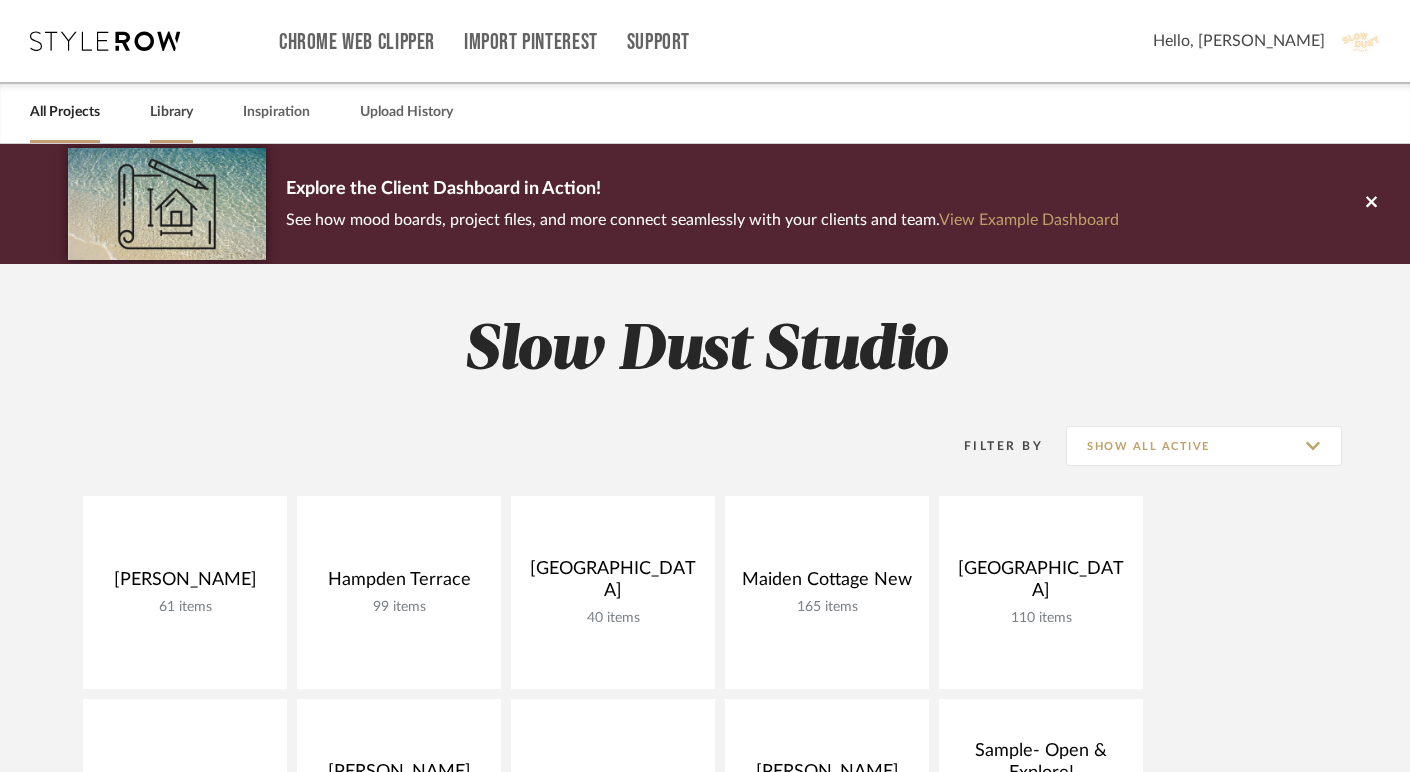 click on "Library" at bounding box center [171, 112] 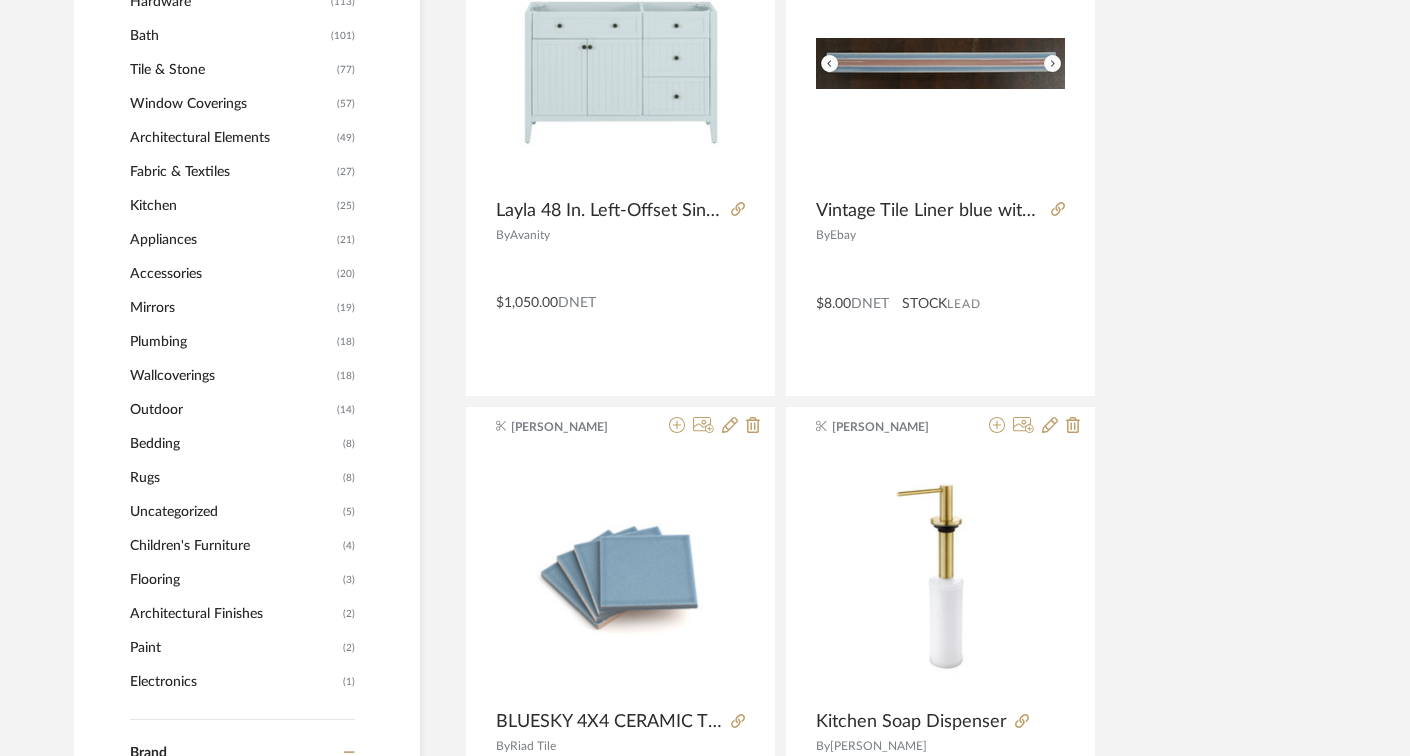 scroll, scrollTop: 989, scrollLeft: 0, axis: vertical 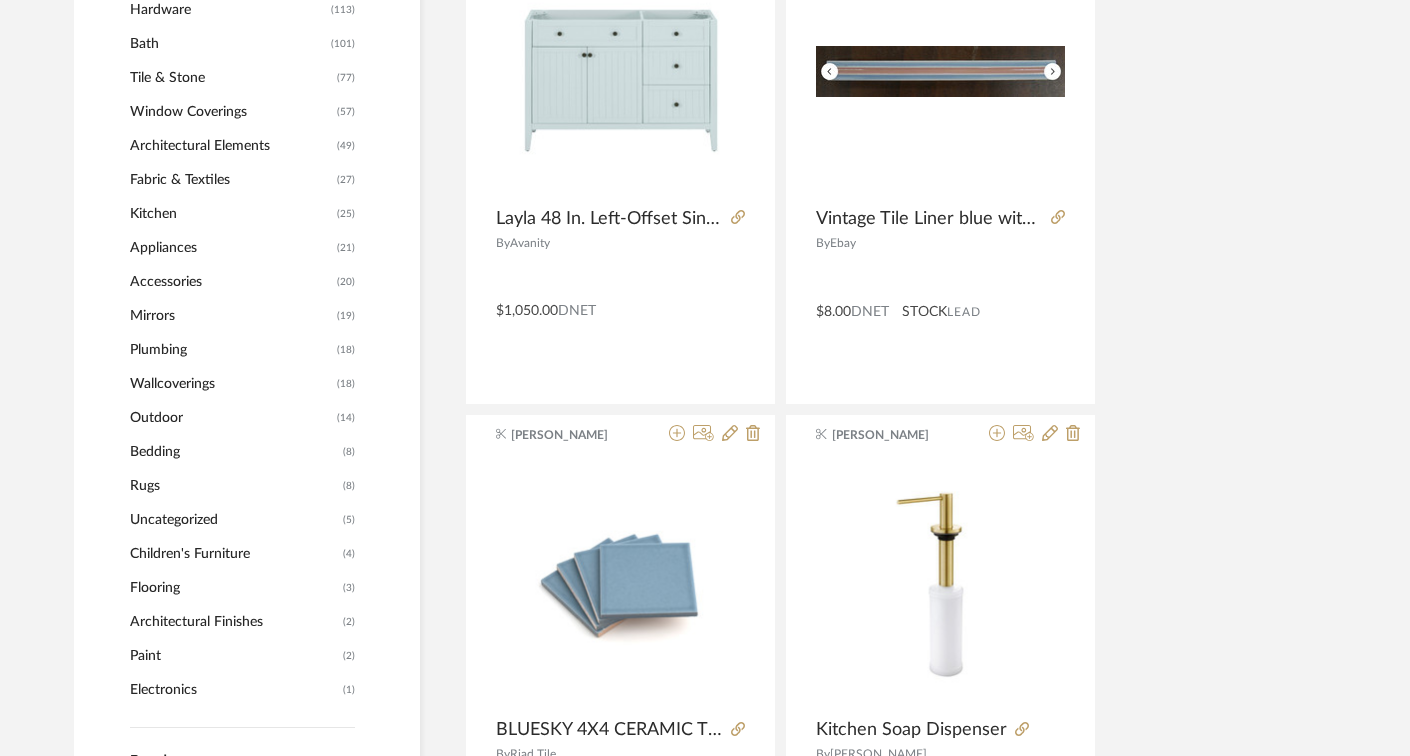 click on "Plumbing" 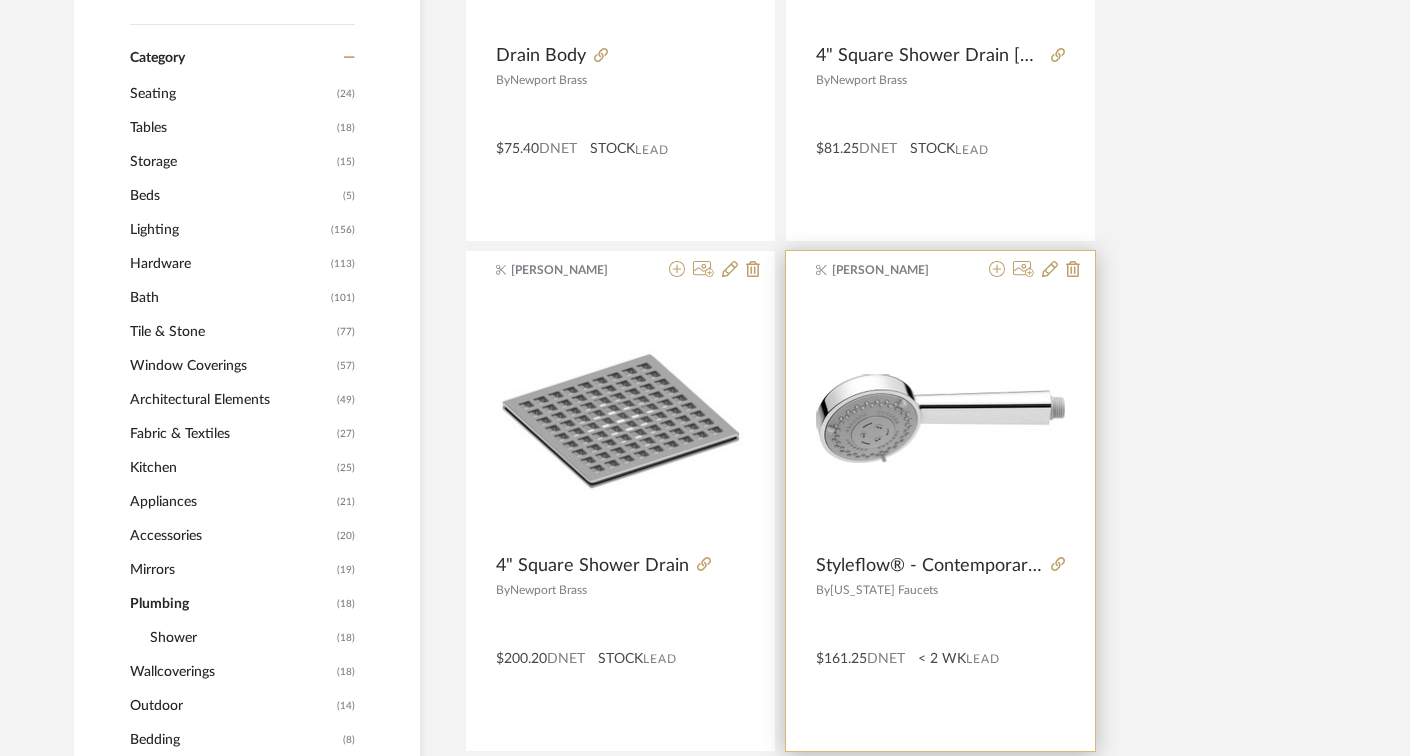 scroll, scrollTop: 727, scrollLeft: 0, axis: vertical 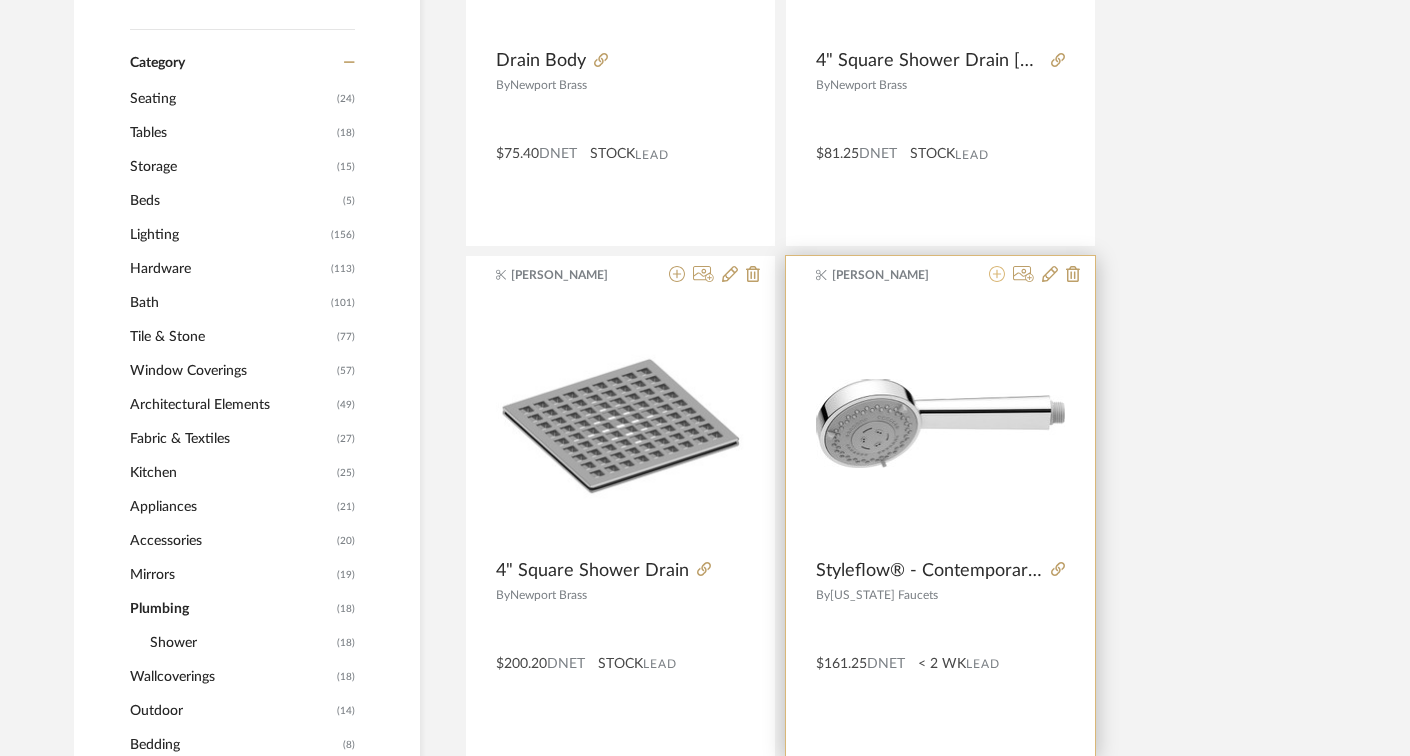 click 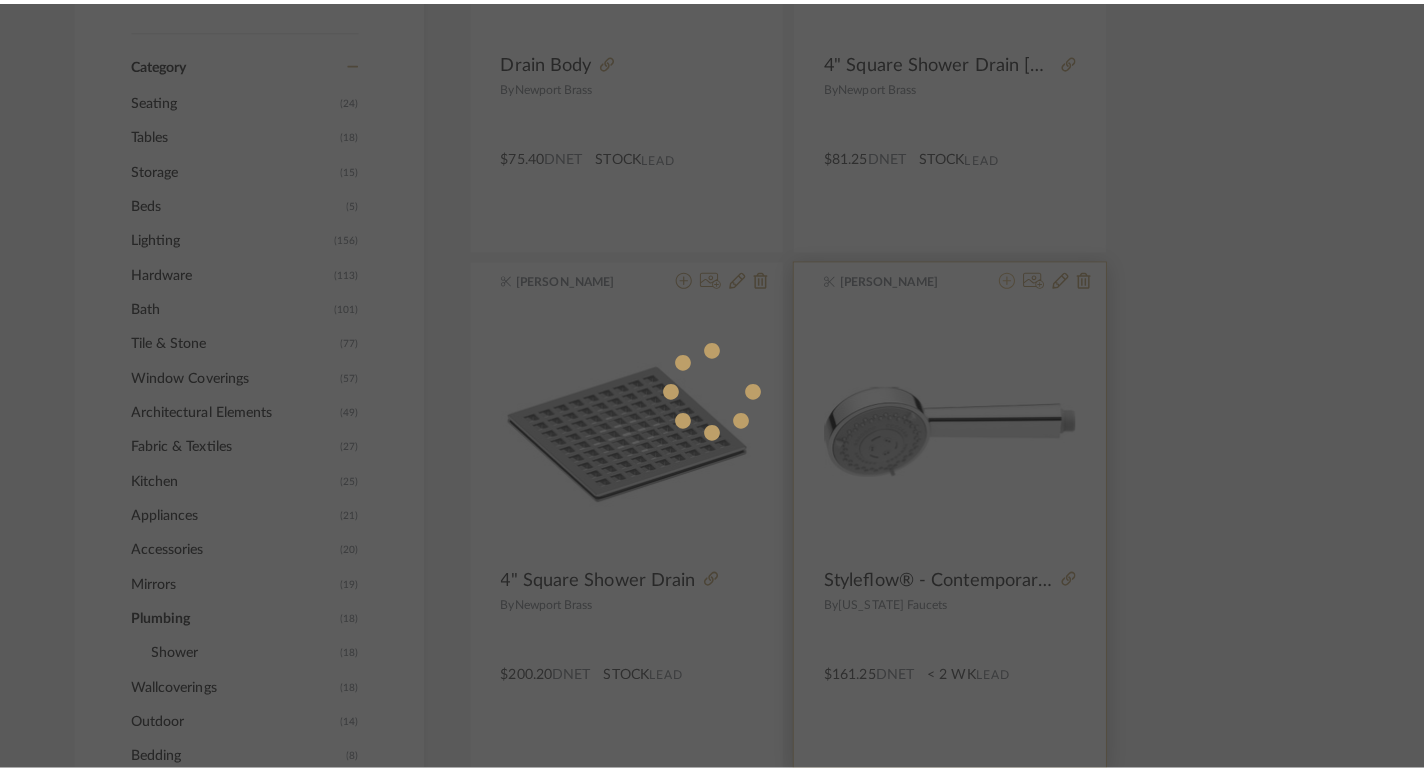 scroll, scrollTop: 0, scrollLeft: 0, axis: both 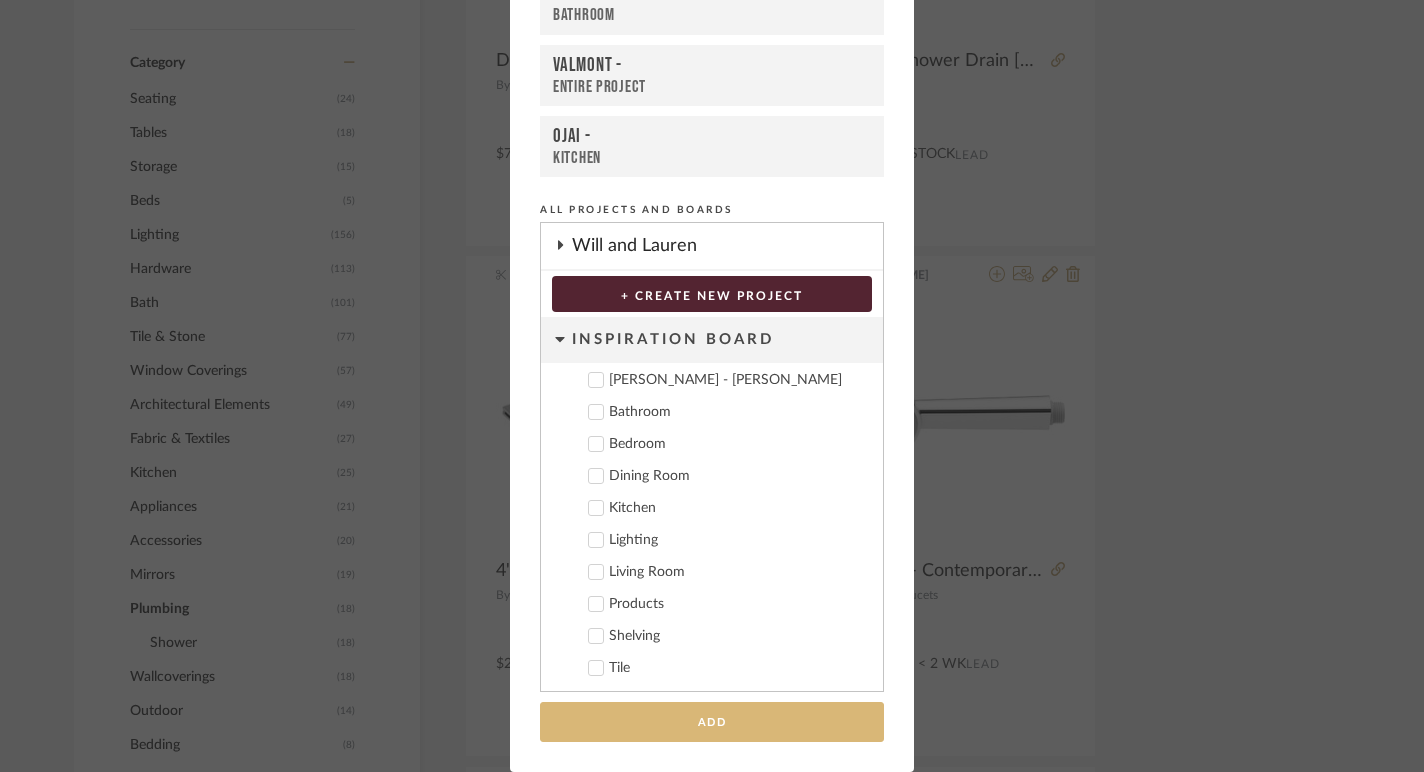 click on "Add" at bounding box center (712, 722) 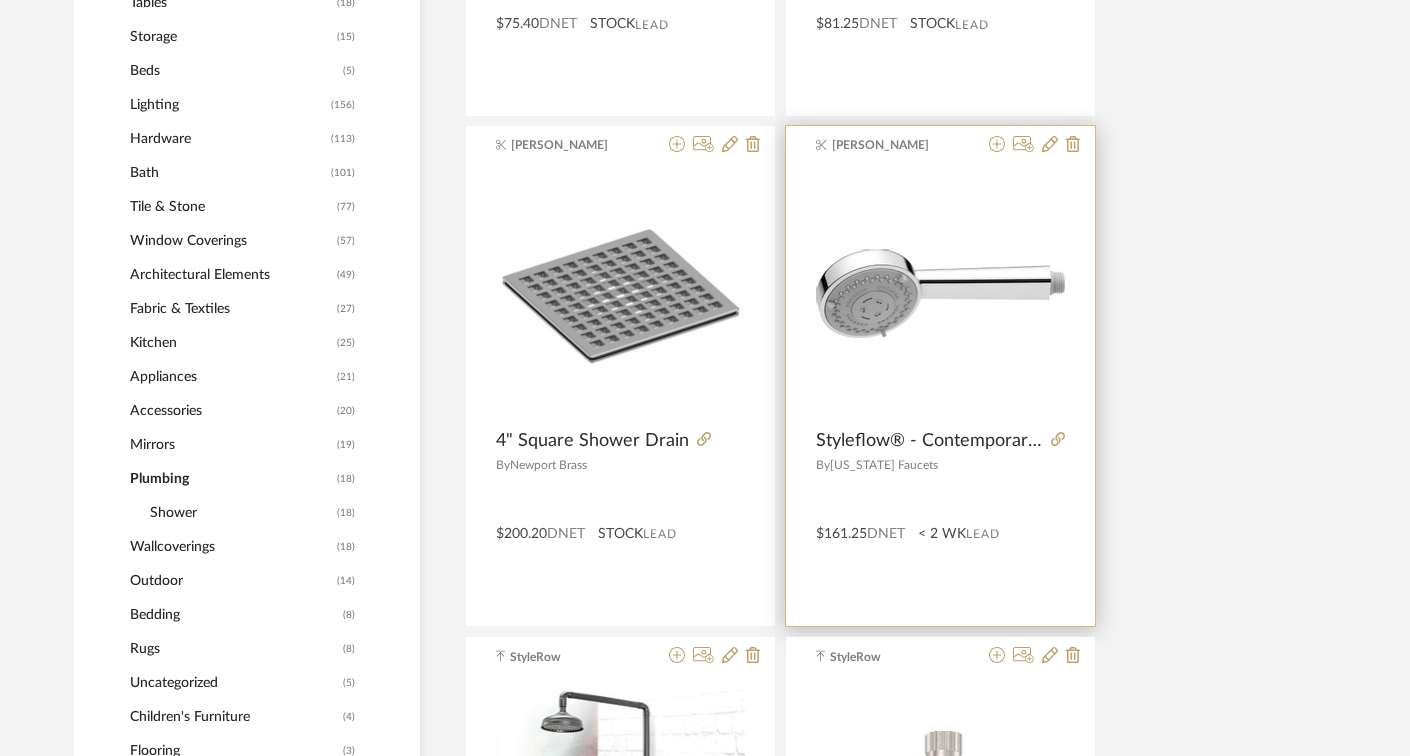 scroll, scrollTop: 847, scrollLeft: 0, axis: vertical 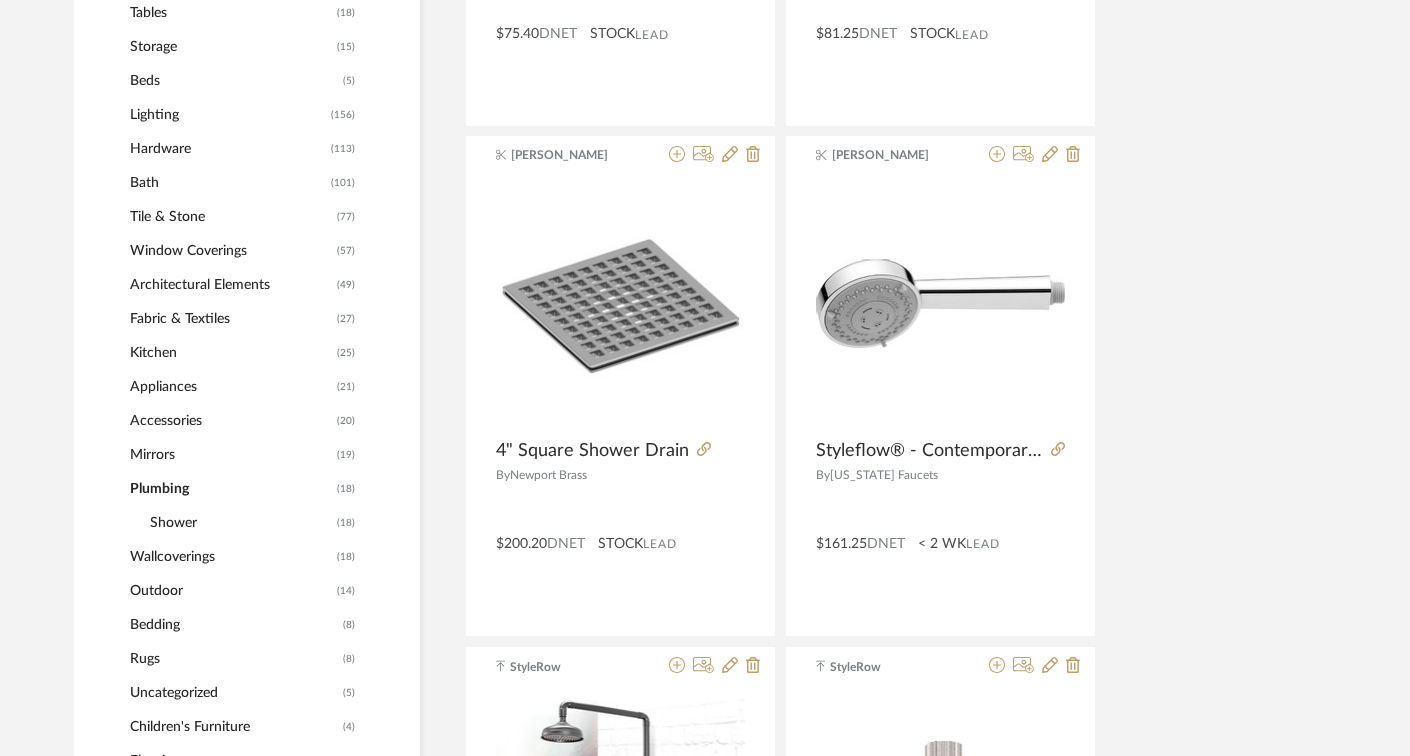 click on "Shower" 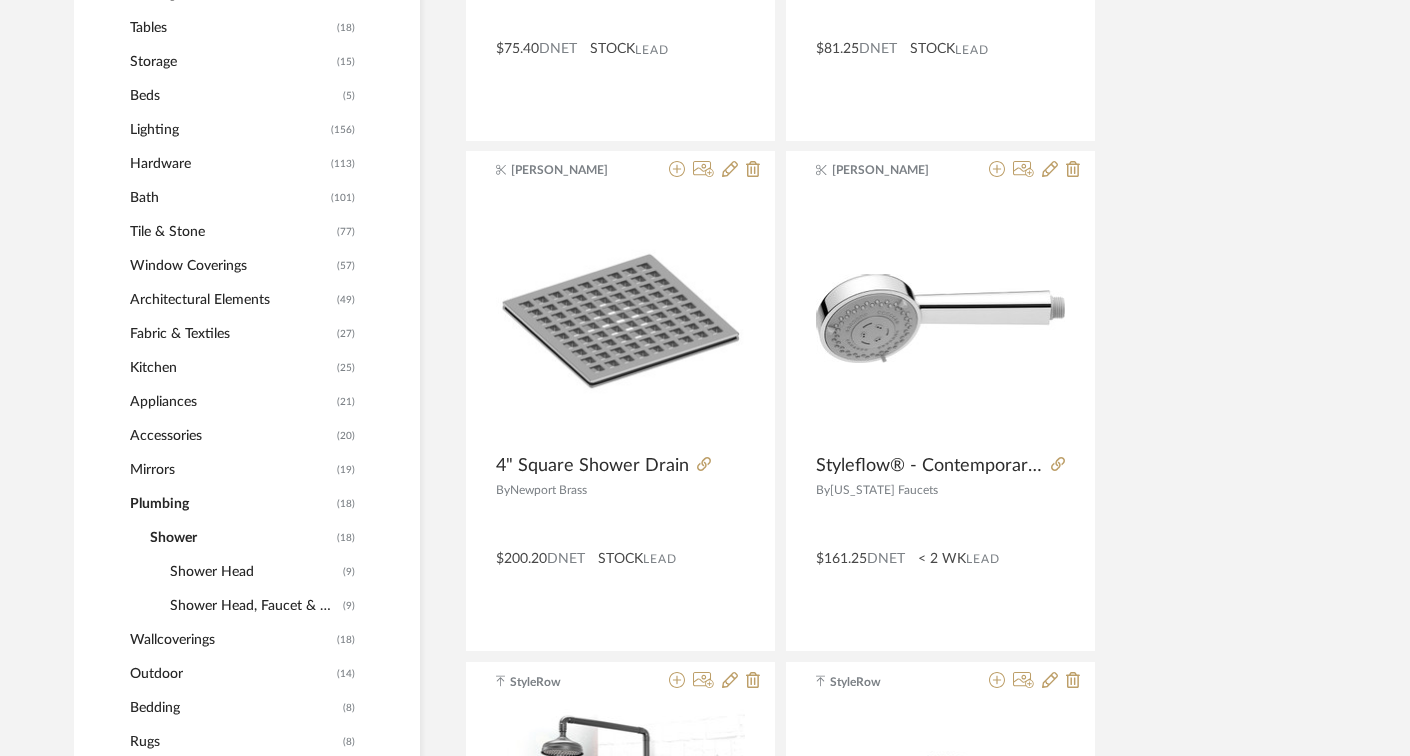 scroll, scrollTop: 841, scrollLeft: 0, axis: vertical 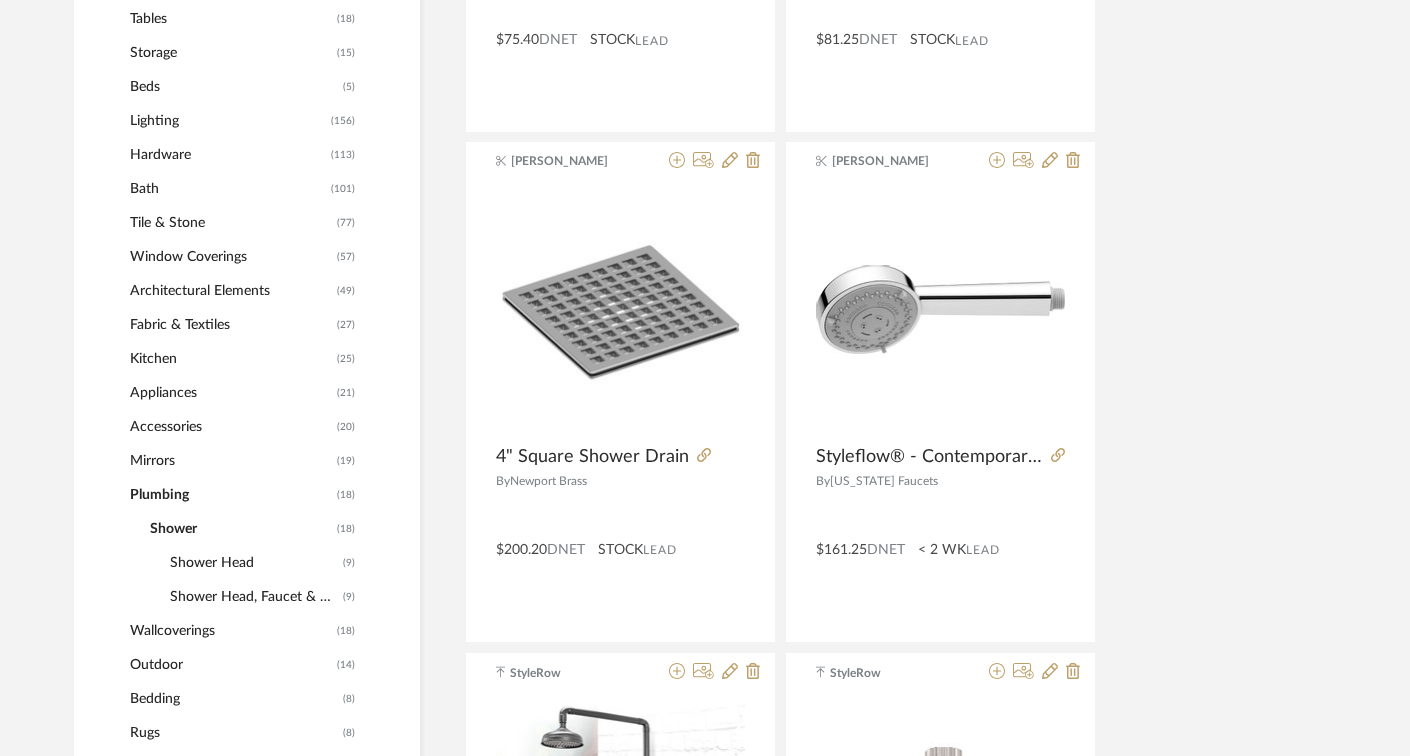 click on "Shower Head, Faucet & Set" 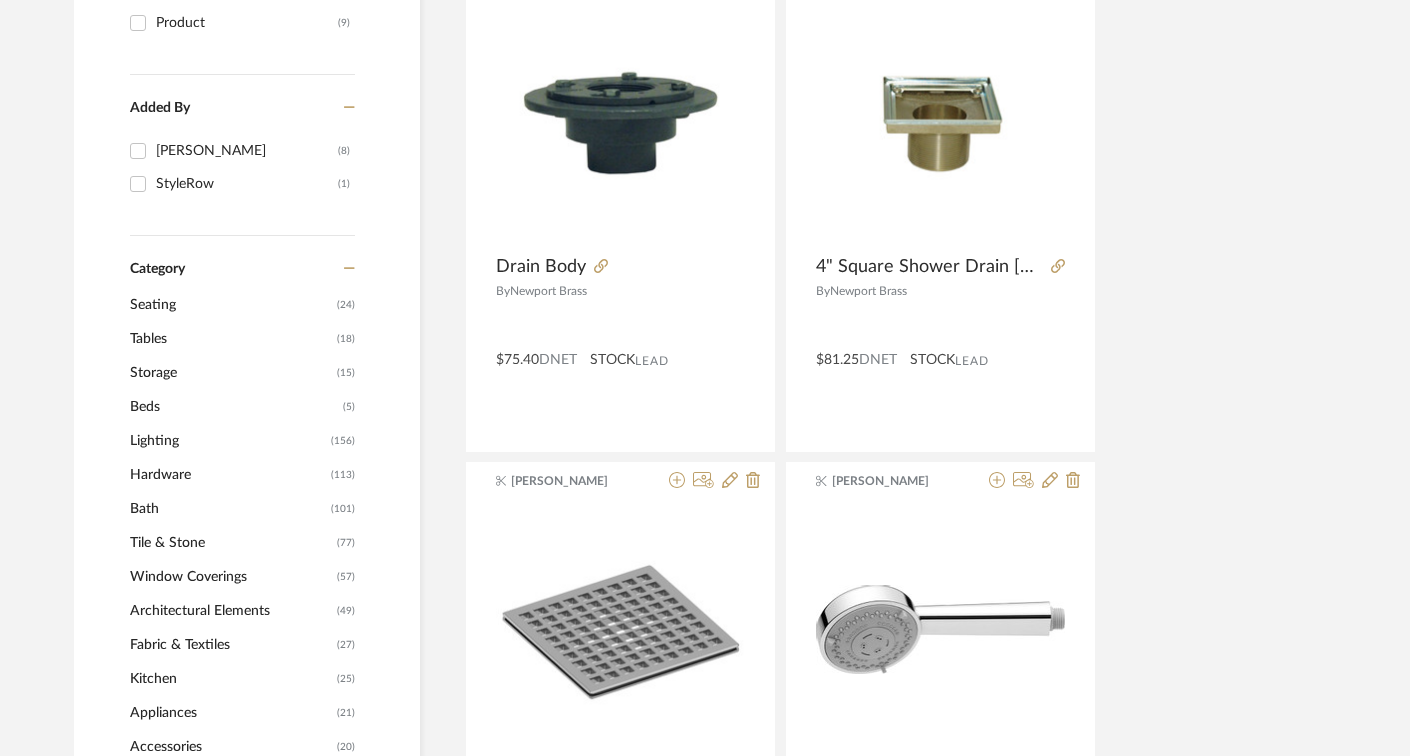 scroll, scrollTop: 522, scrollLeft: 0, axis: vertical 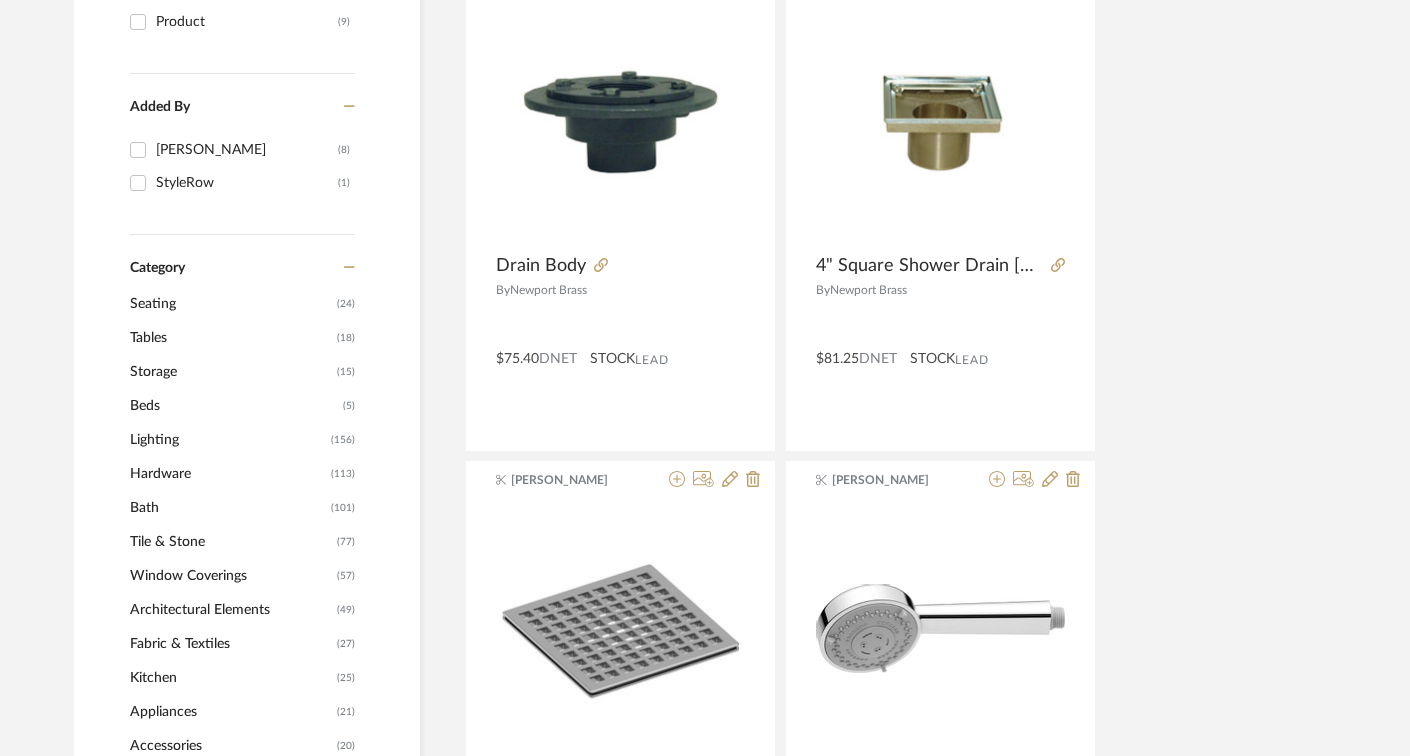 click on "Hardware" 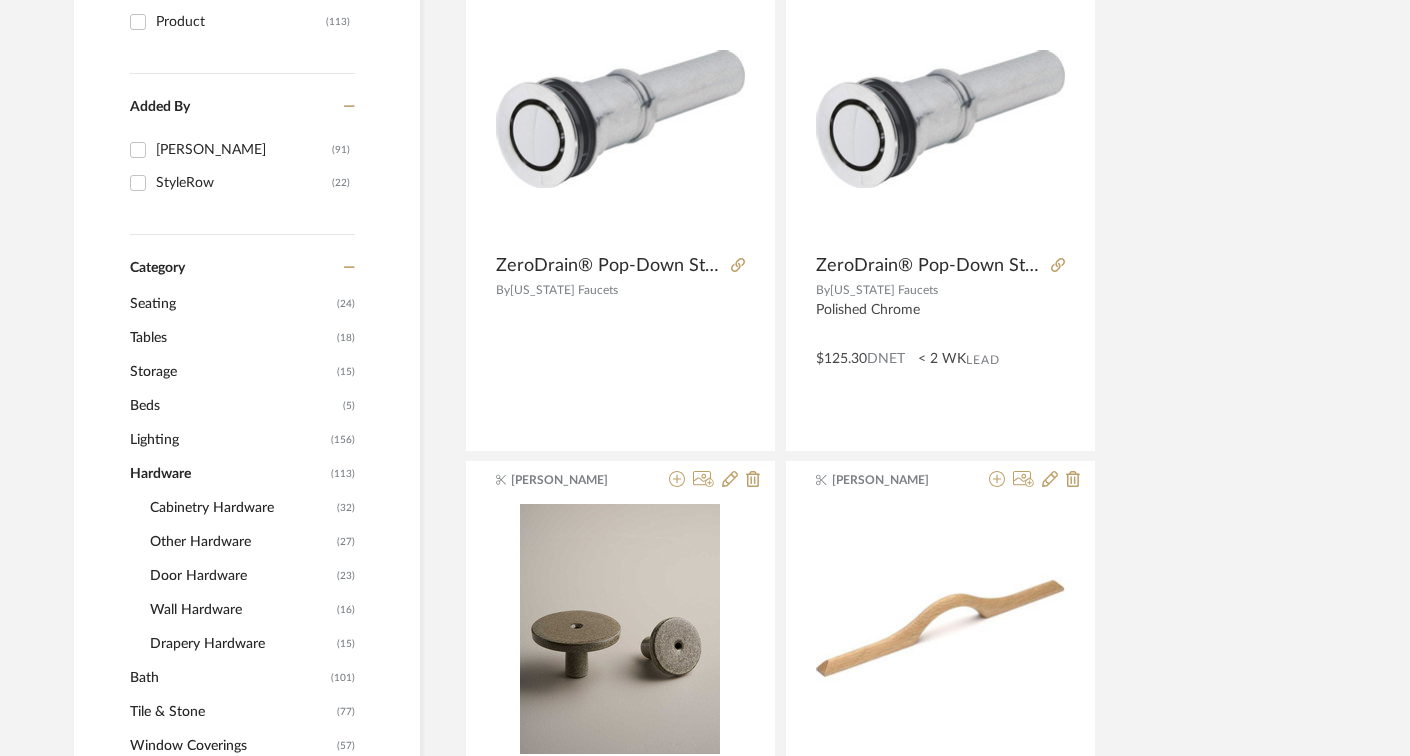 click on "Other Hardware" 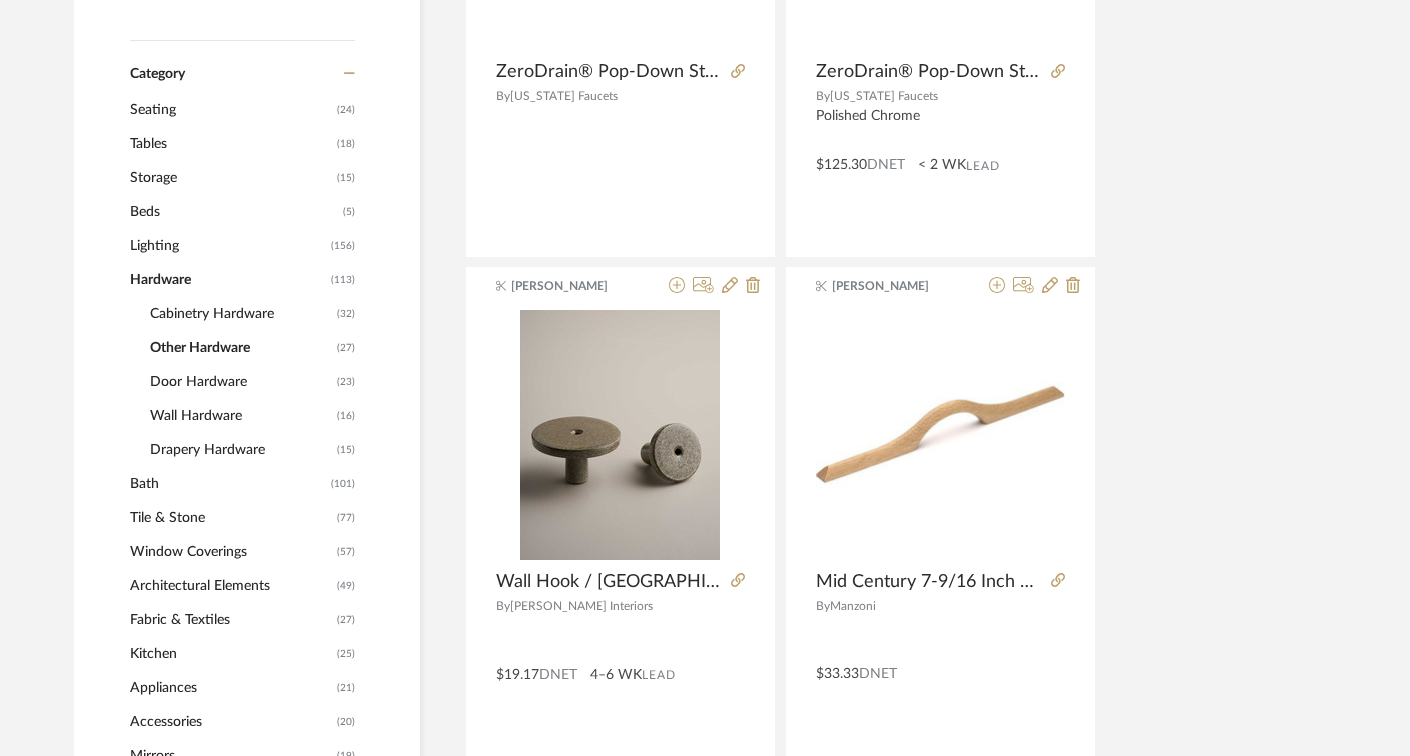 scroll, scrollTop: 743, scrollLeft: 0, axis: vertical 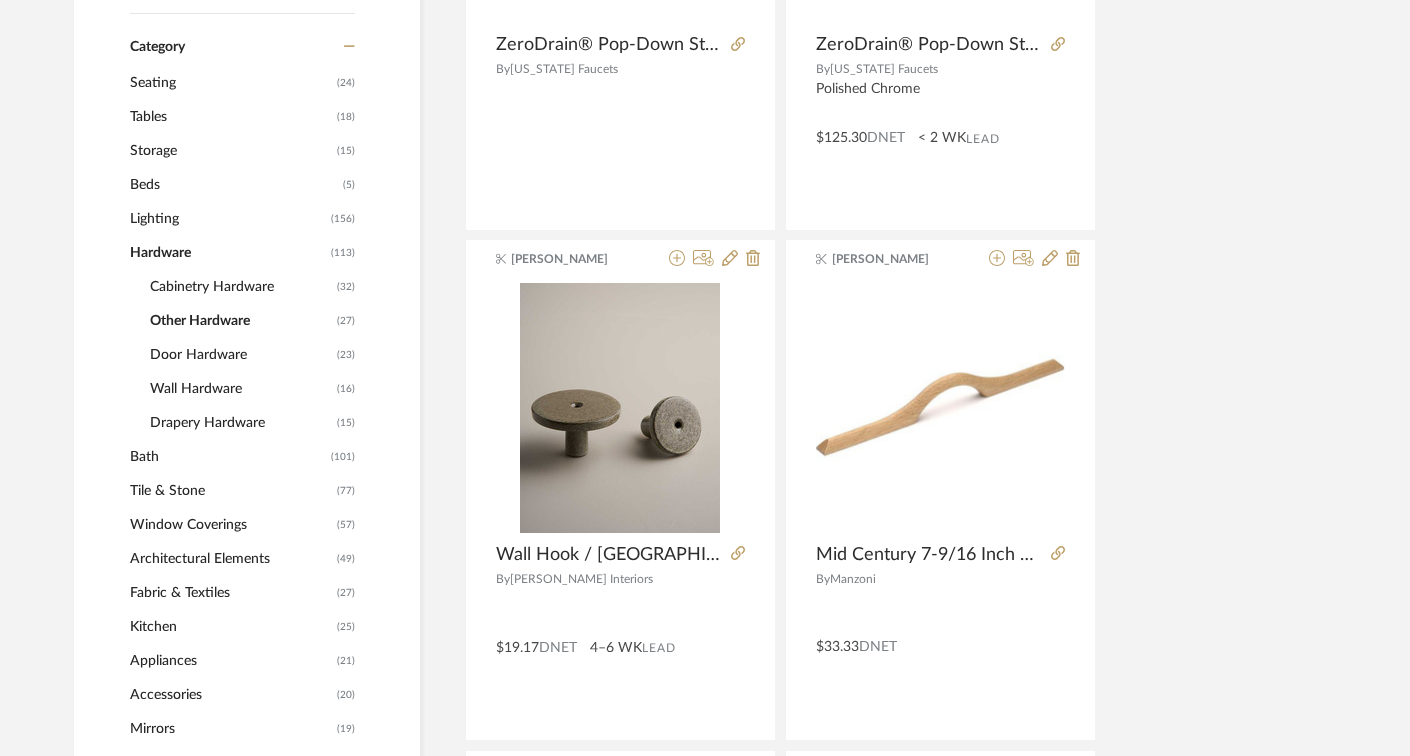 click on "Bath" 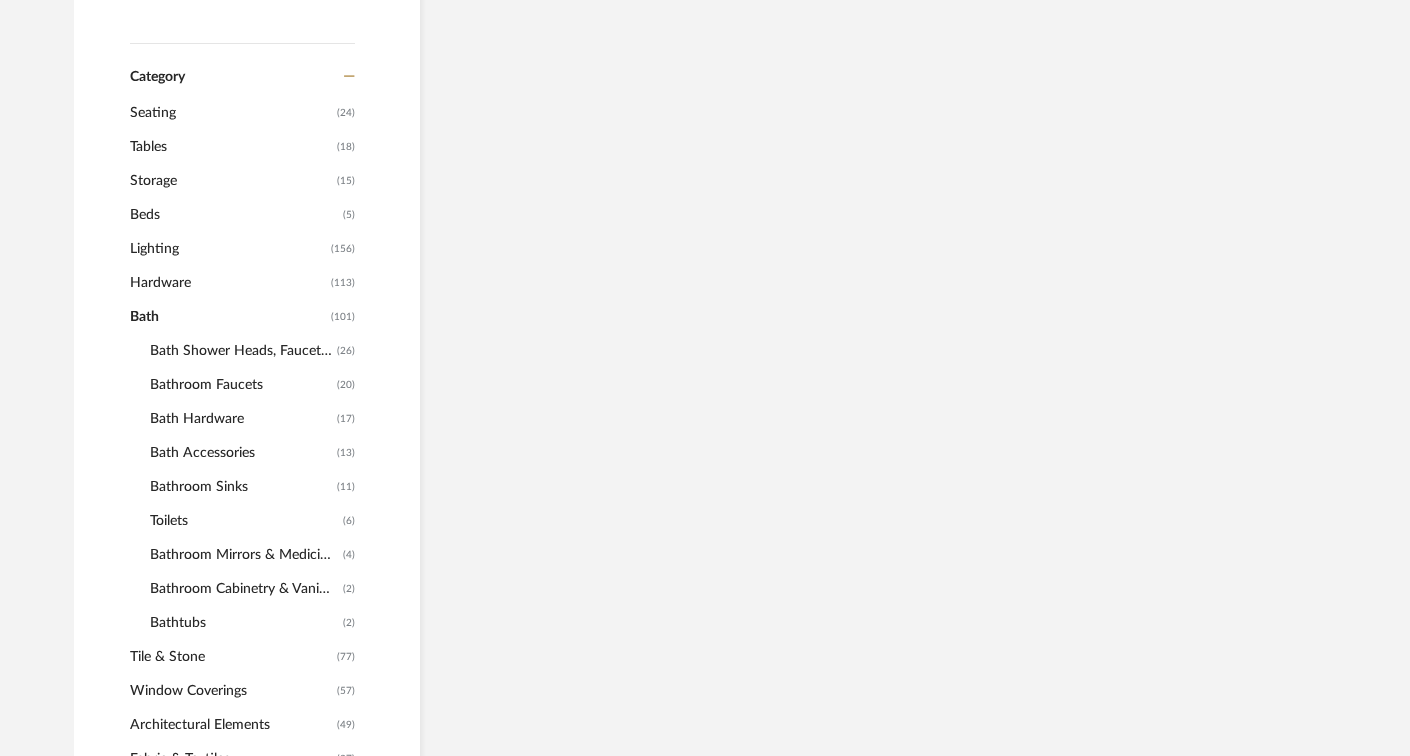 scroll, scrollTop: 773, scrollLeft: 0, axis: vertical 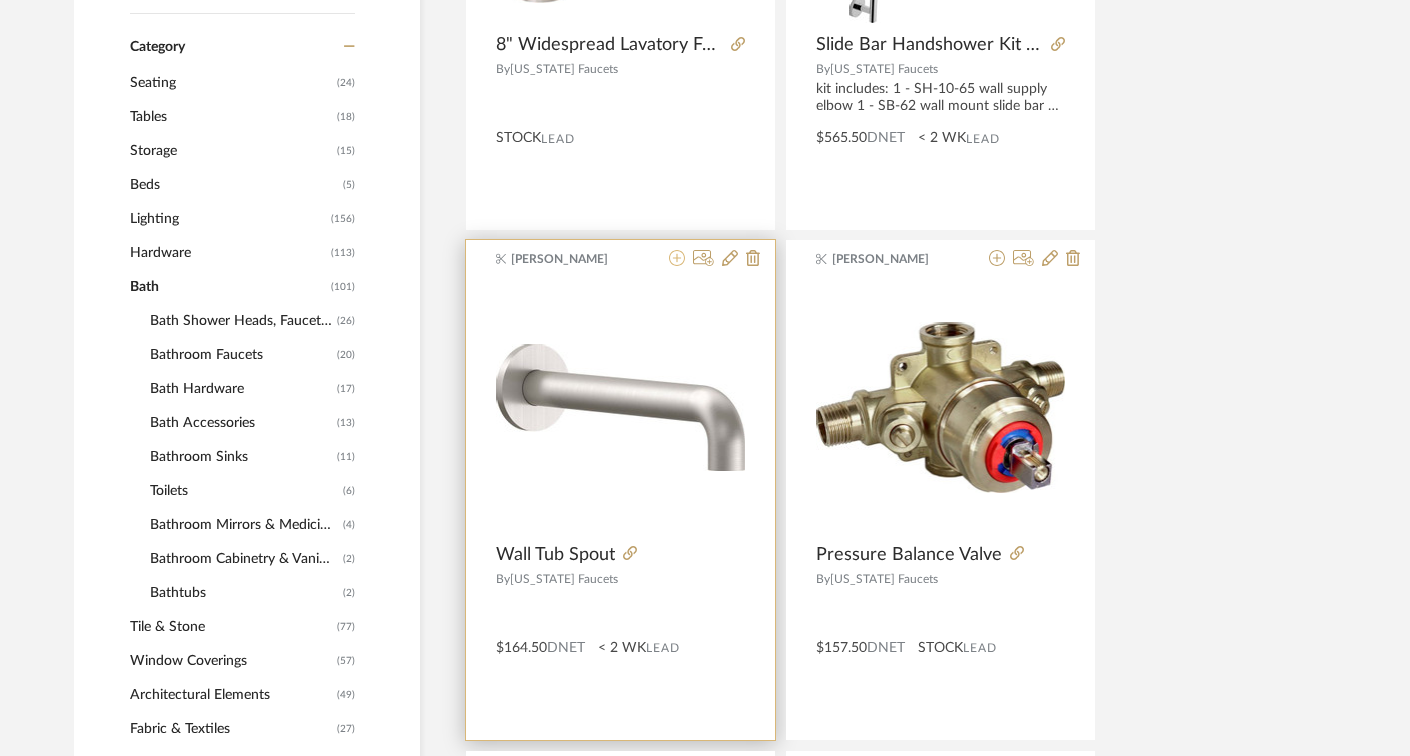 click 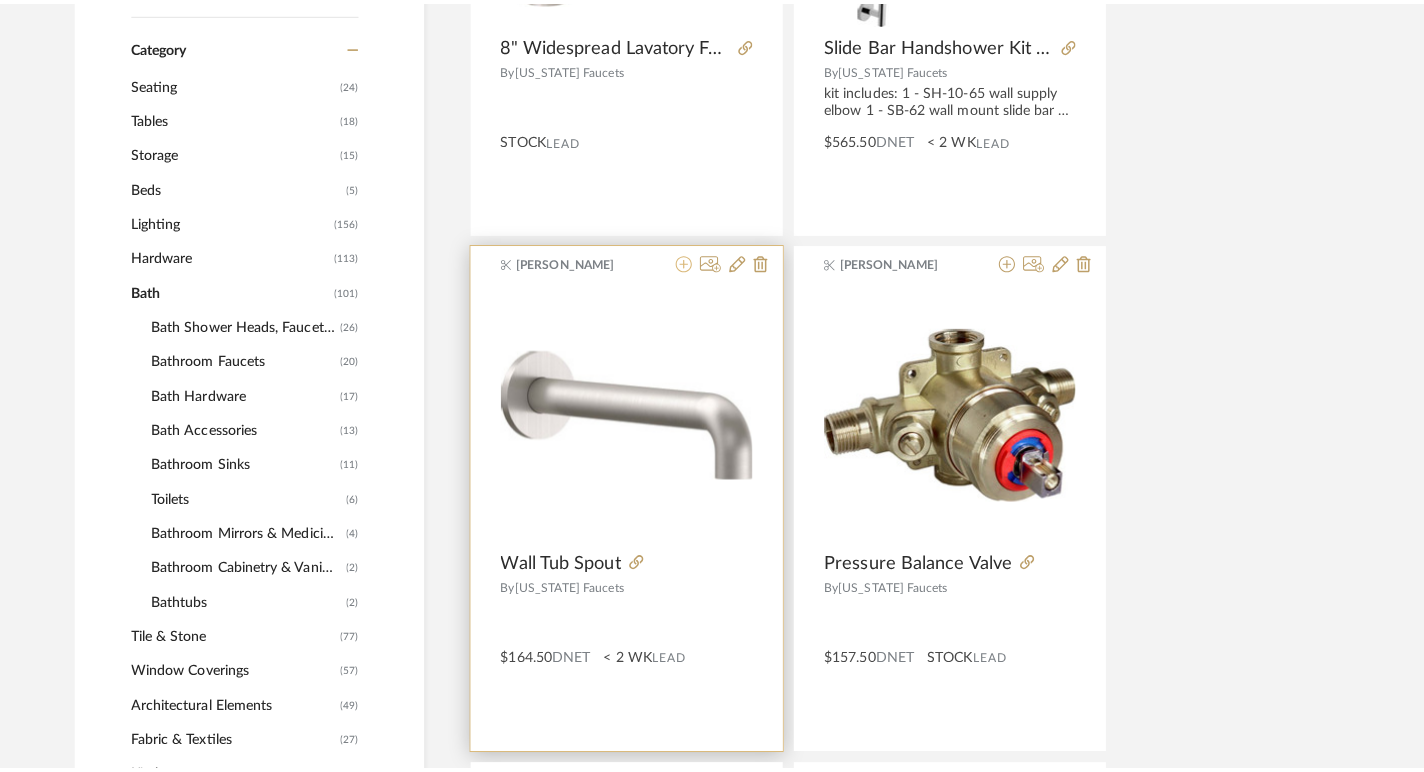scroll, scrollTop: 0, scrollLeft: 0, axis: both 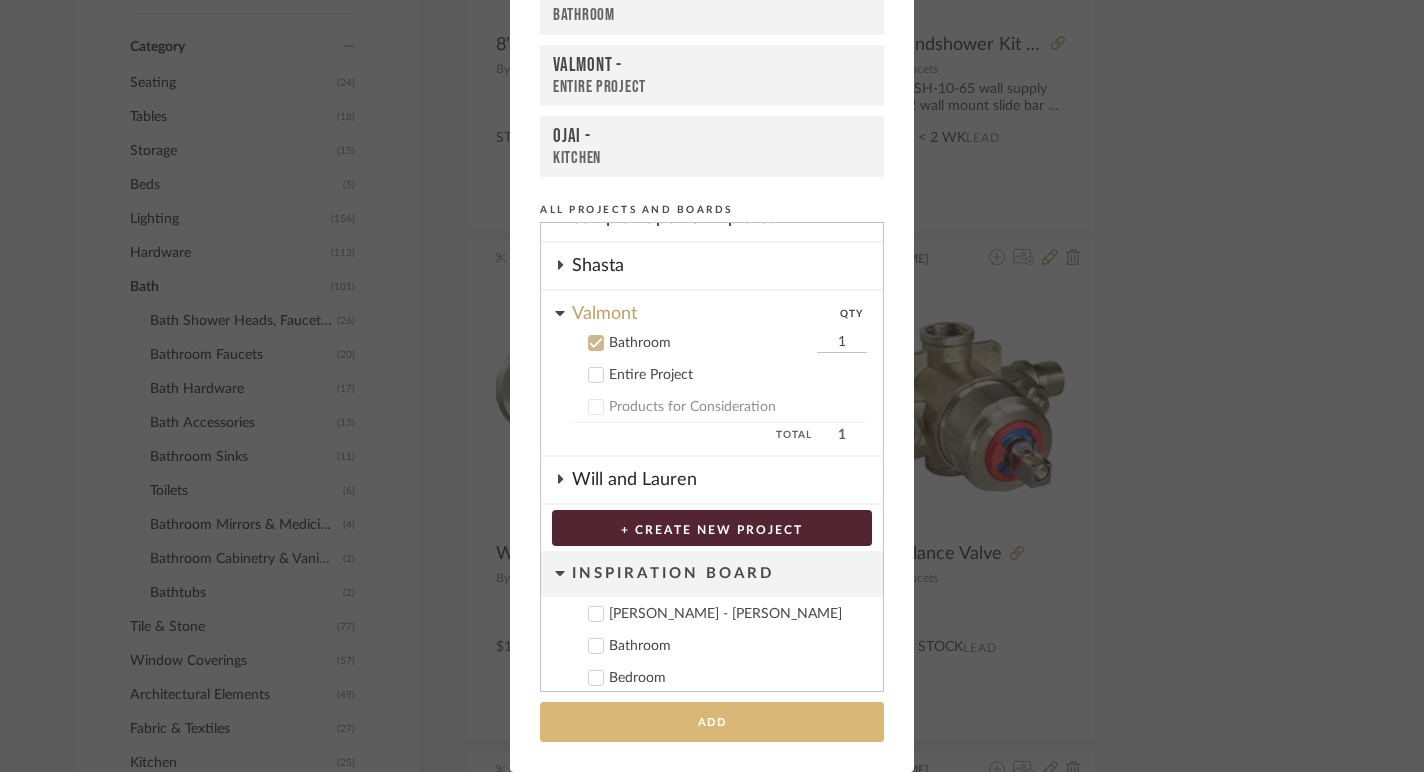 click on "Add" at bounding box center (712, 722) 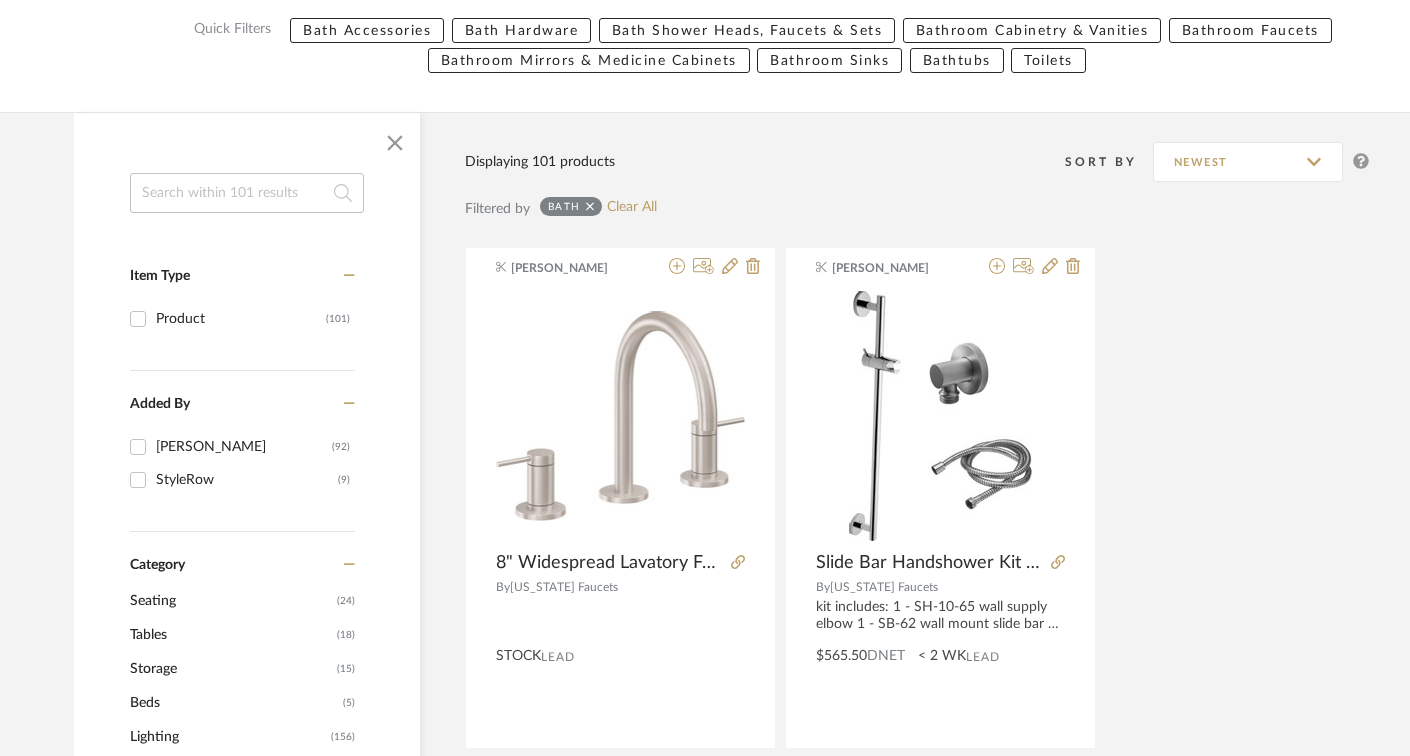 scroll, scrollTop: 302, scrollLeft: 0, axis: vertical 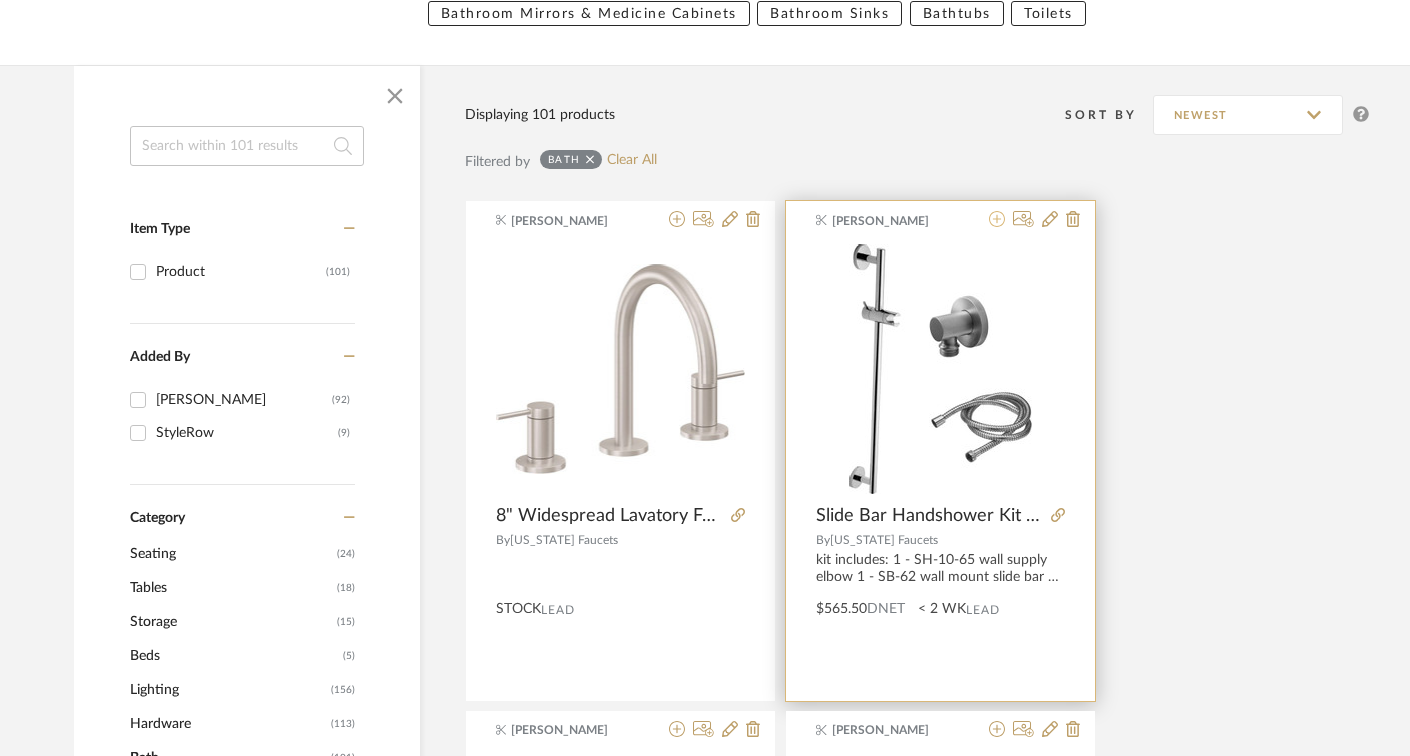 click 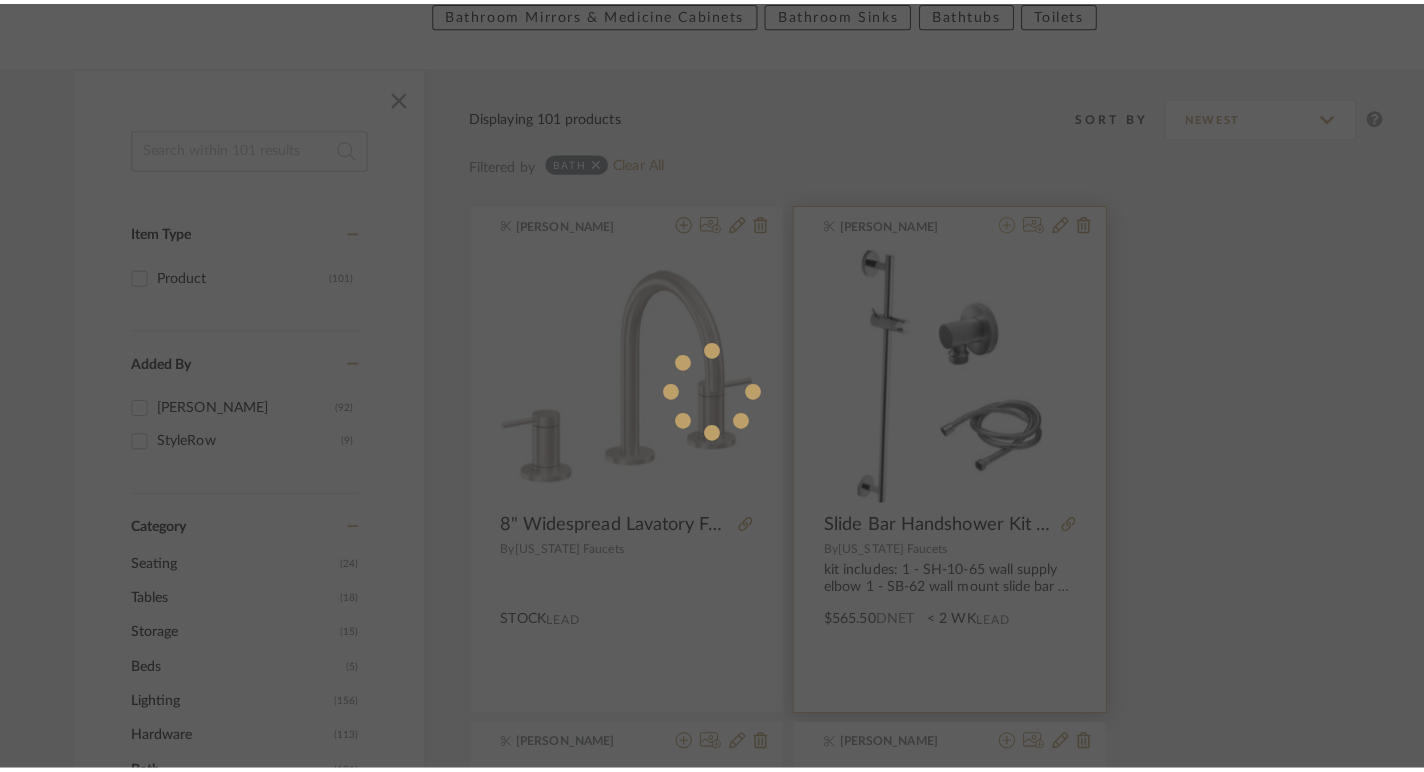 scroll, scrollTop: 0, scrollLeft: 0, axis: both 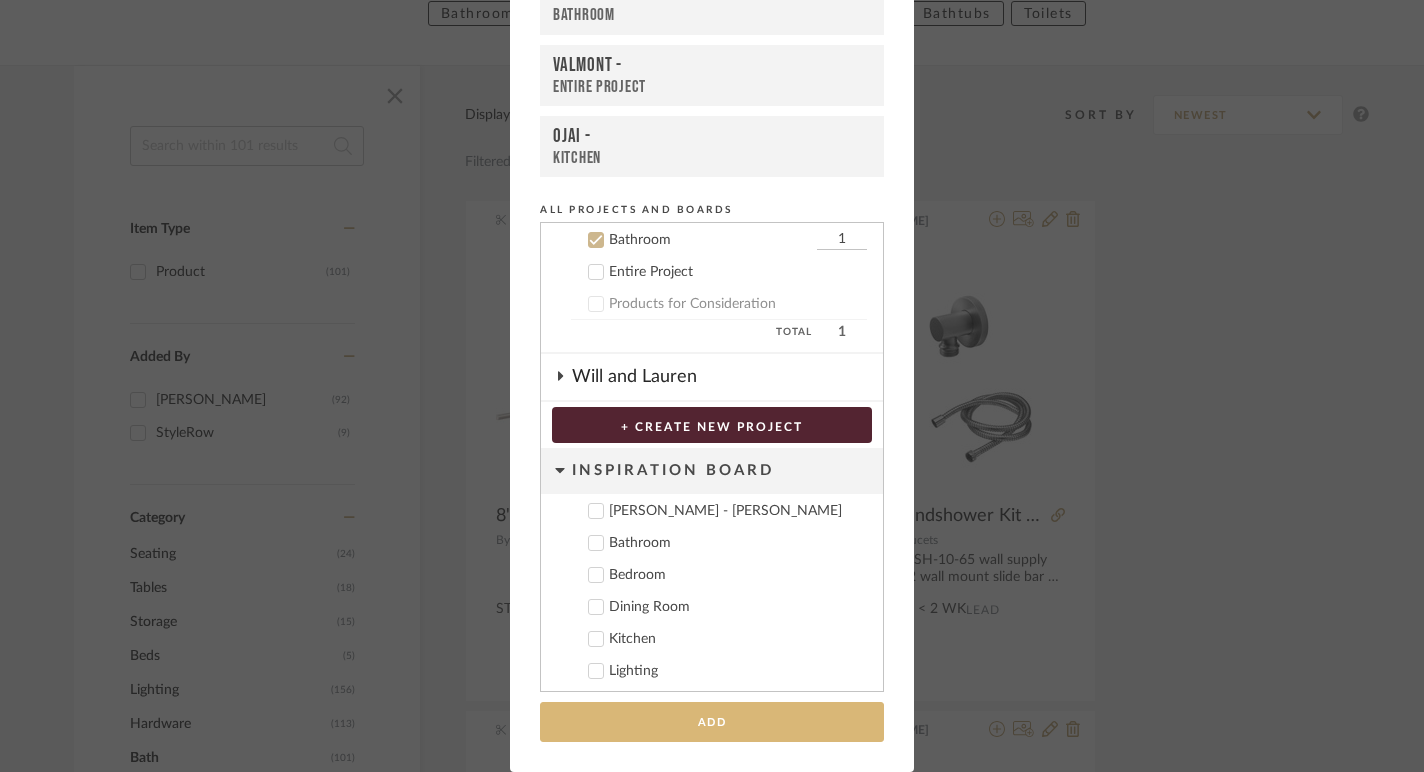 click on "Add" at bounding box center (712, 722) 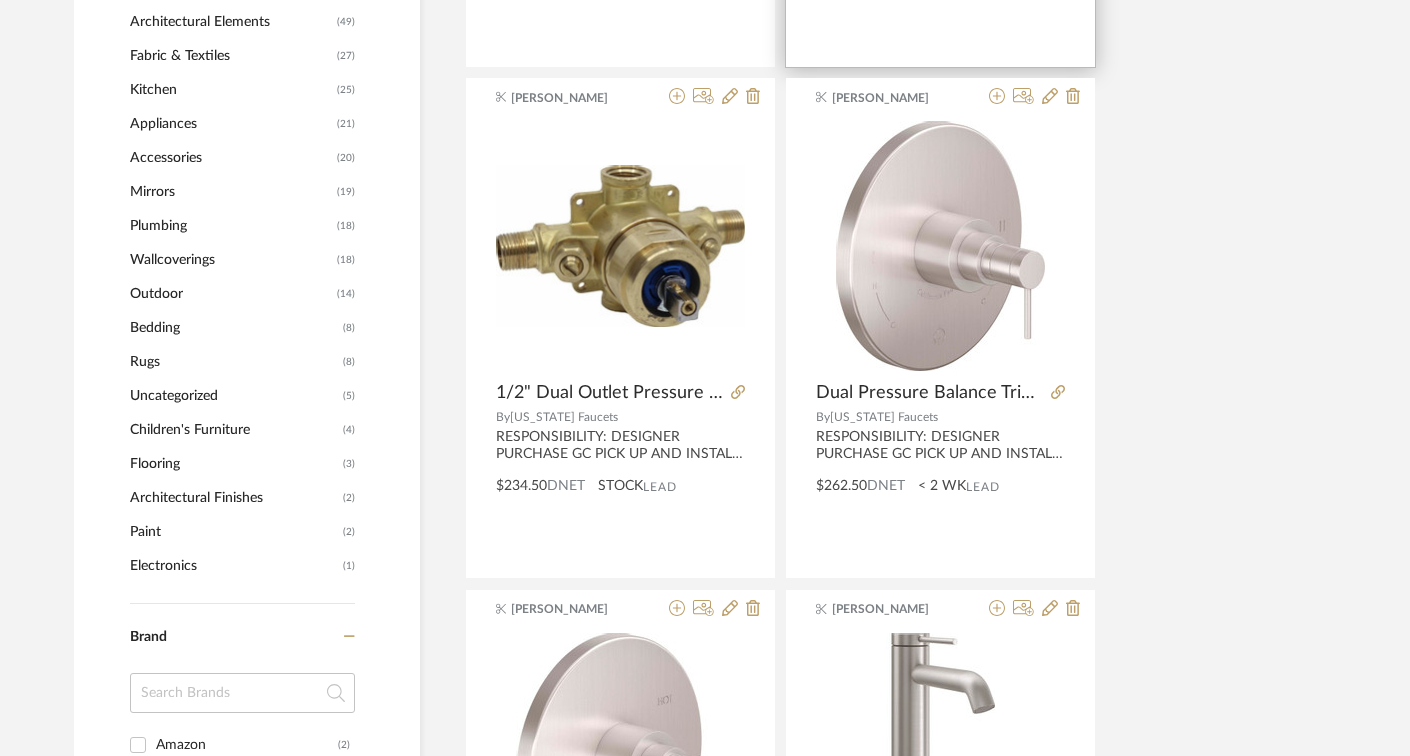 scroll, scrollTop: 1449, scrollLeft: 0, axis: vertical 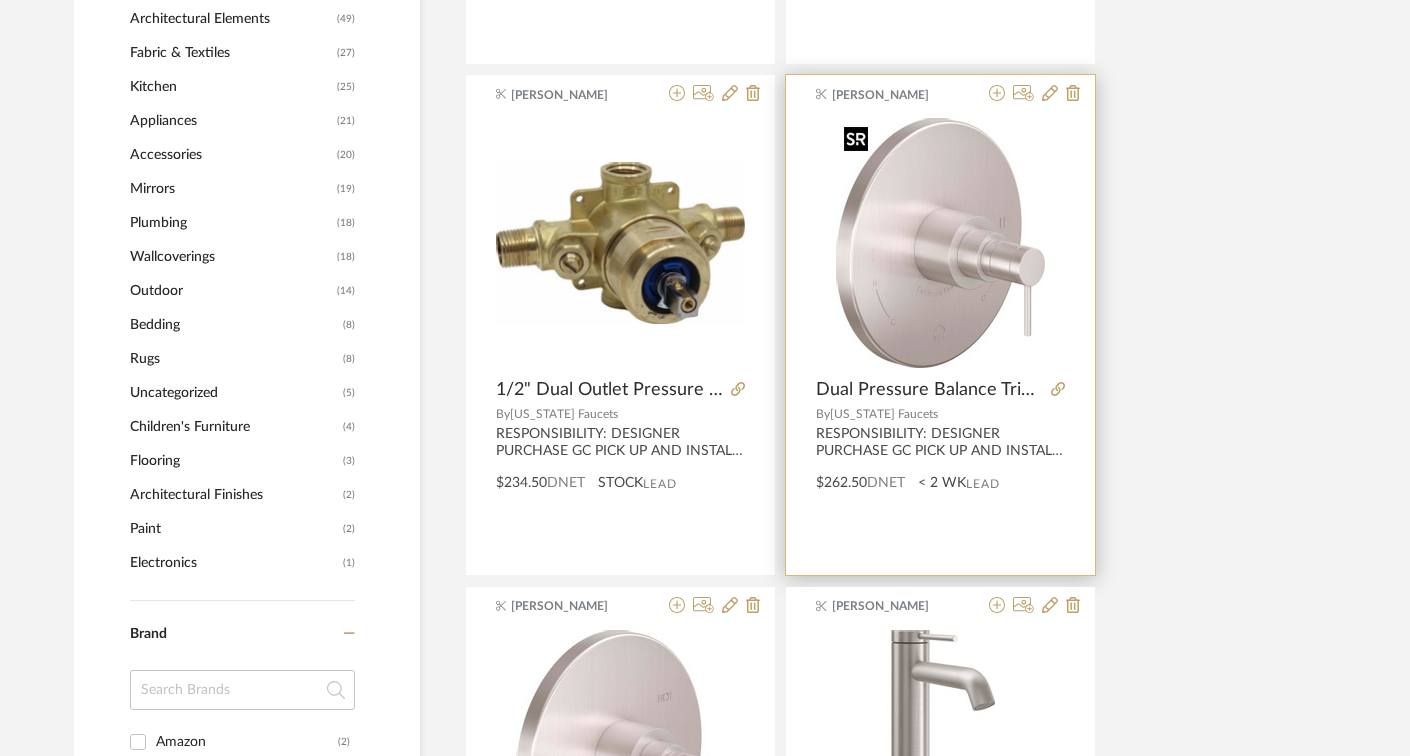 click at bounding box center [940, 243] 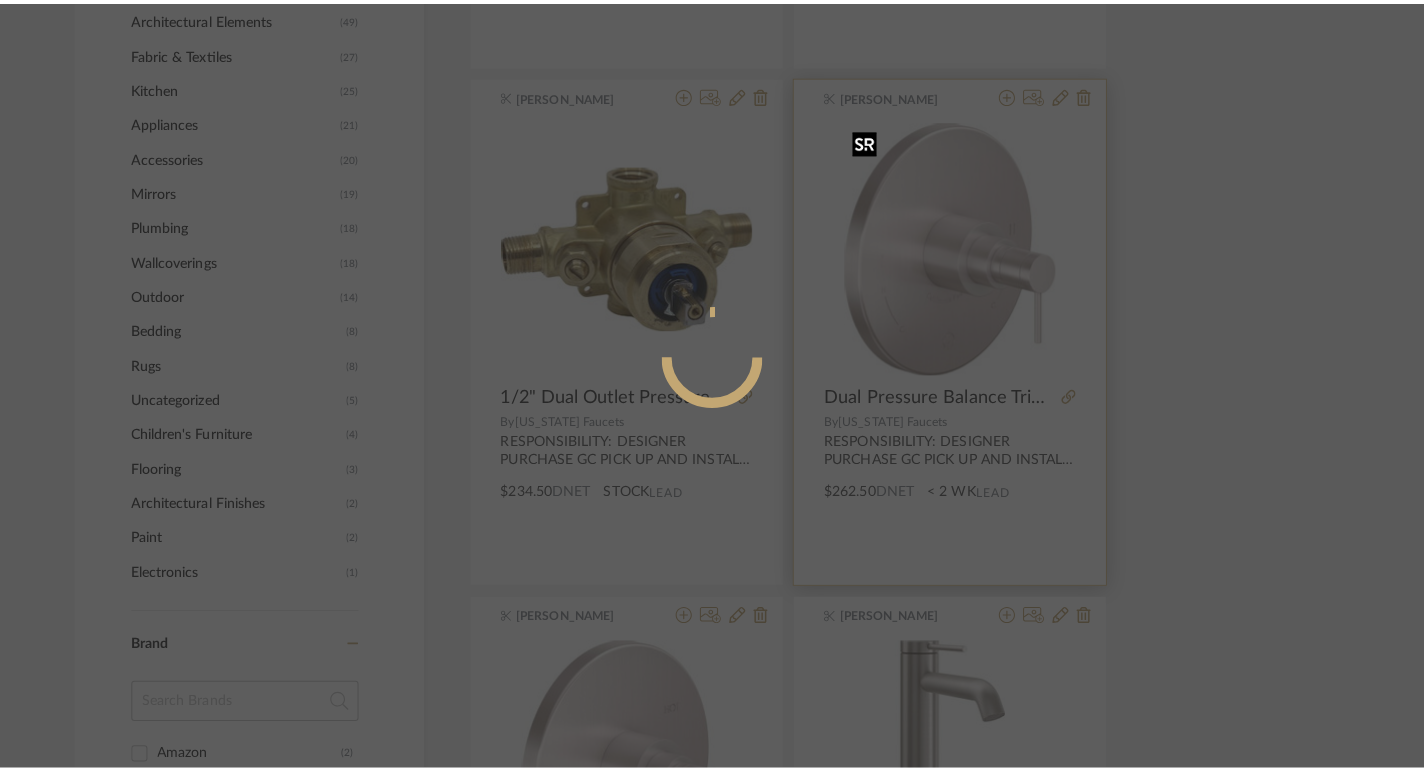 scroll, scrollTop: 0, scrollLeft: 0, axis: both 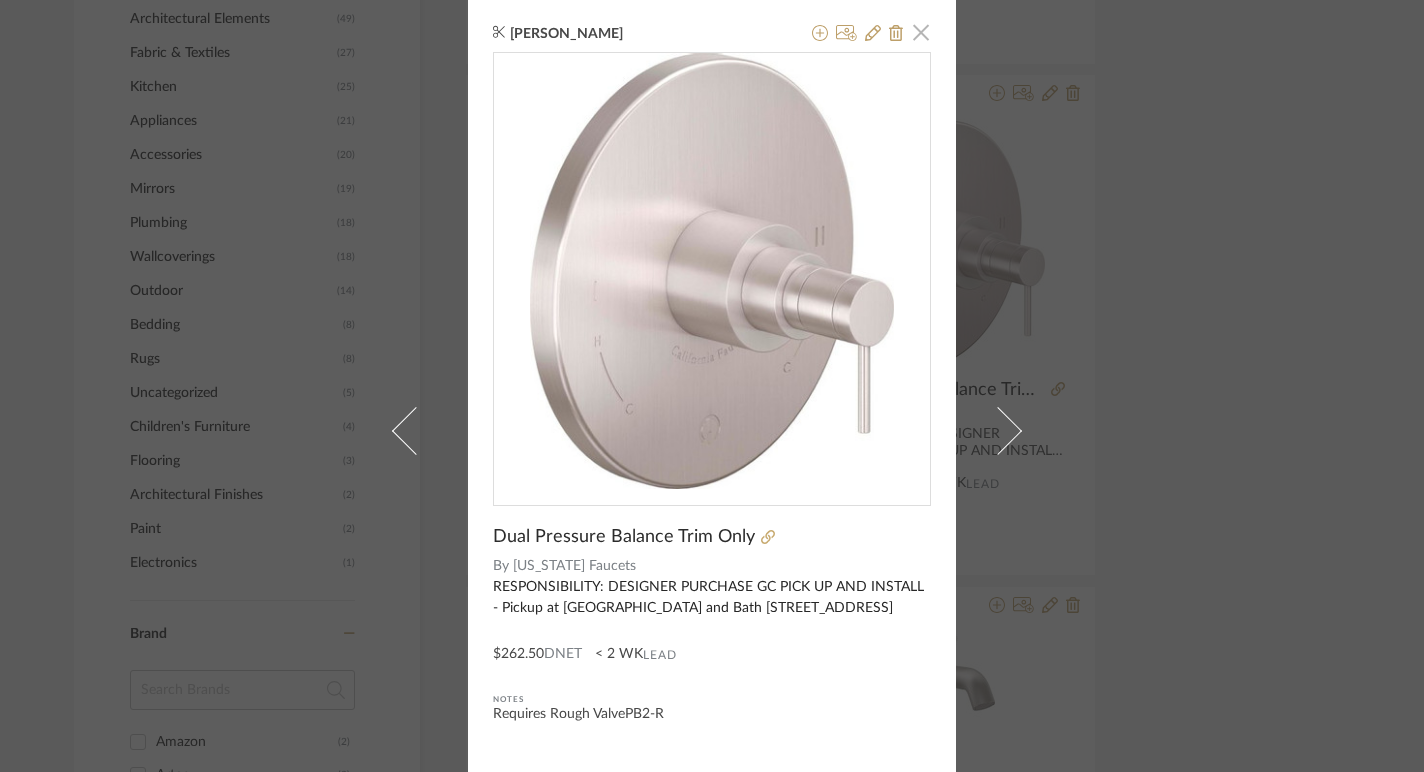 click 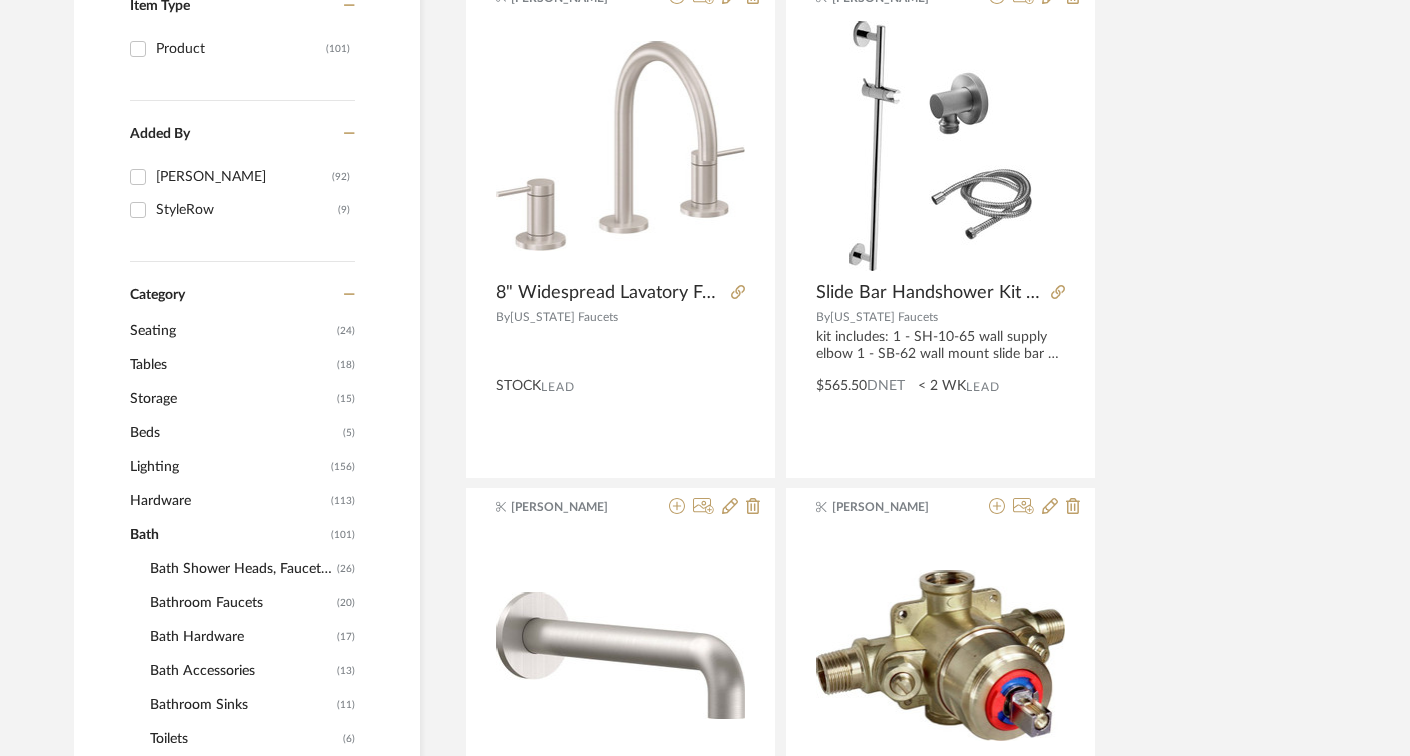 scroll, scrollTop: 0, scrollLeft: 0, axis: both 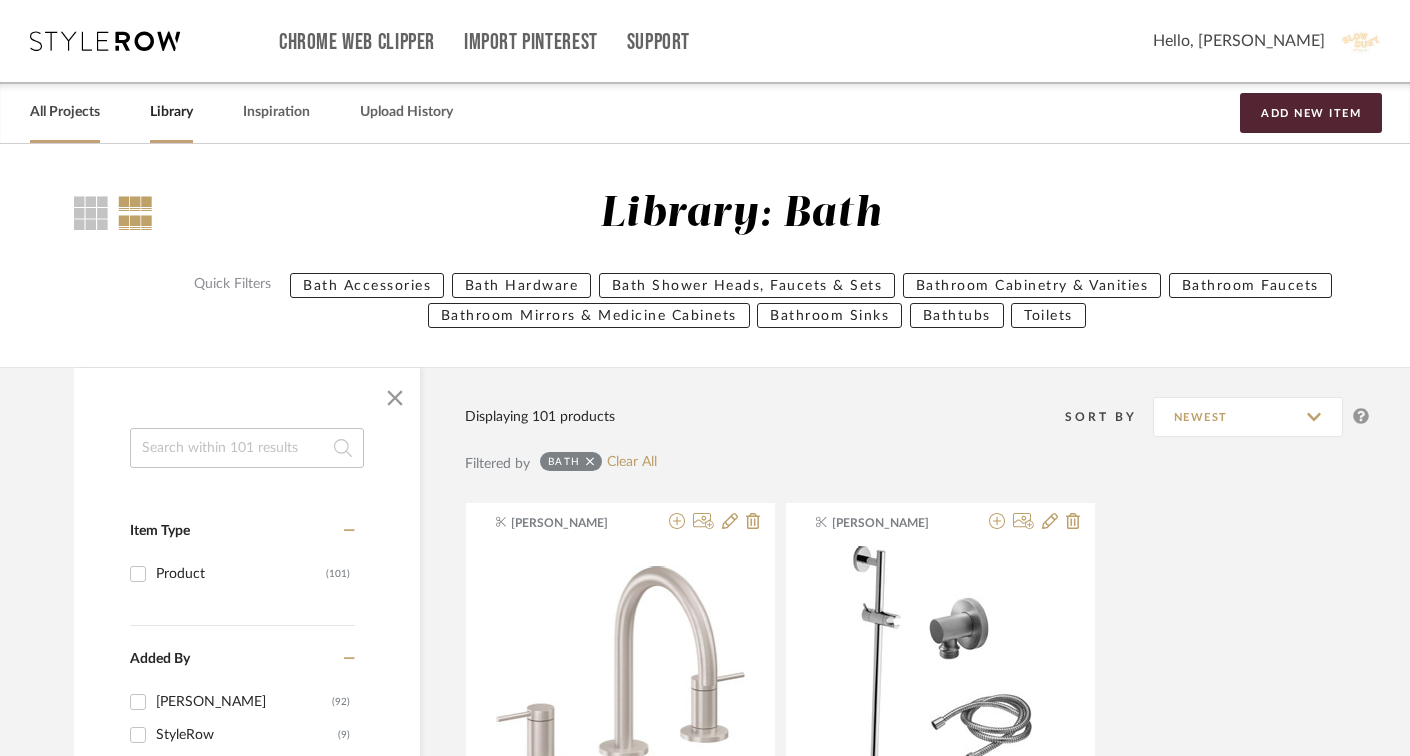 click on "All Projects" at bounding box center [65, 112] 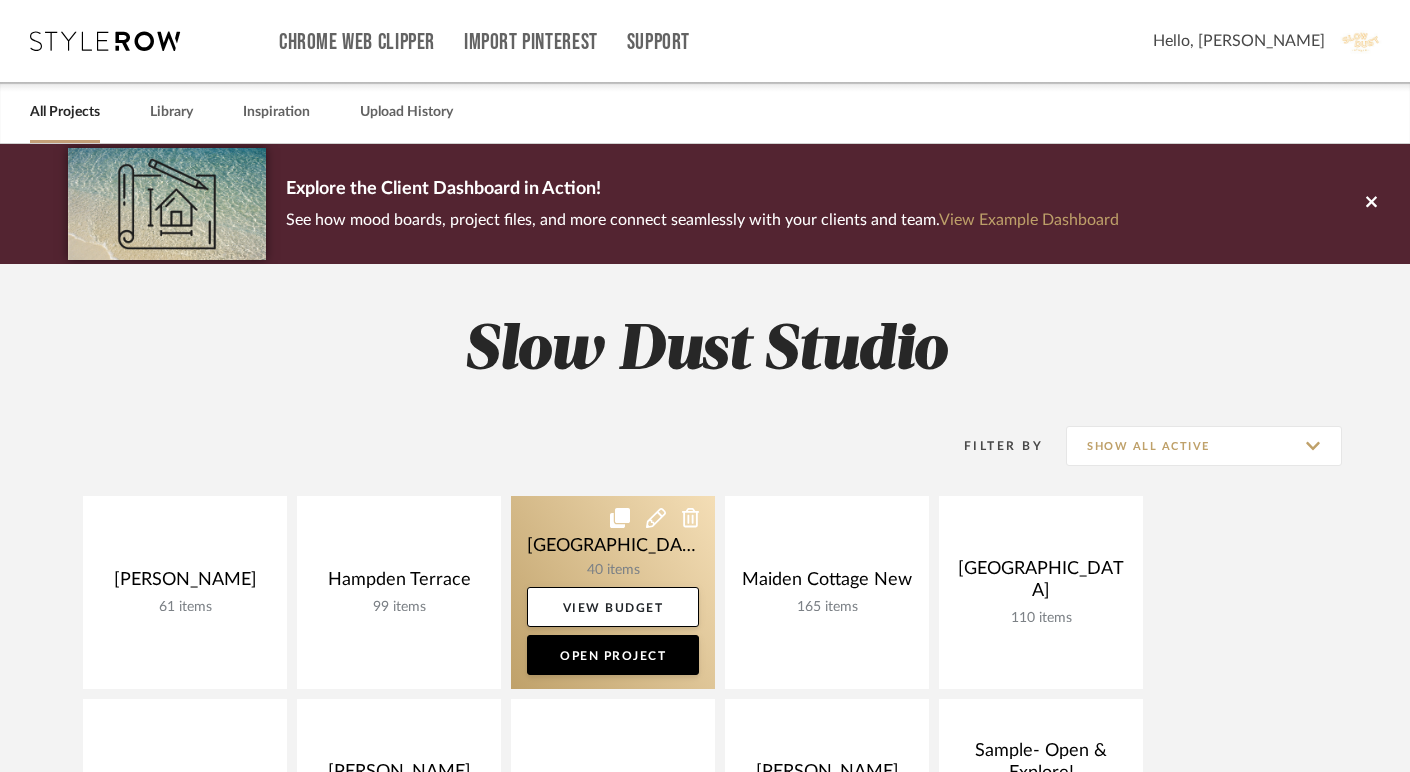 click 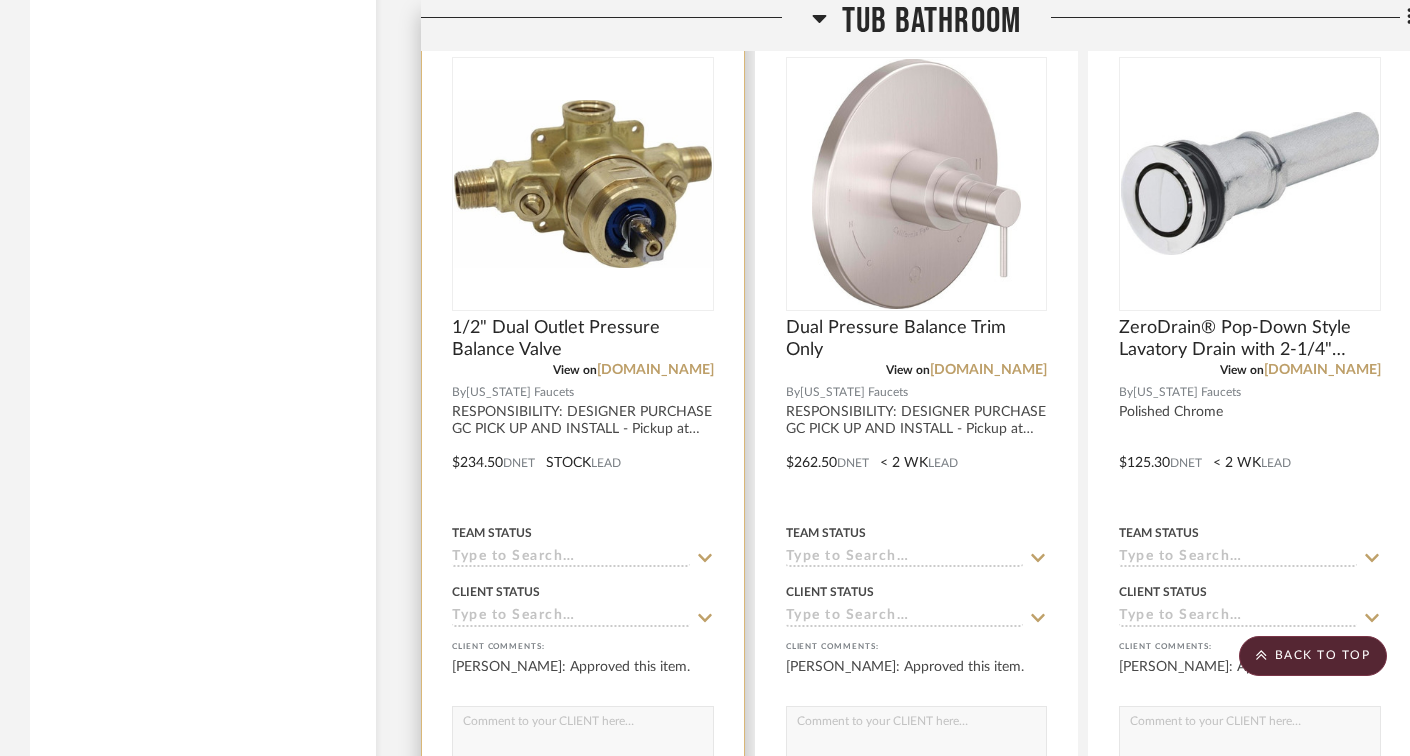 scroll, scrollTop: 4247, scrollLeft: 0, axis: vertical 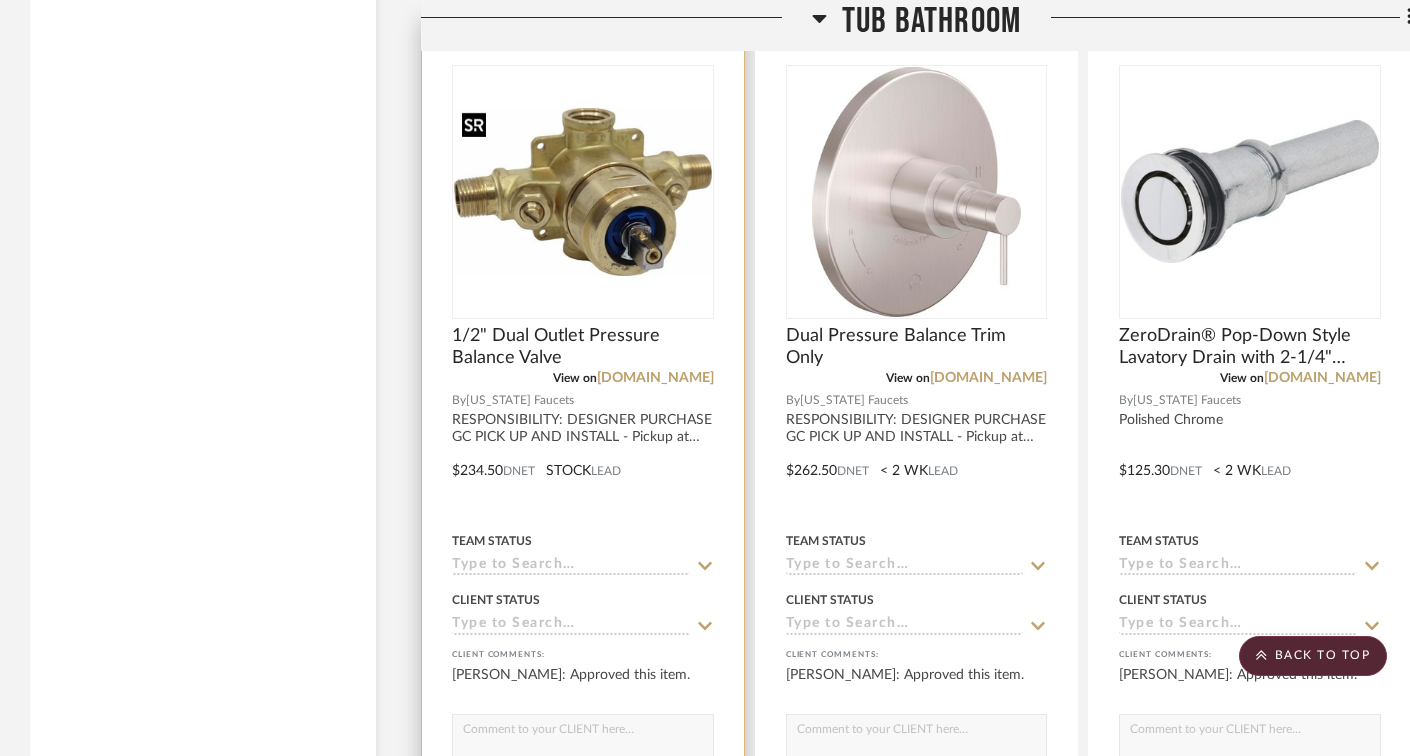 click at bounding box center [583, 192] 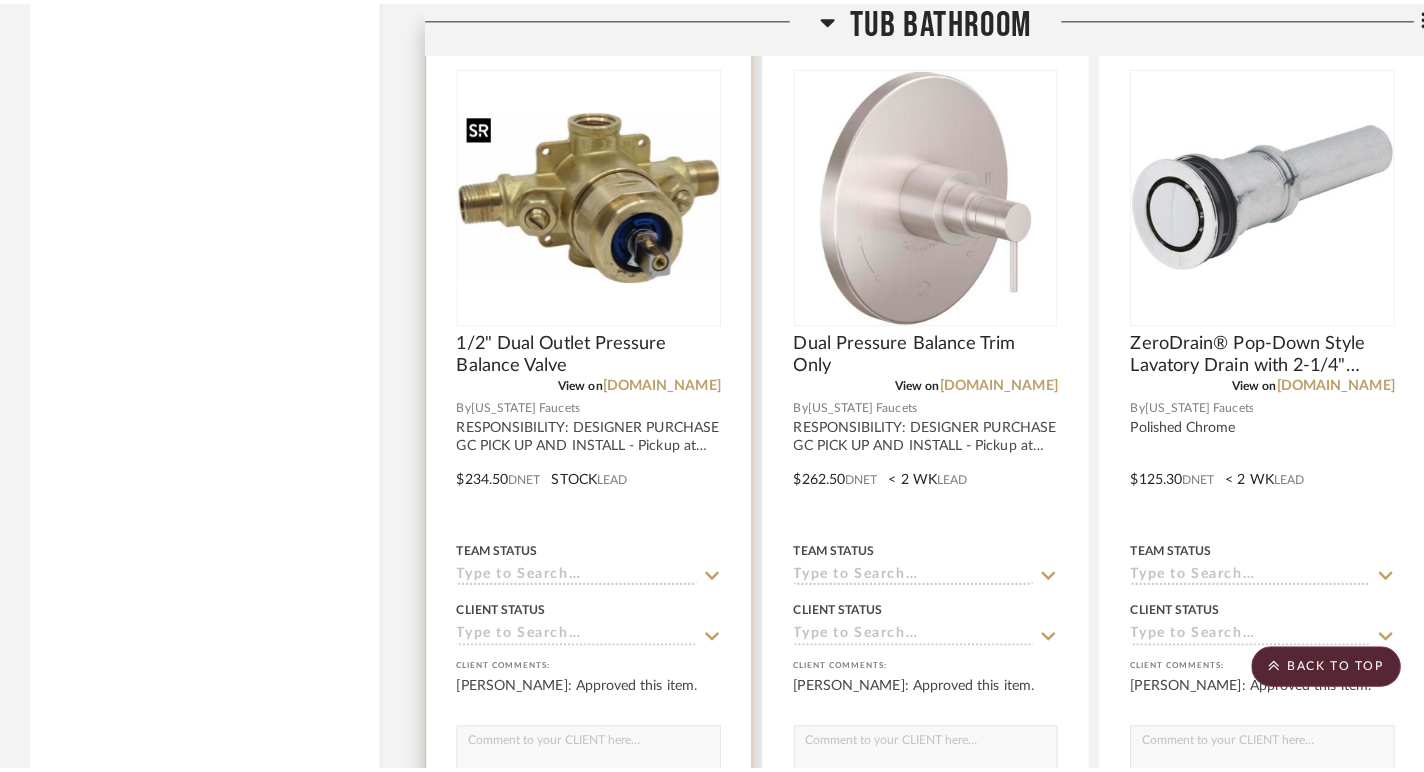 scroll, scrollTop: 0, scrollLeft: 0, axis: both 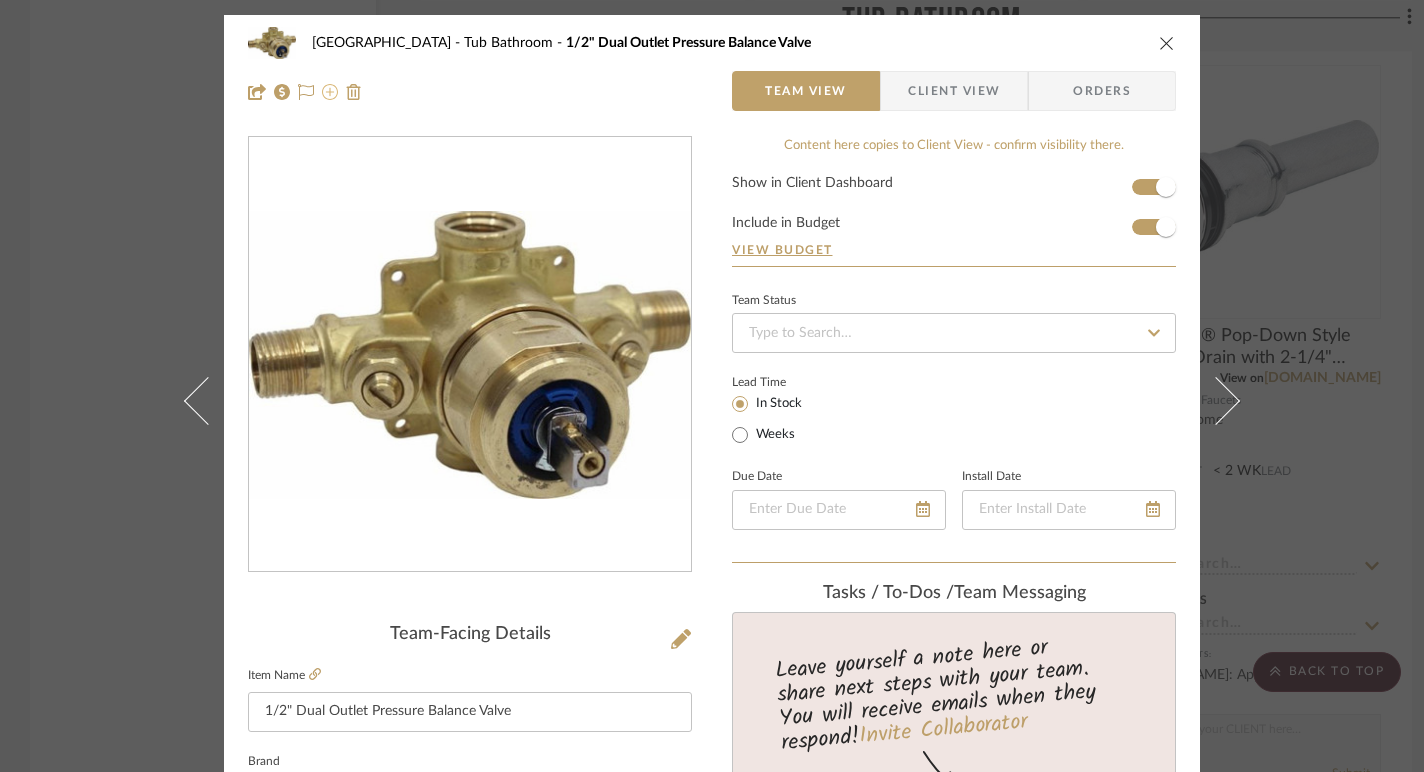 click 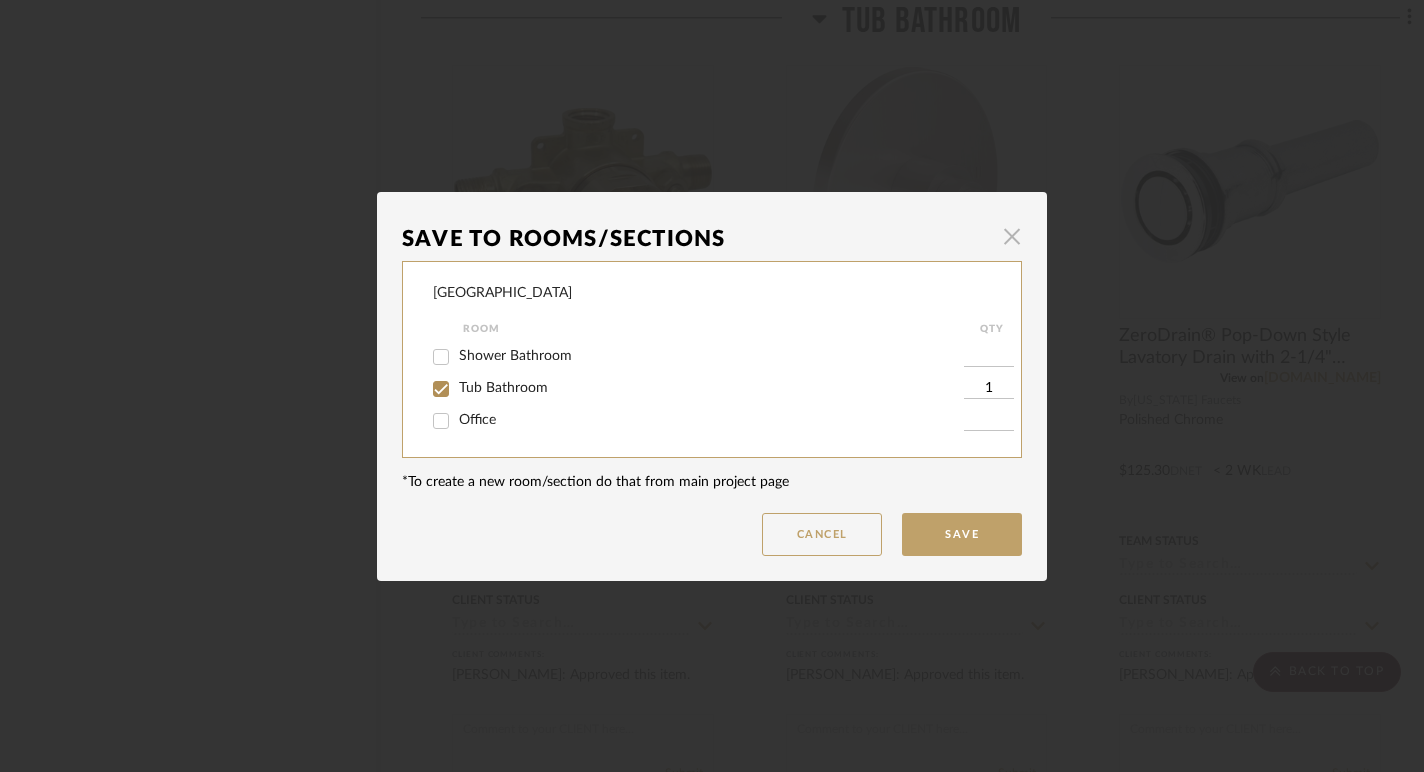 click at bounding box center [1012, 237] 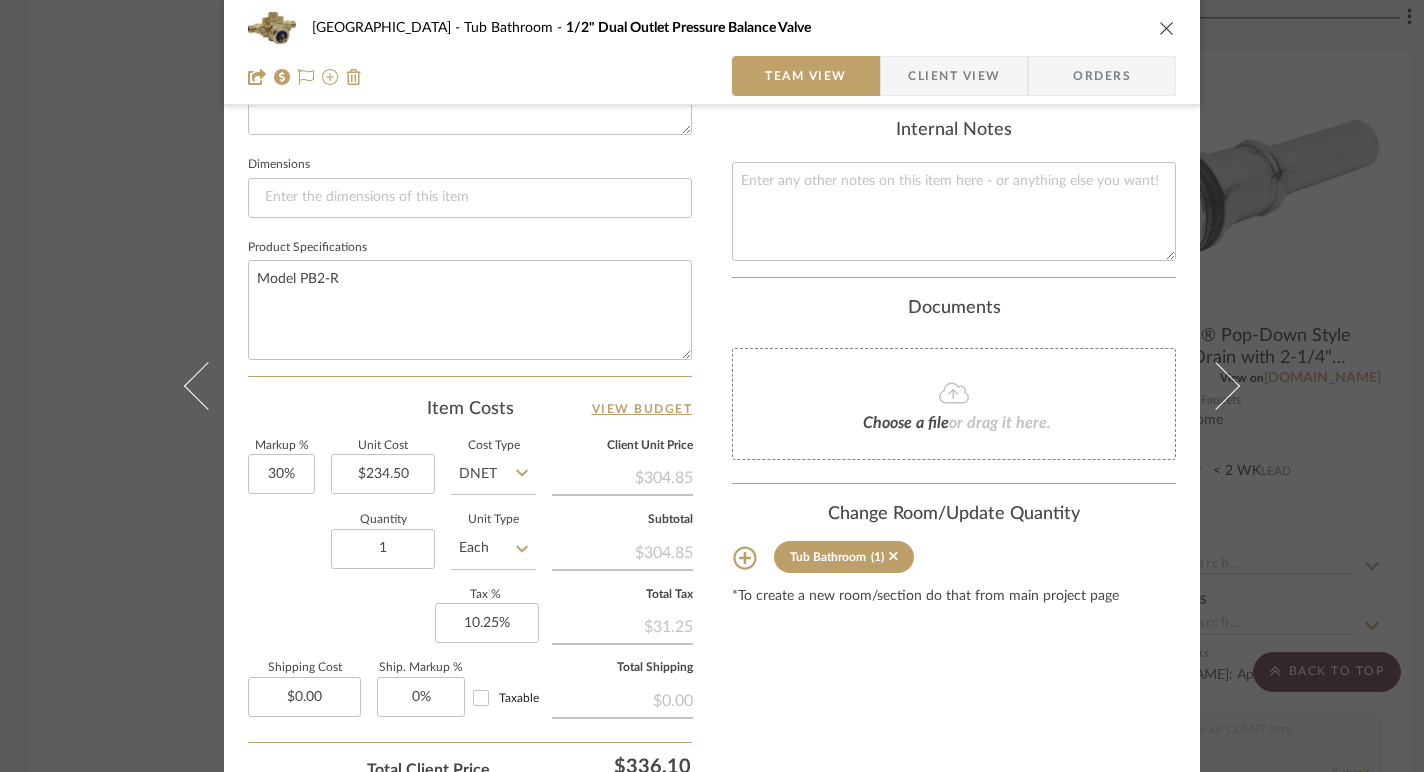 scroll, scrollTop: 988, scrollLeft: 0, axis: vertical 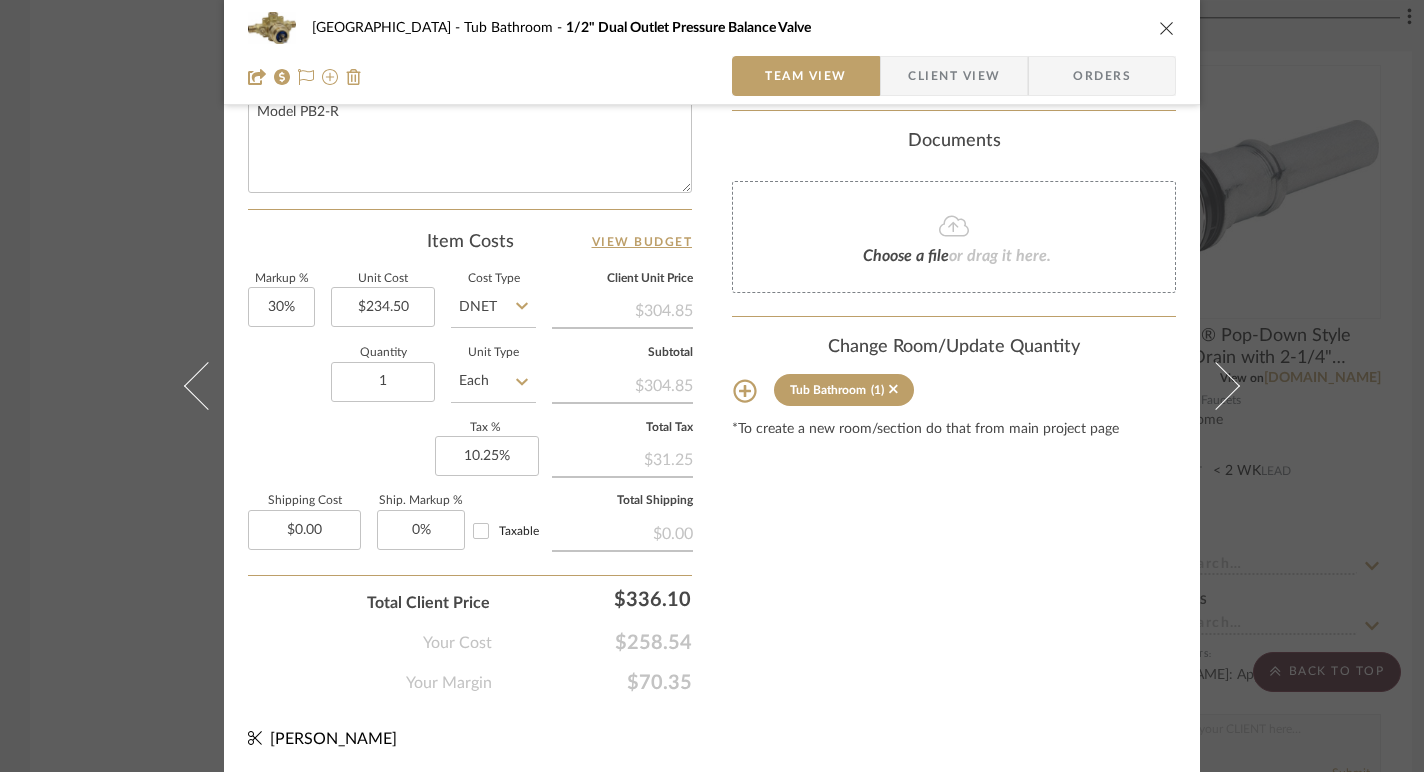 click at bounding box center [1167, 28] 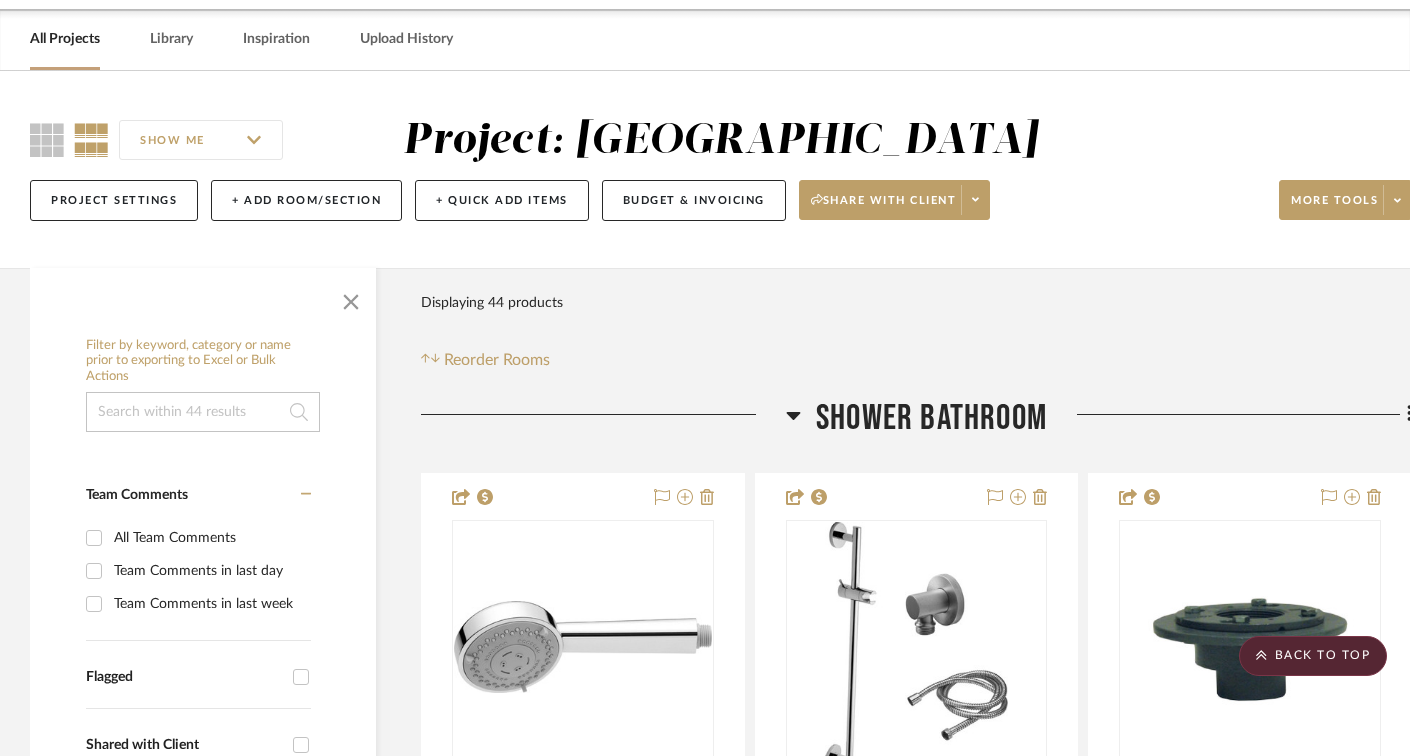 scroll, scrollTop: 0, scrollLeft: 0, axis: both 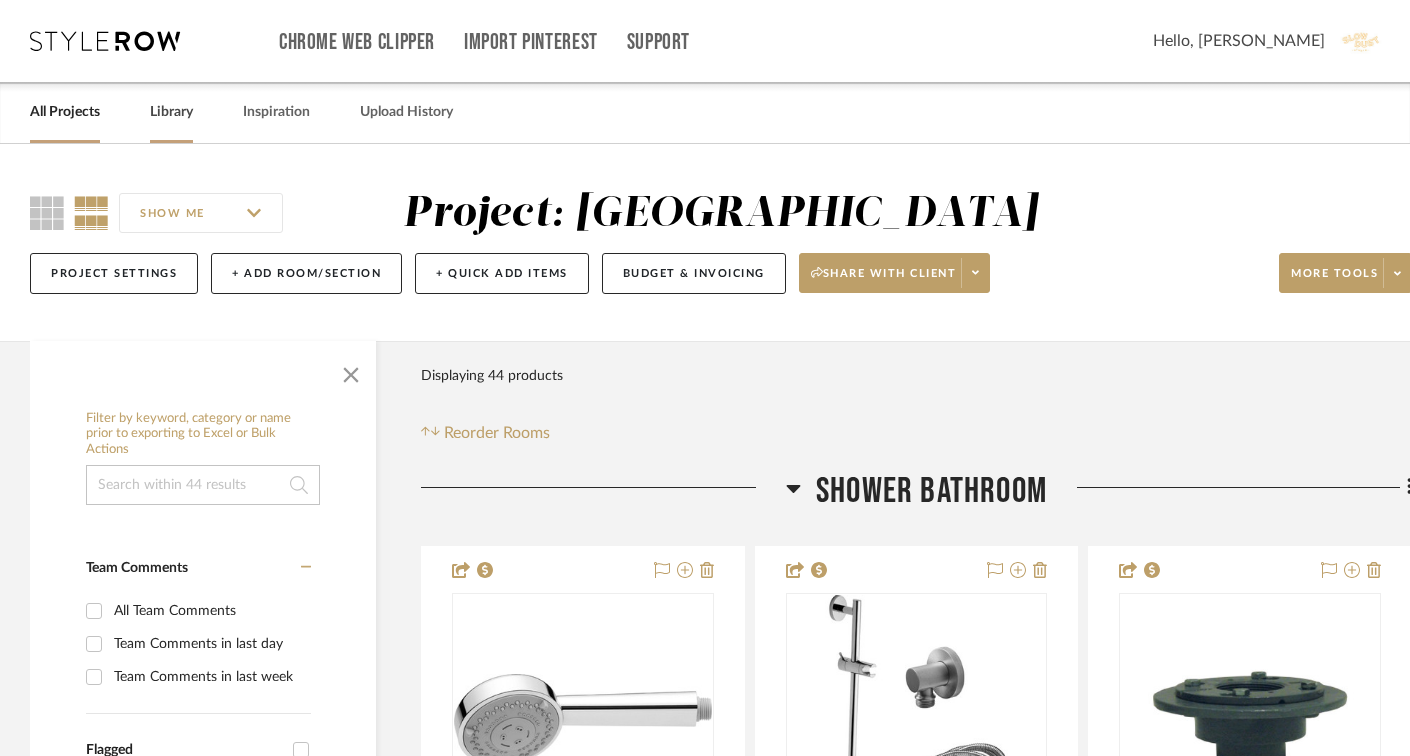 click on "Library" at bounding box center (171, 112) 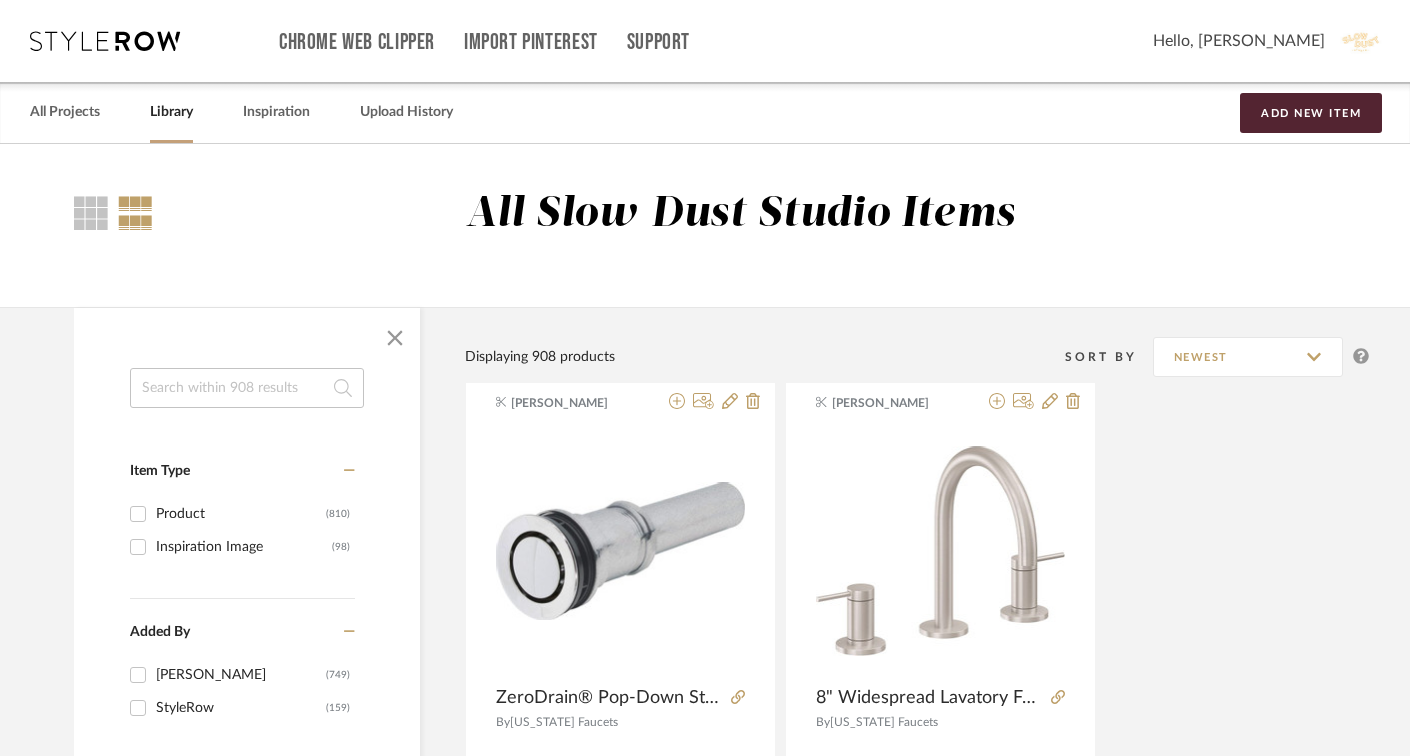 click 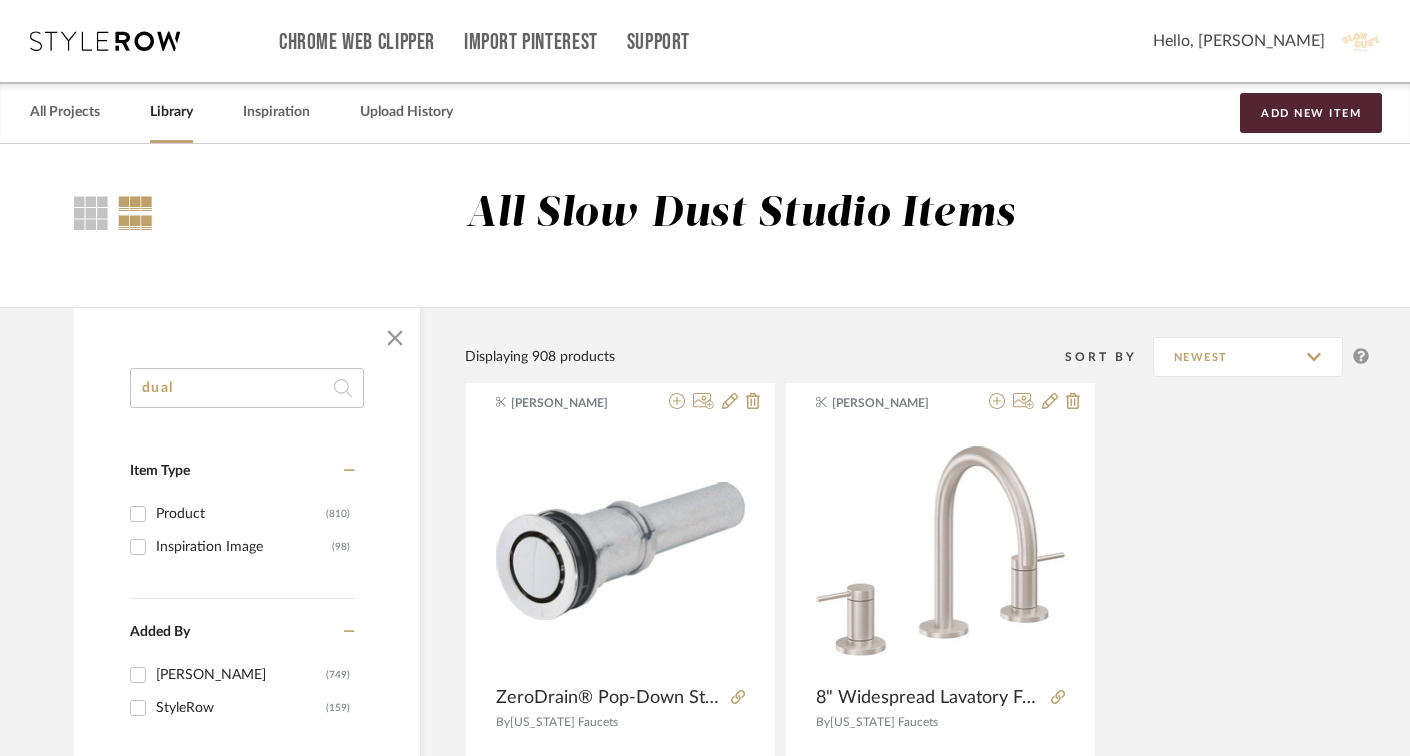 type on "dual" 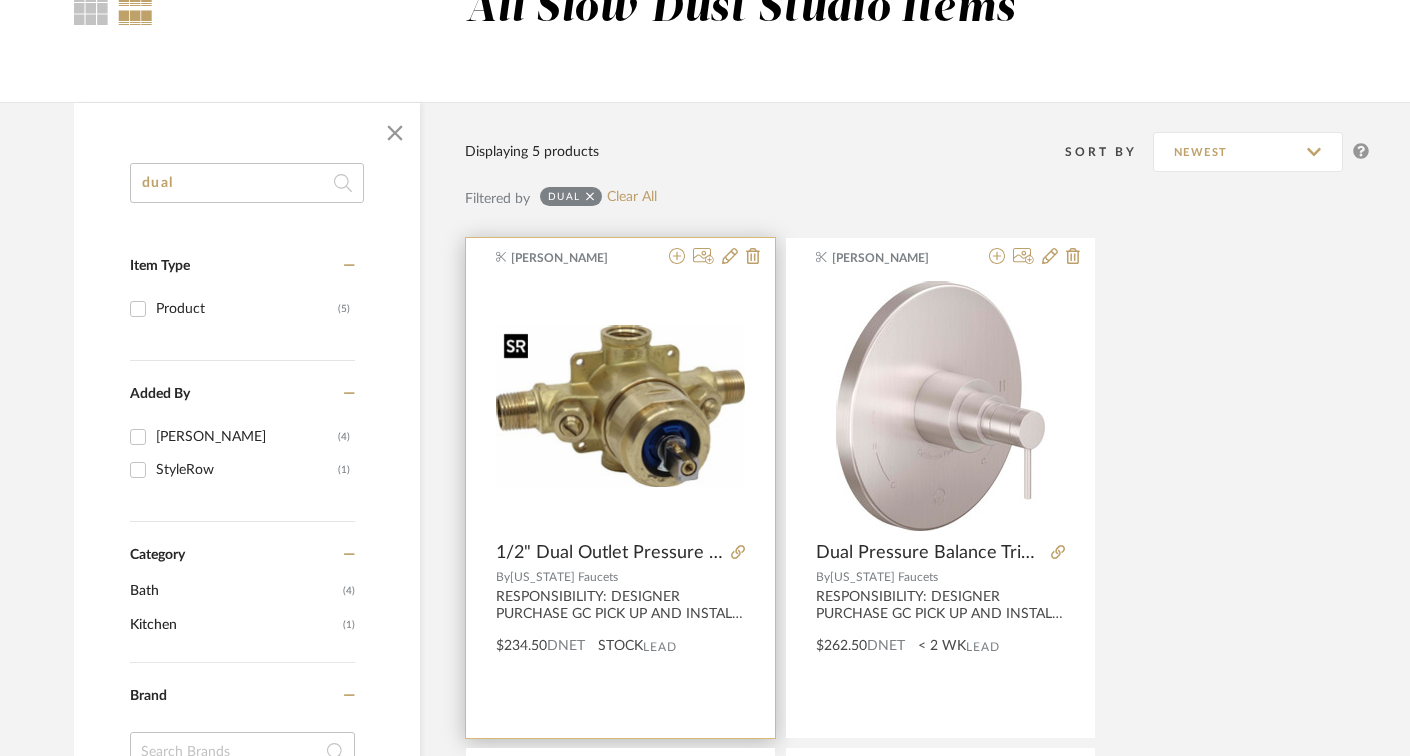 scroll, scrollTop: 220, scrollLeft: 0, axis: vertical 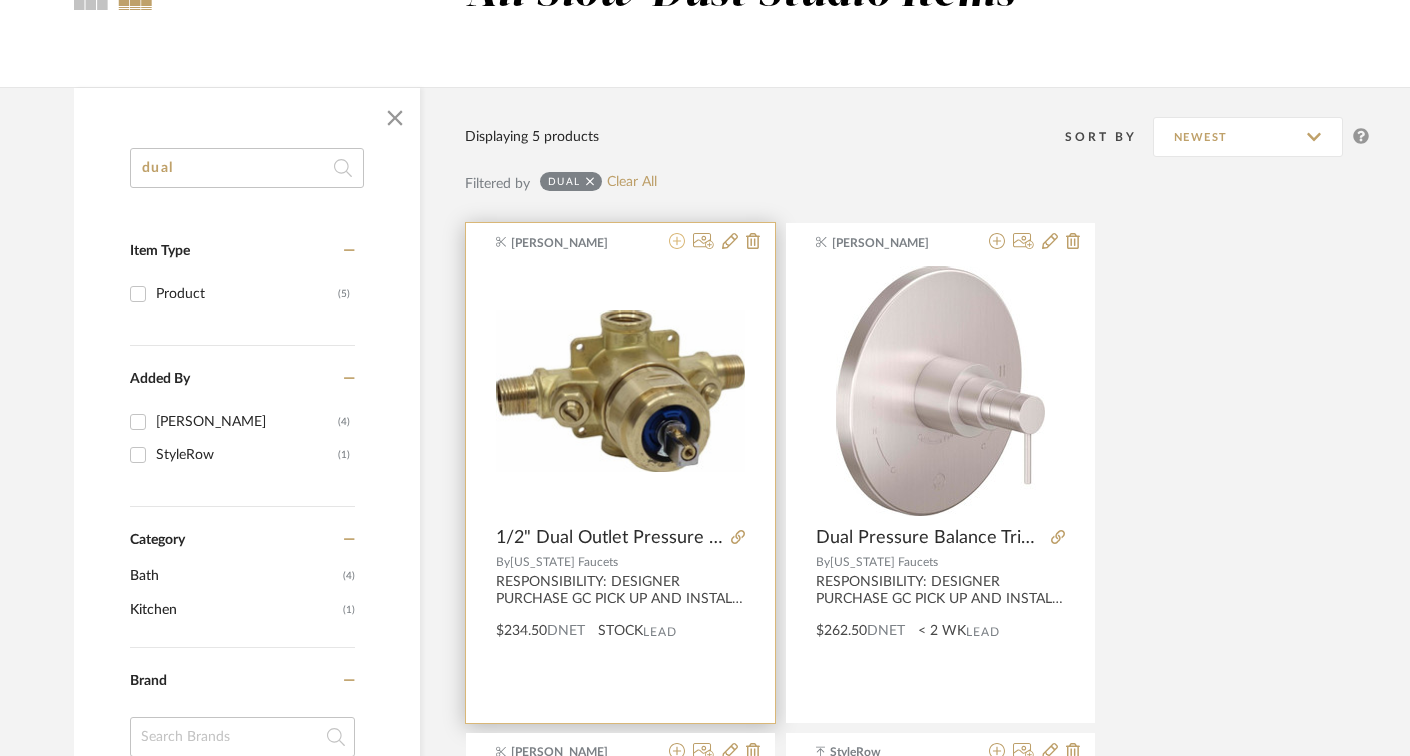 click 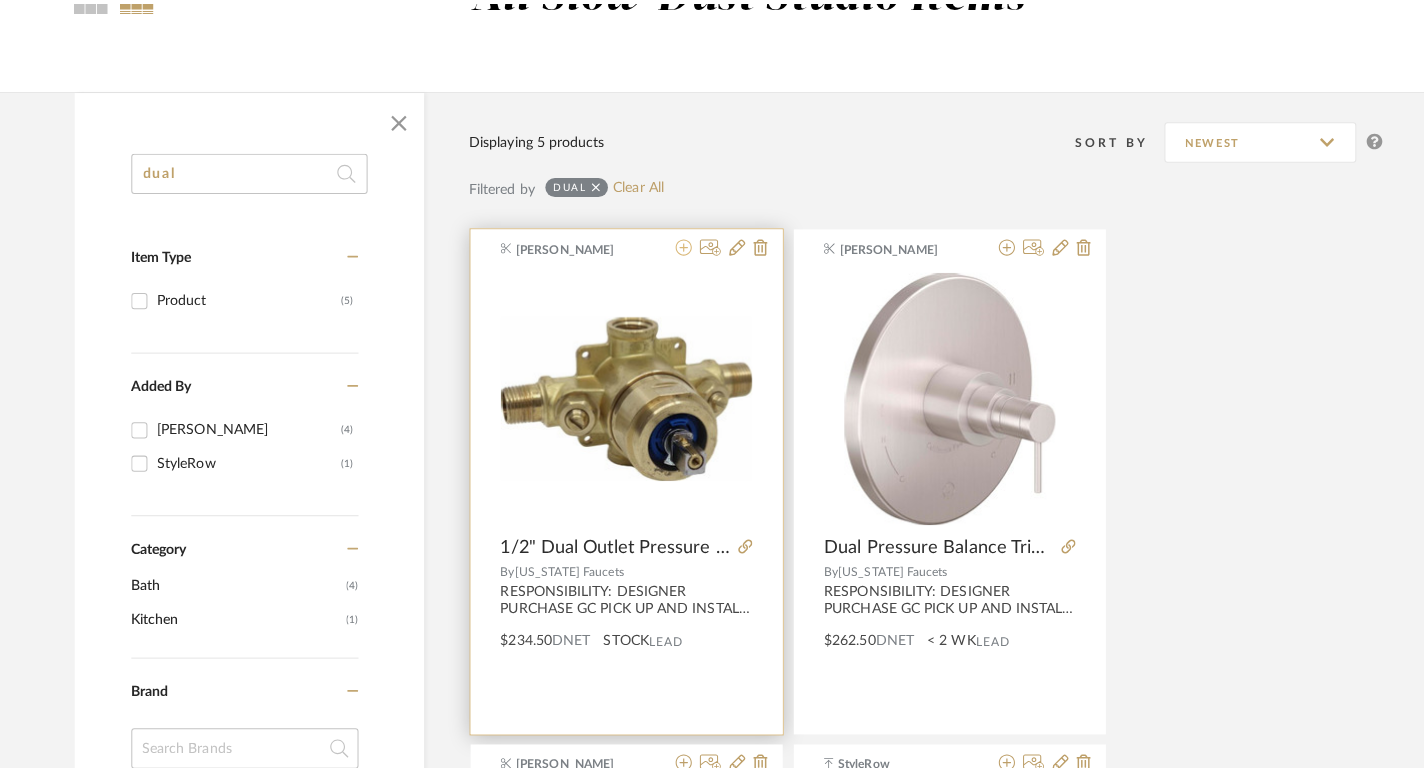 scroll, scrollTop: 0, scrollLeft: 0, axis: both 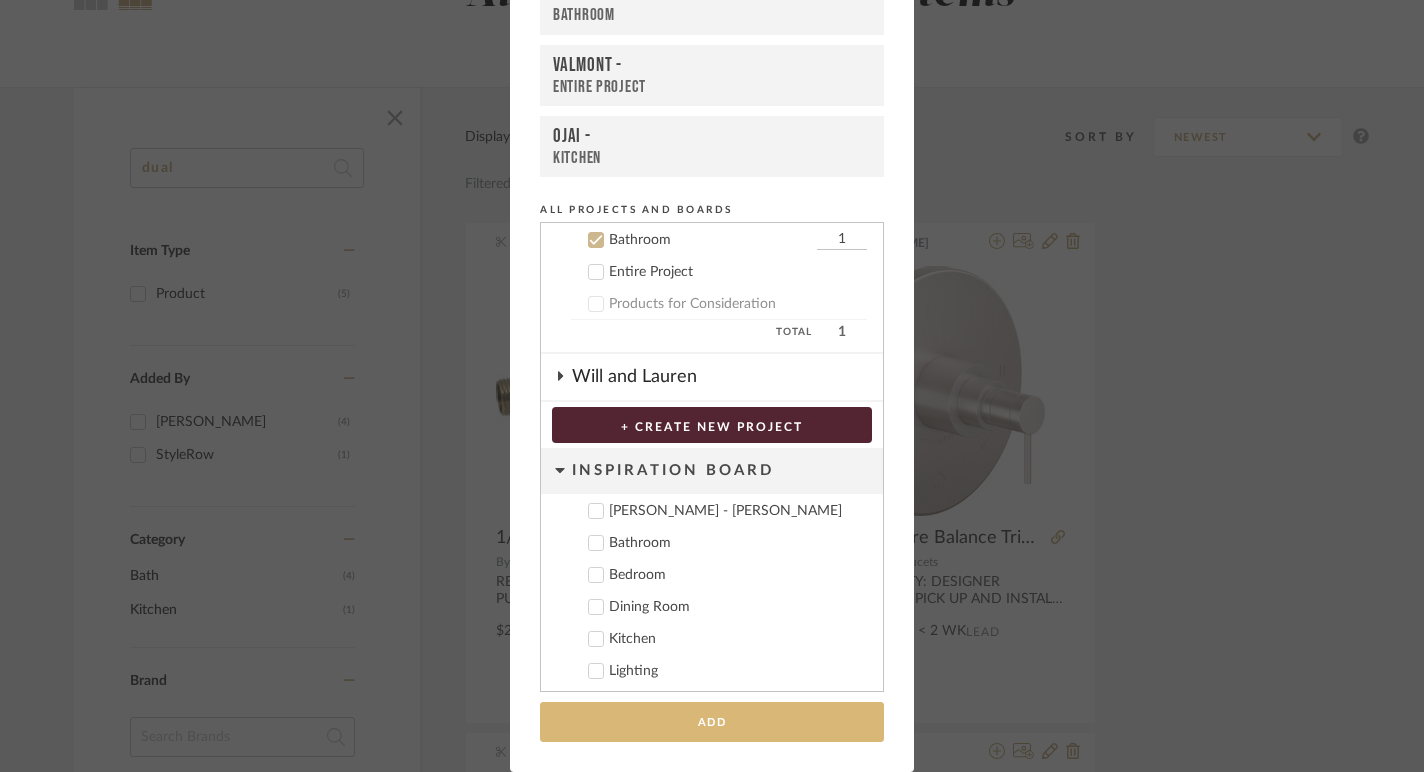 click on "Add" at bounding box center (712, 722) 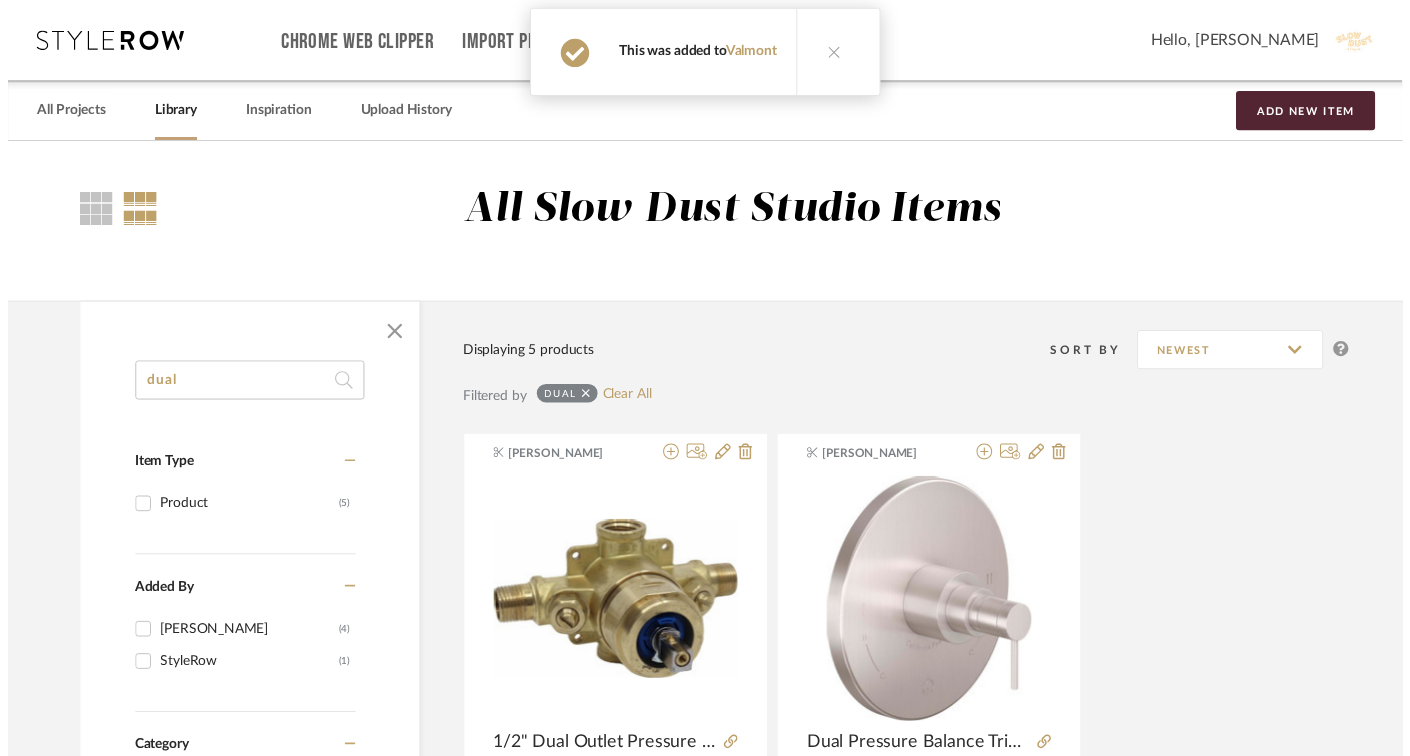 scroll, scrollTop: 220, scrollLeft: 0, axis: vertical 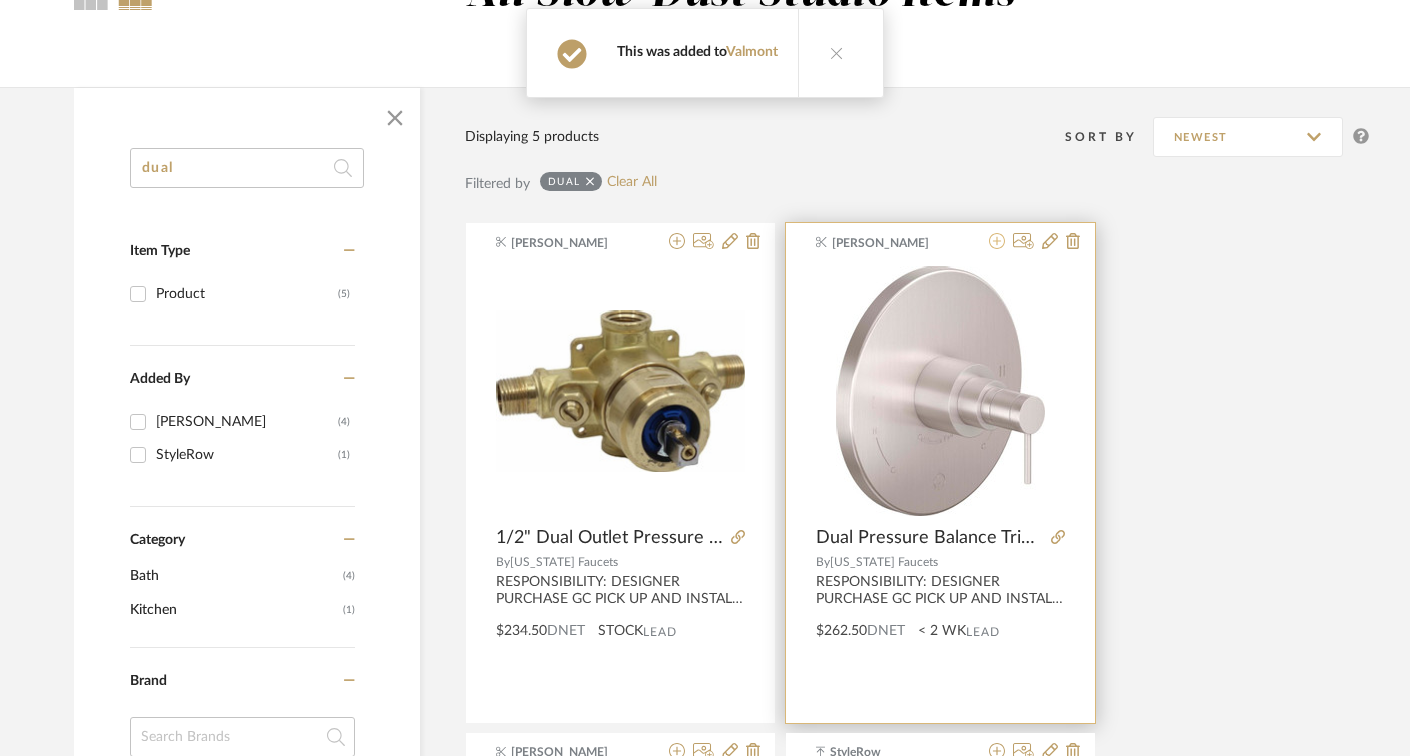 click 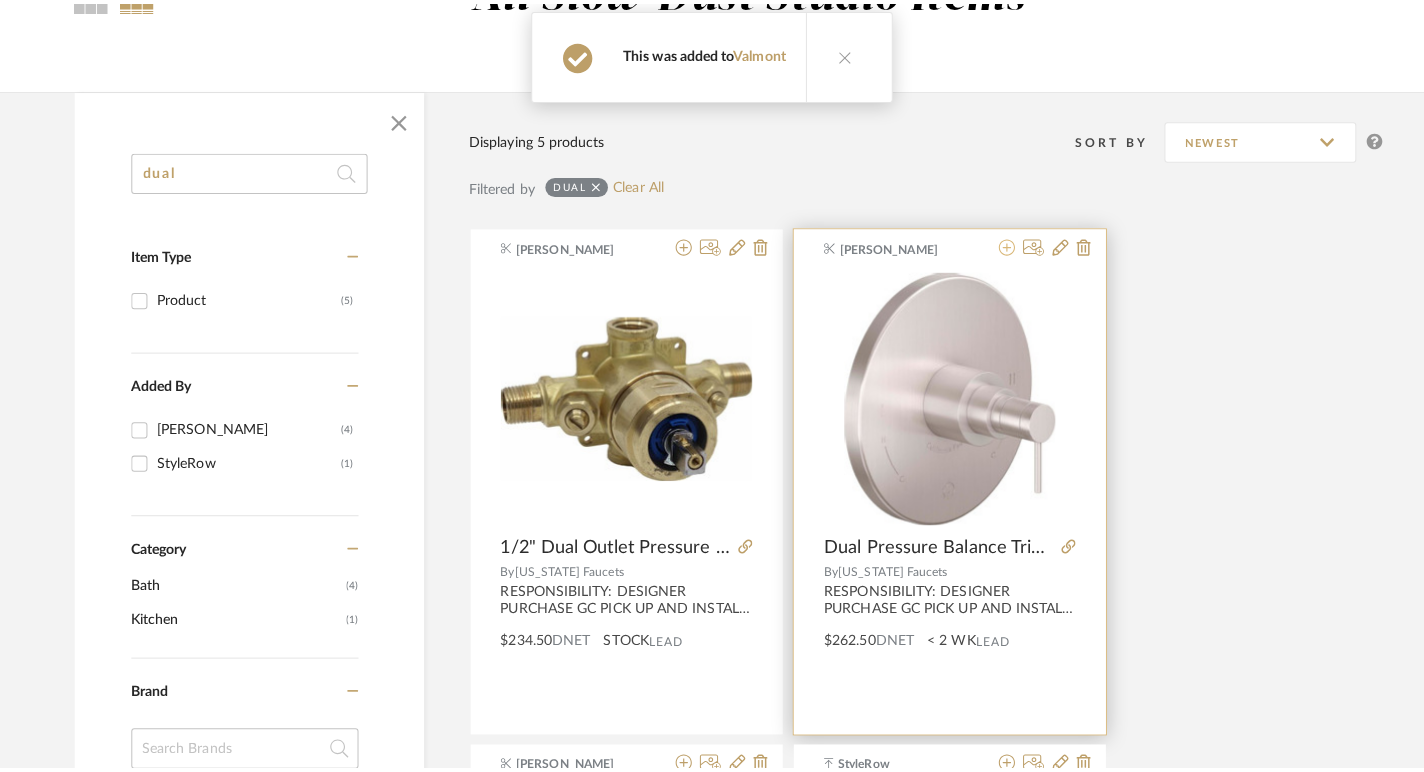 scroll, scrollTop: 0, scrollLeft: 0, axis: both 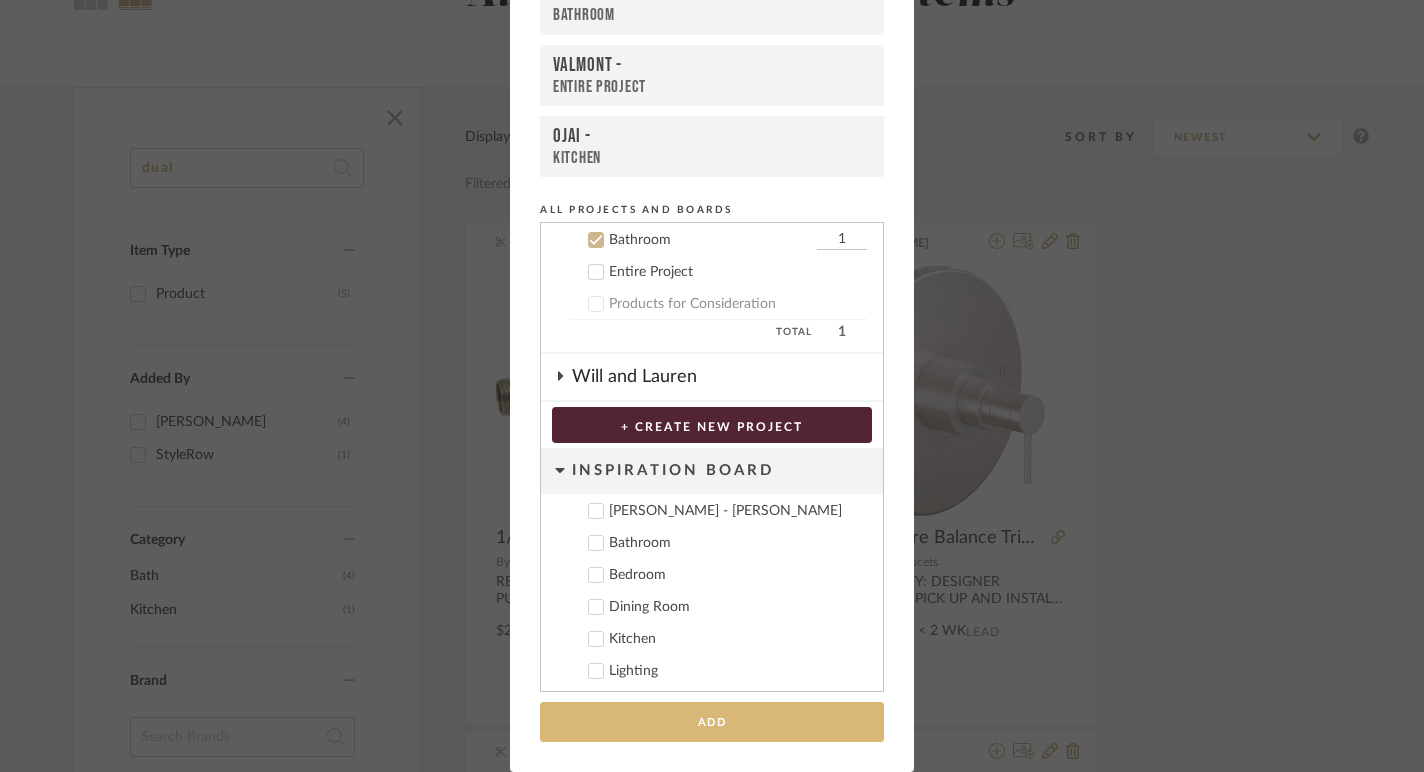 click on "Add" at bounding box center (712, 722) 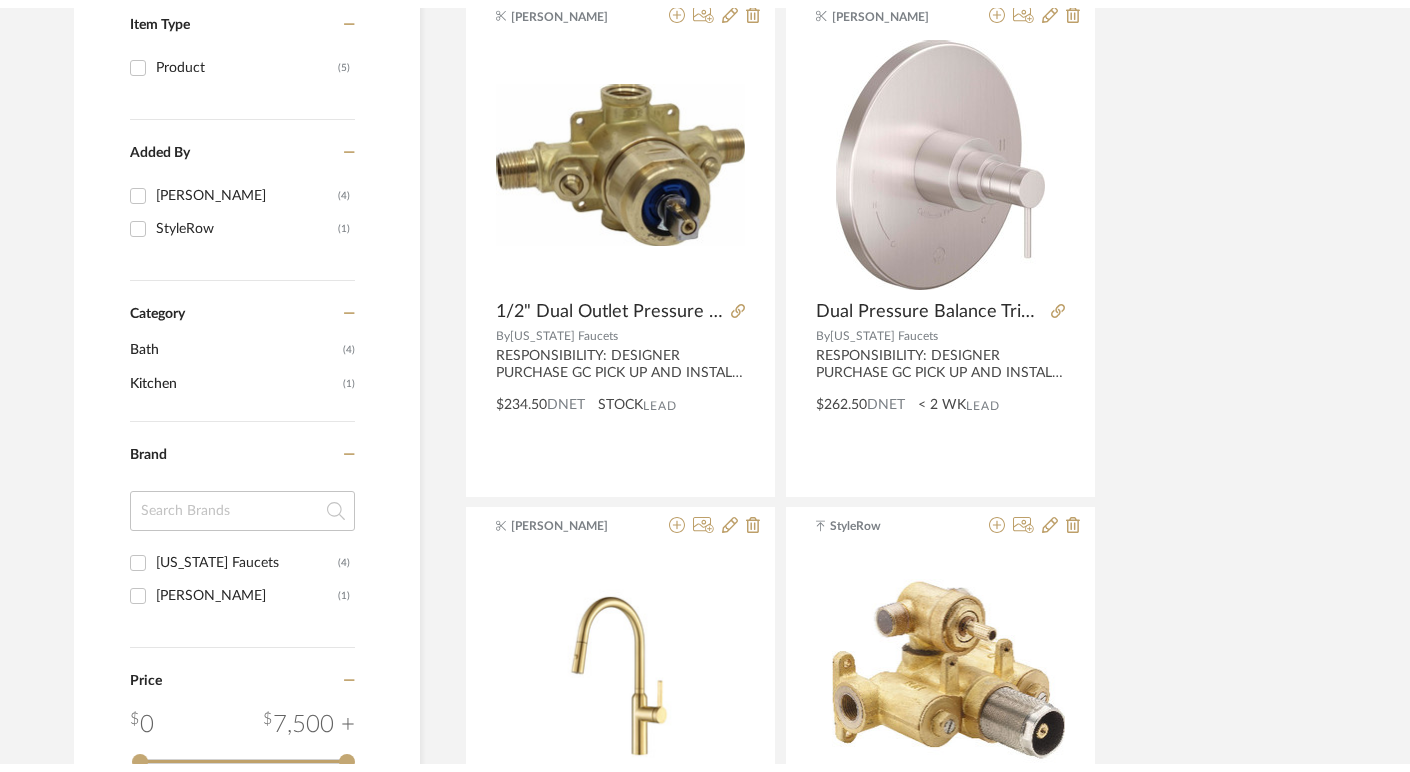 scroll, scrollTop: 0, scrollLeft: 0, axis: both 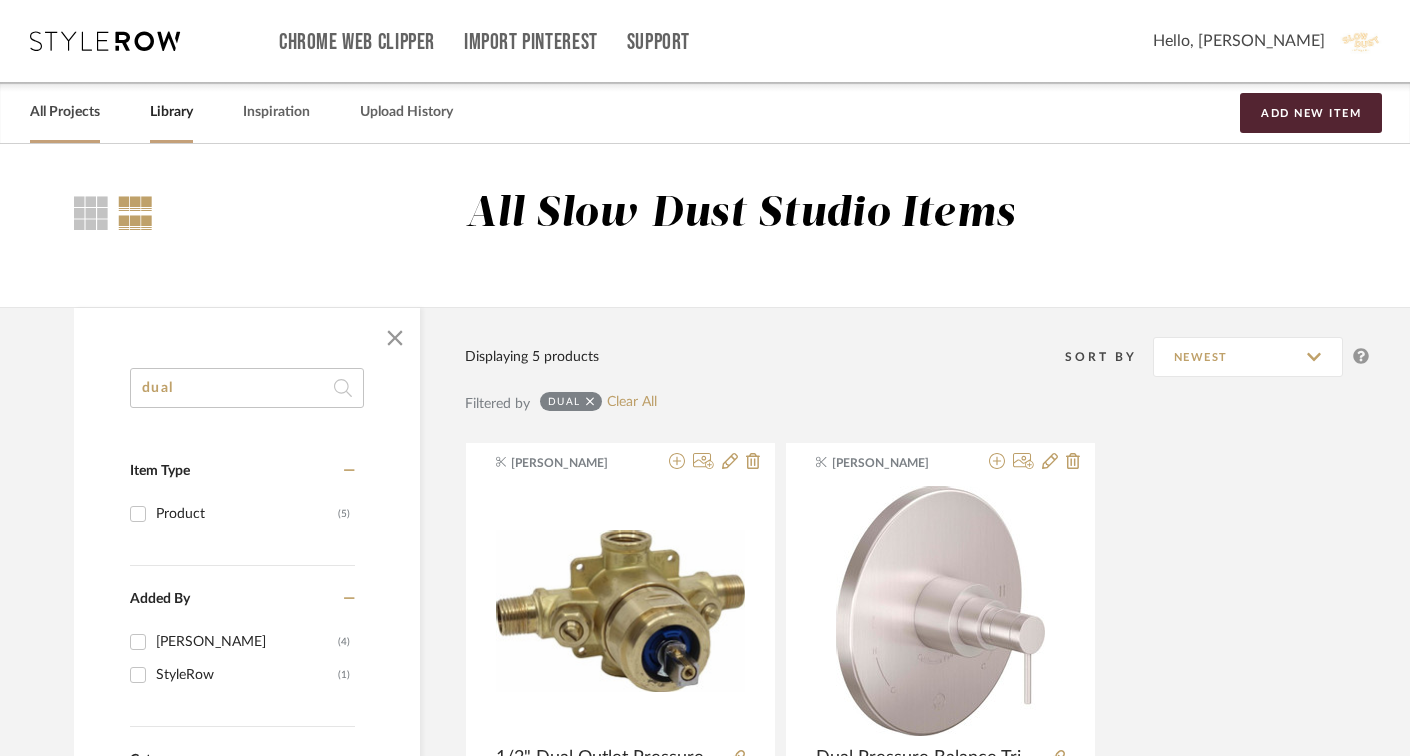 click on "All Projects" at bounding box center [65, 112] 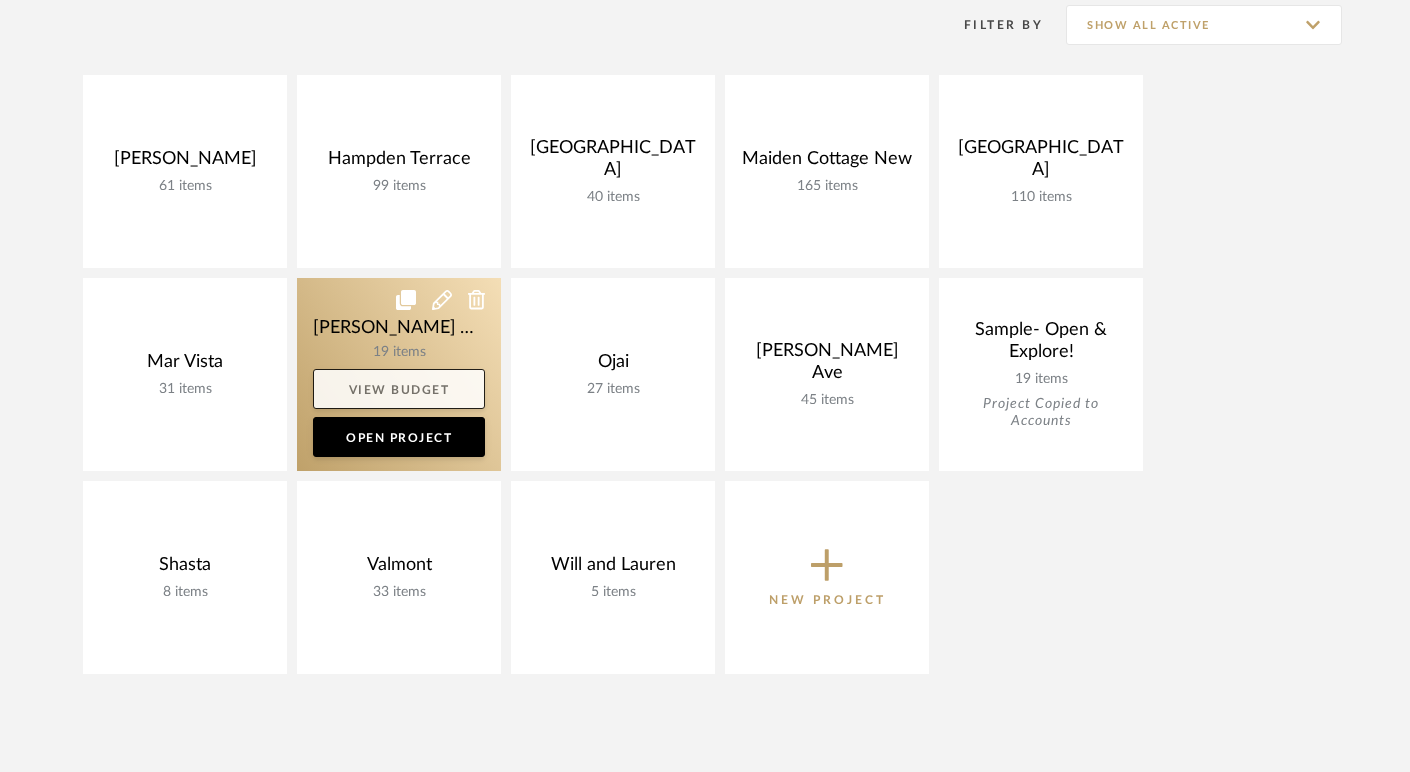 scroll, scrollTop: 477, scrollLeft: 0, axis: vertical 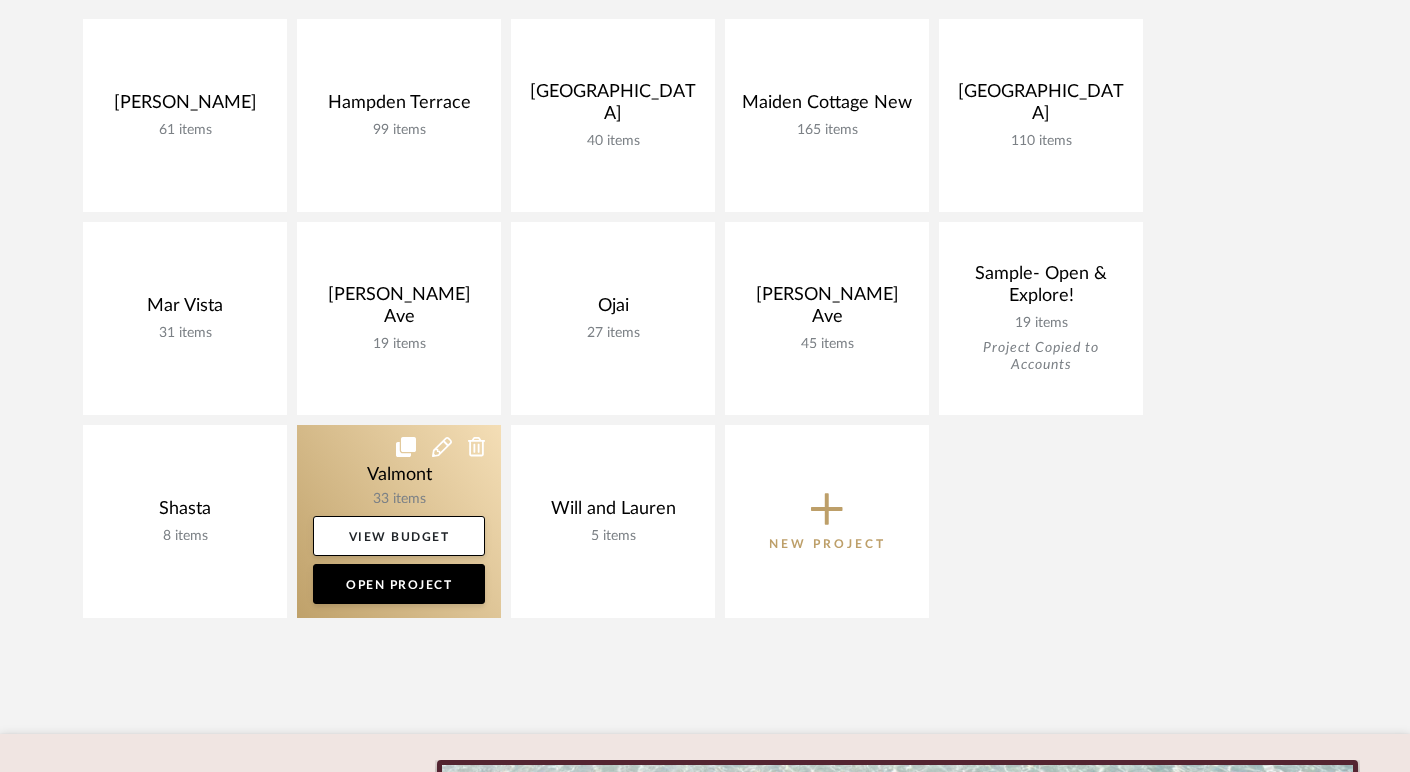 click 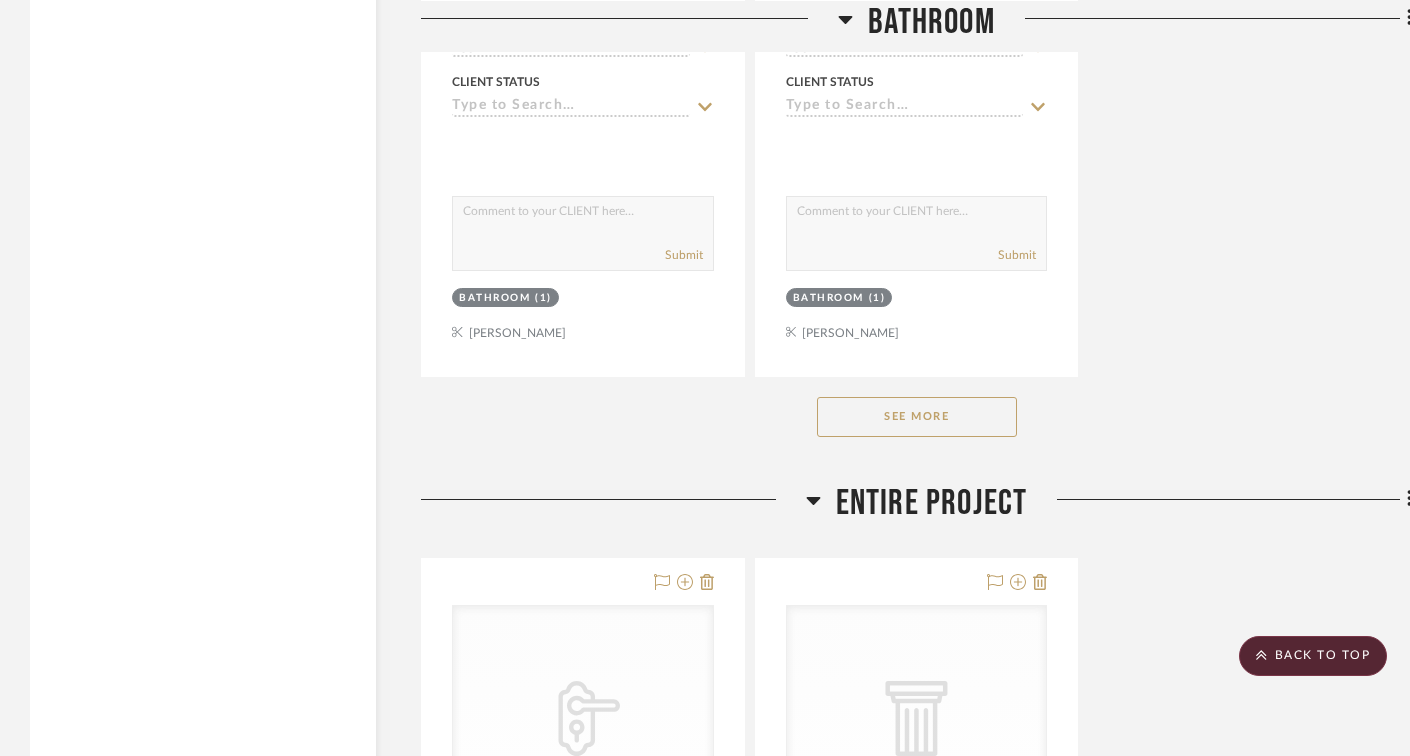 scroll, scrollTop: 2822, scrollLeft: 0, axis: vertical 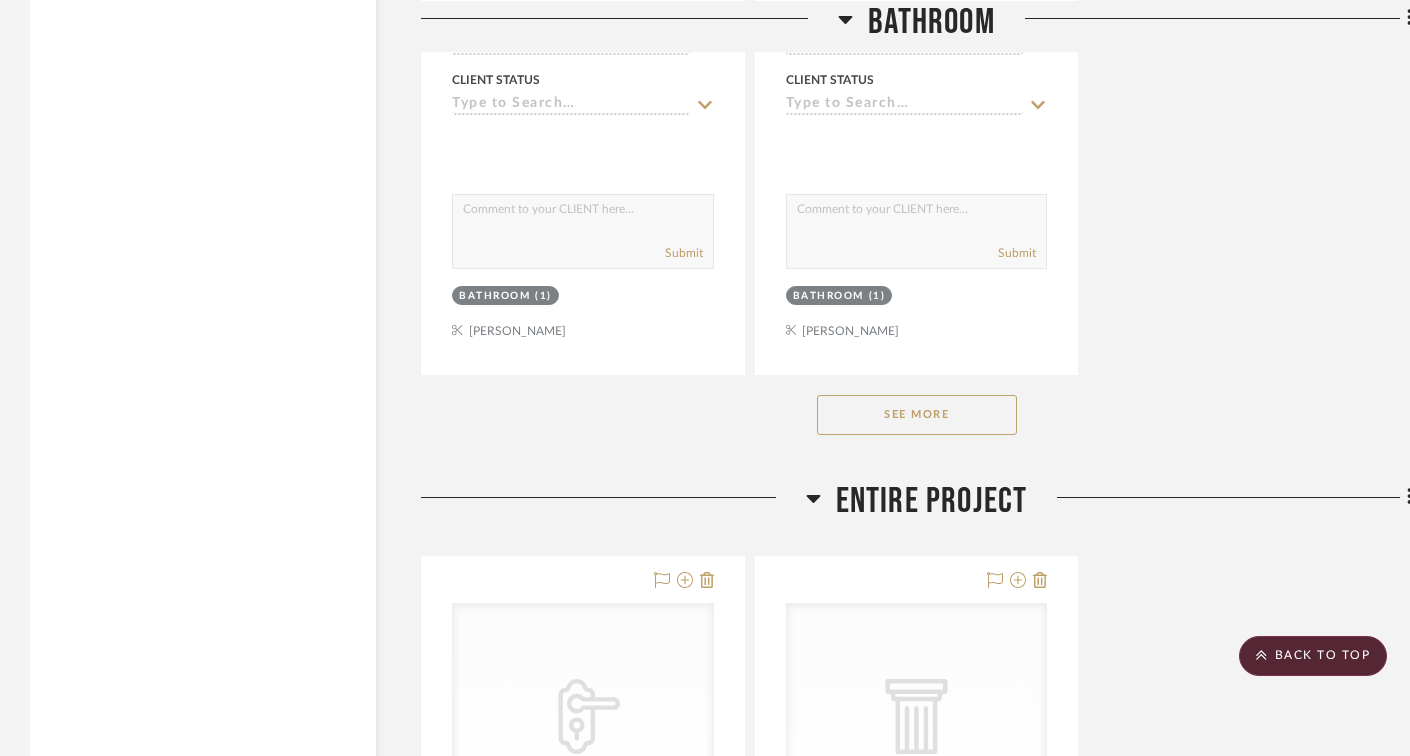 click on "See More" 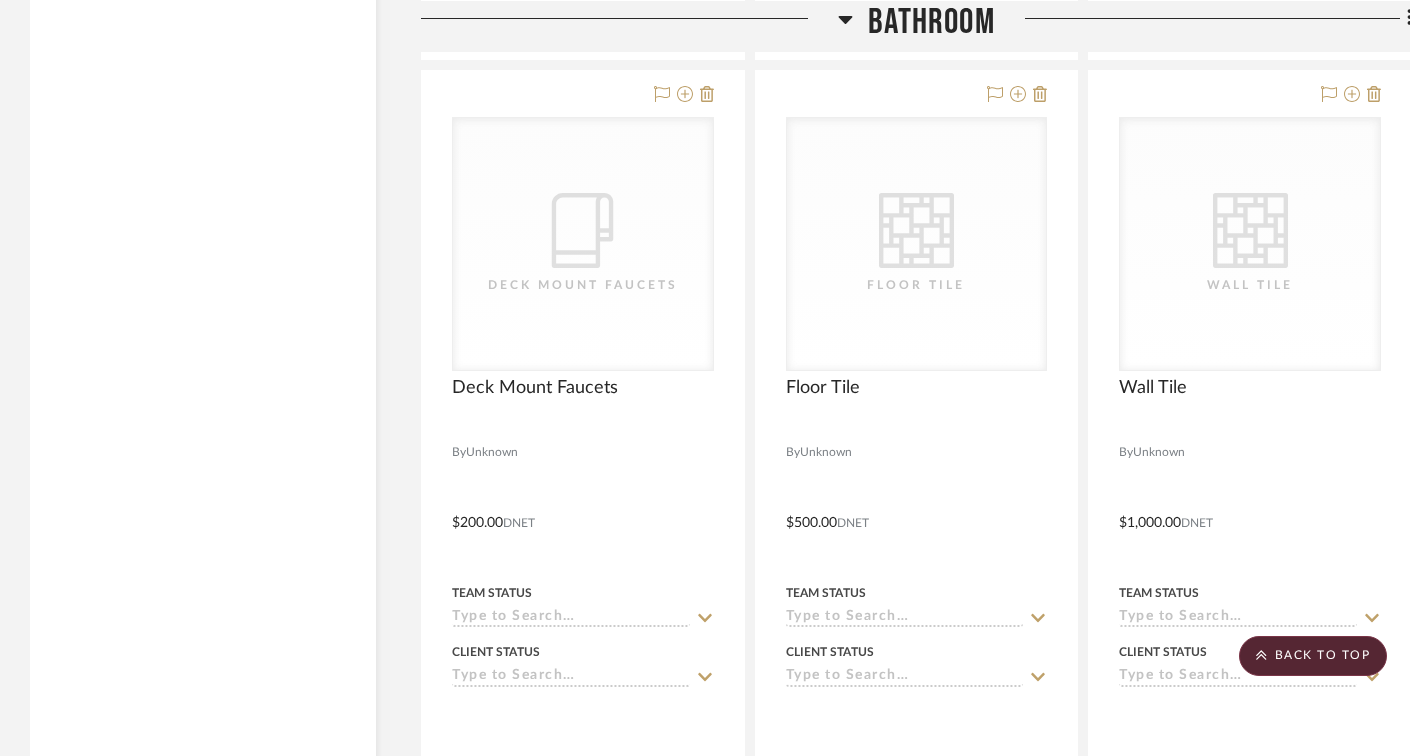 scroll, scrollTop: 4897, scrollLeft: 0, axis: vertical 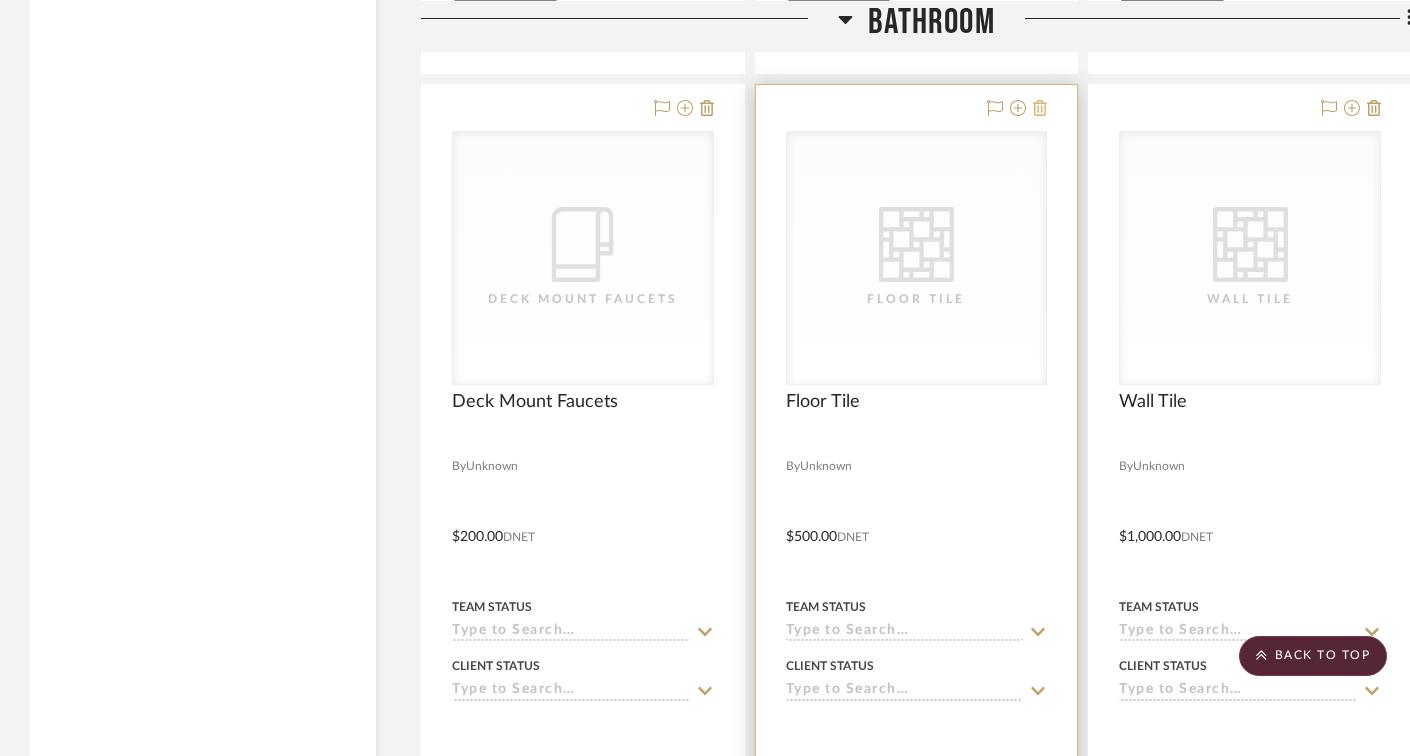 click 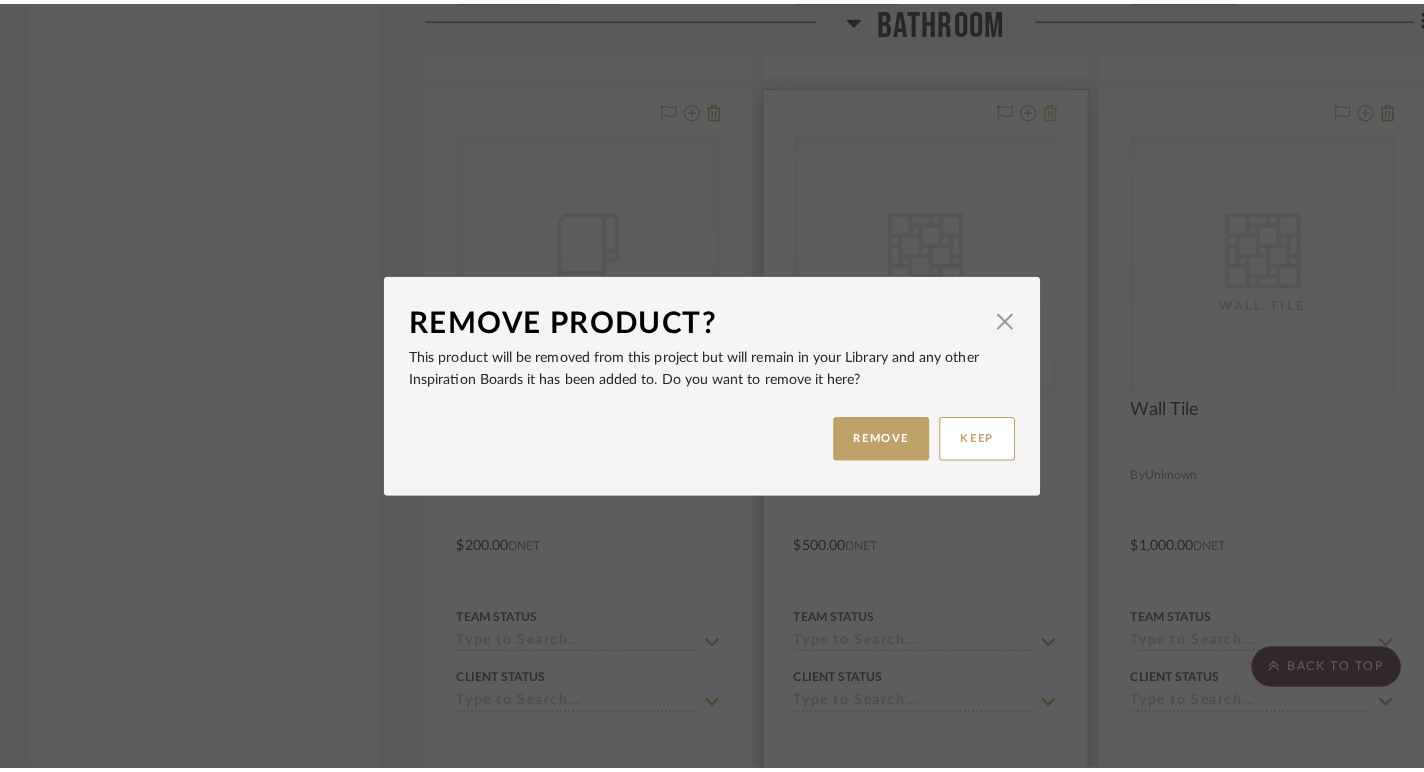 scroll, scrollTop: 0, scrollLeft: 0, axis: both 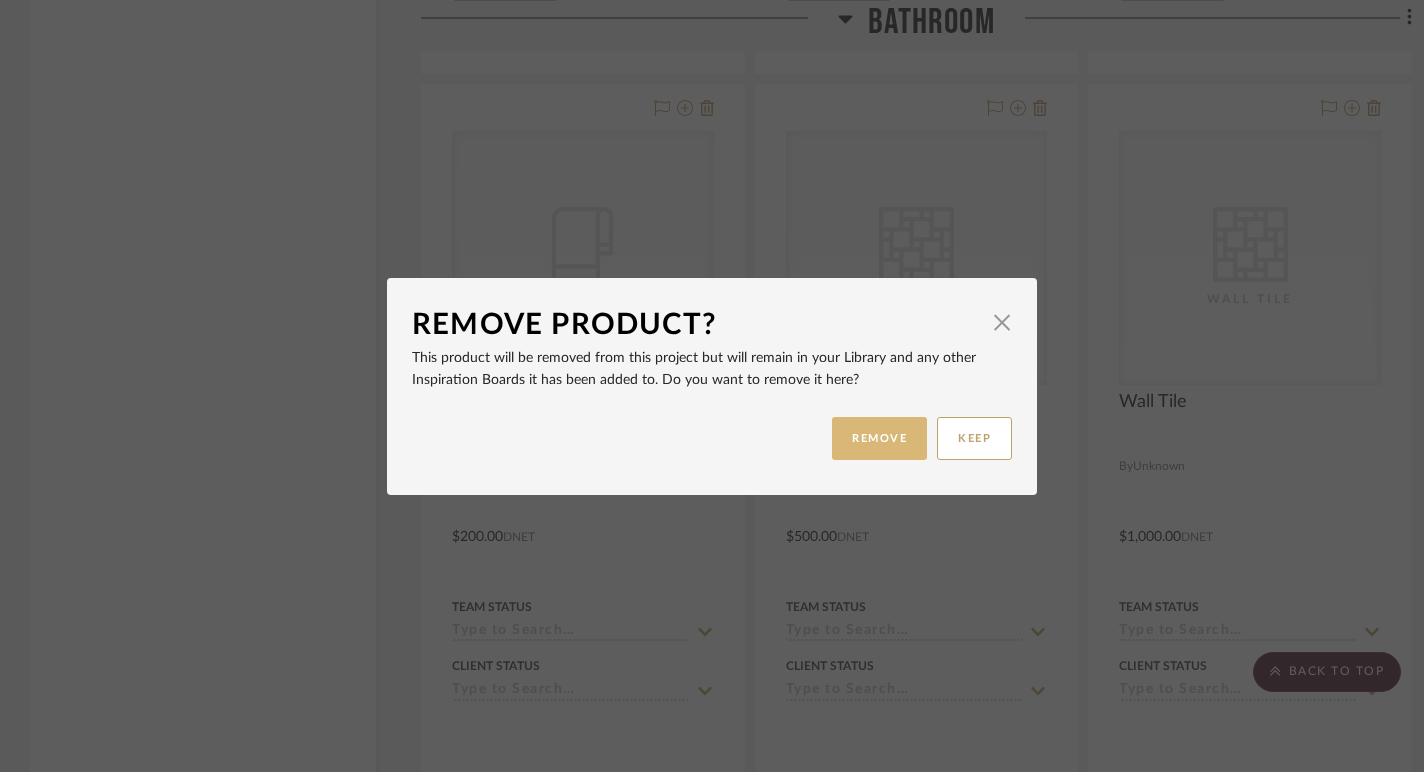 click on "REMOVE" at bounding box center (879, 438) 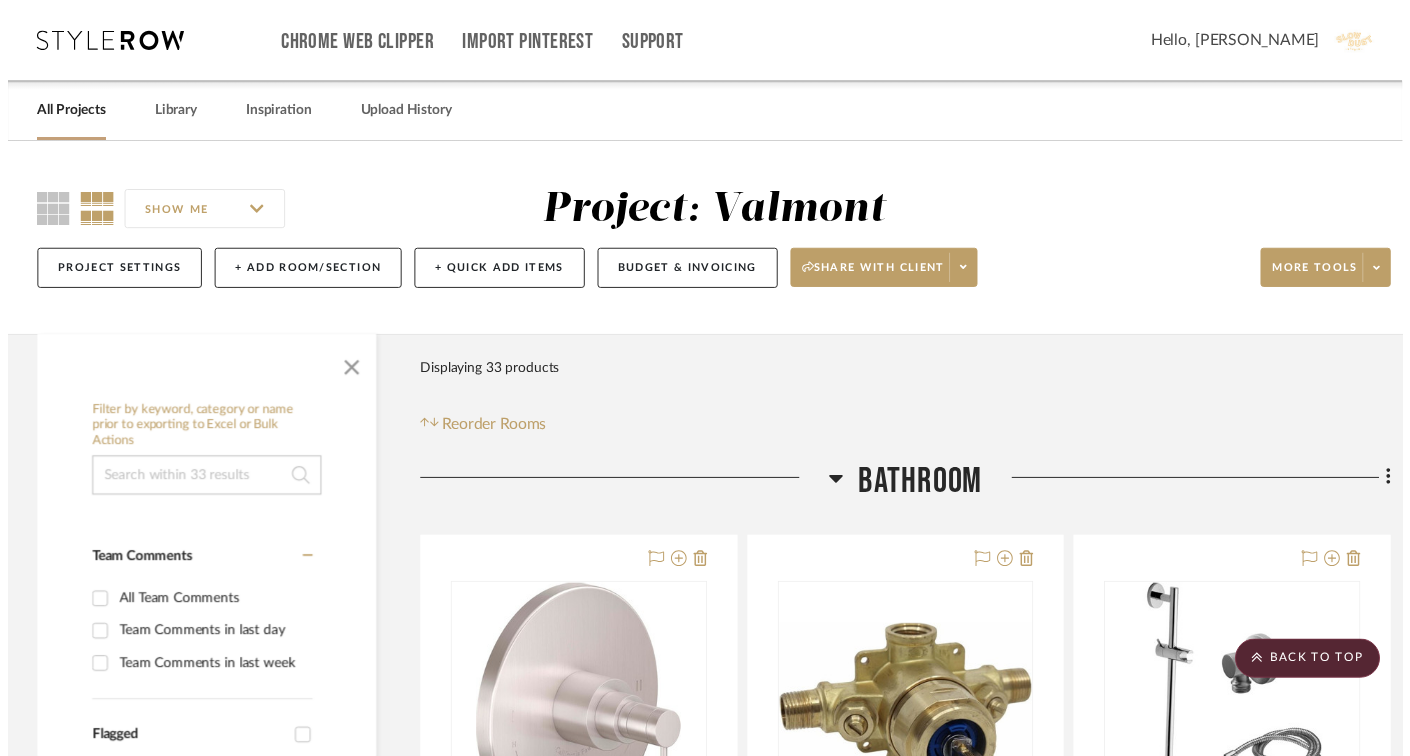 scroll, scrollTop: 4897, scrollLeft: 0, axis: vertical 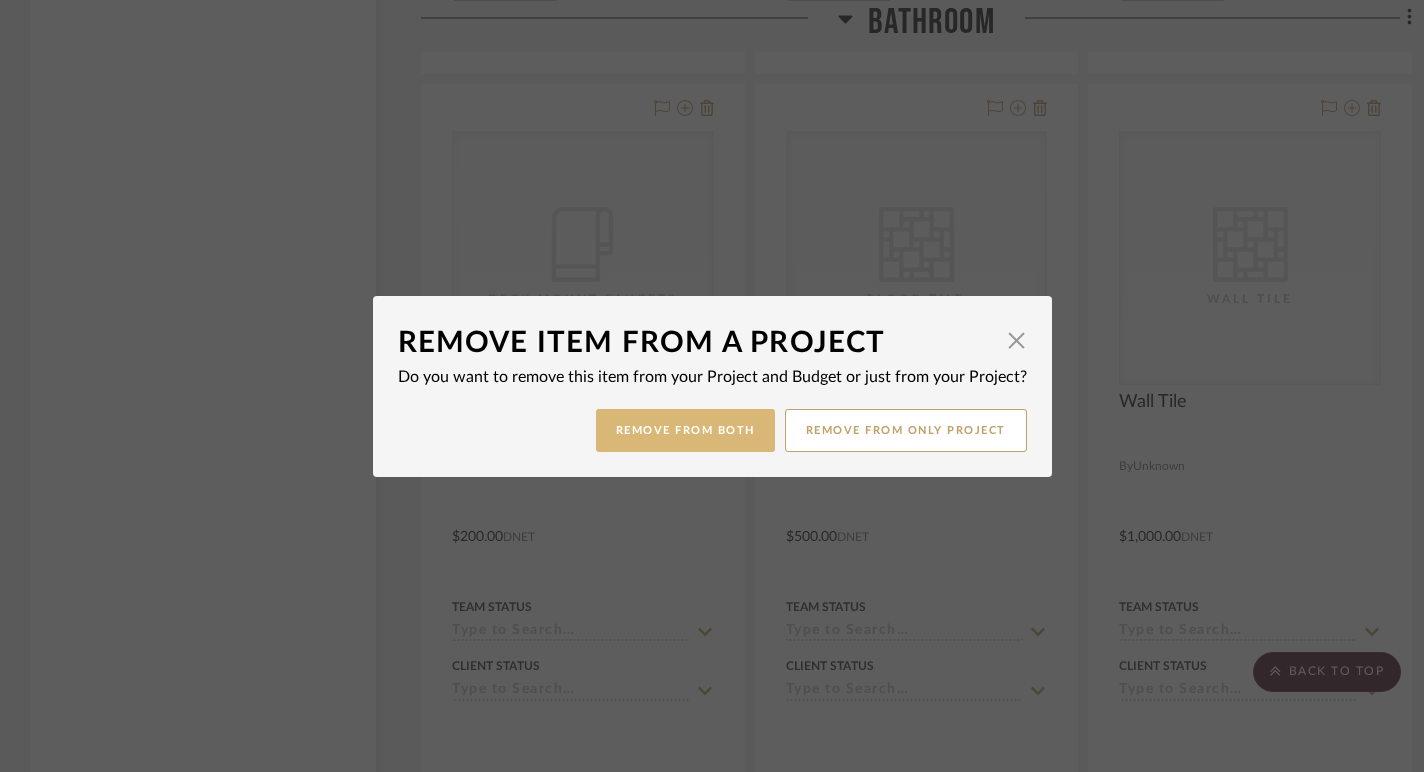 click on "Remove from Both" at bounding box center [685, 430] 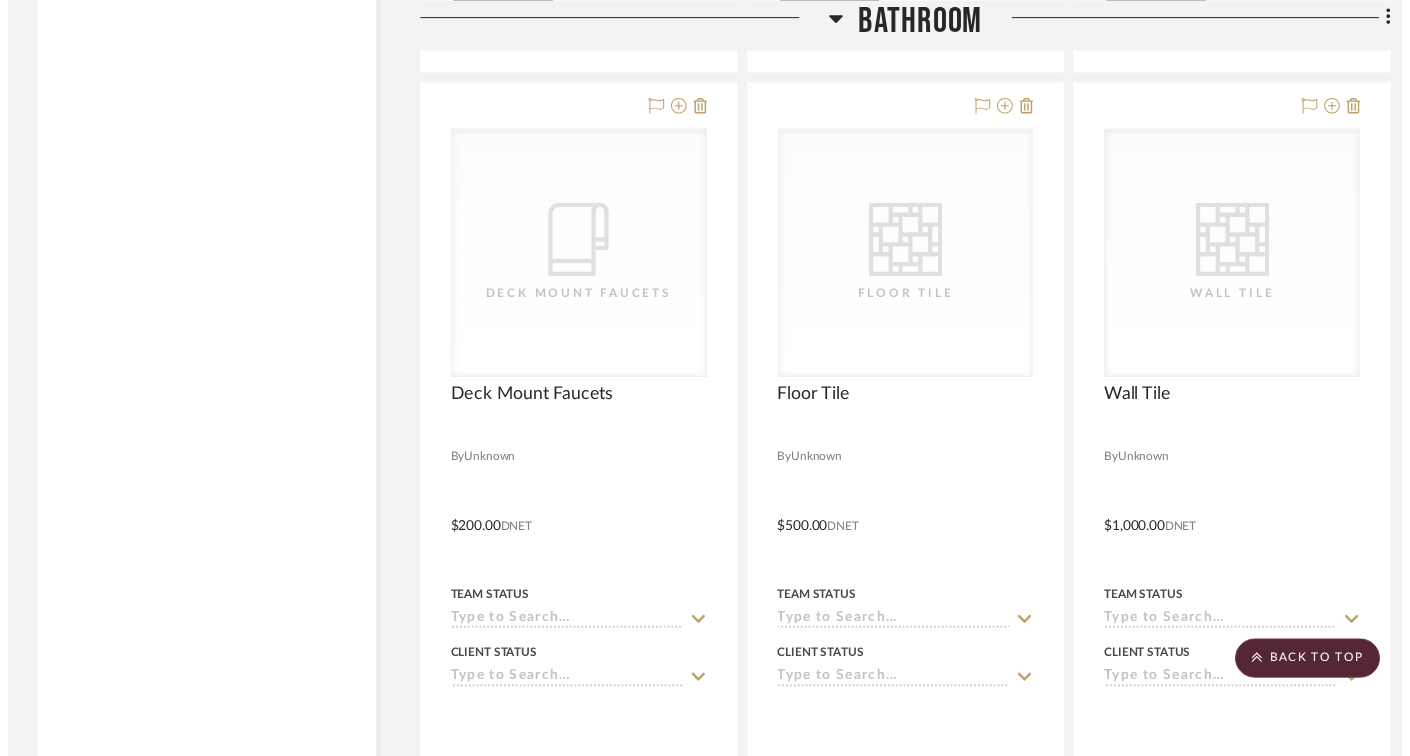 scroll, scrollTop: 4897, scrollLeft: 0, axis: vertical 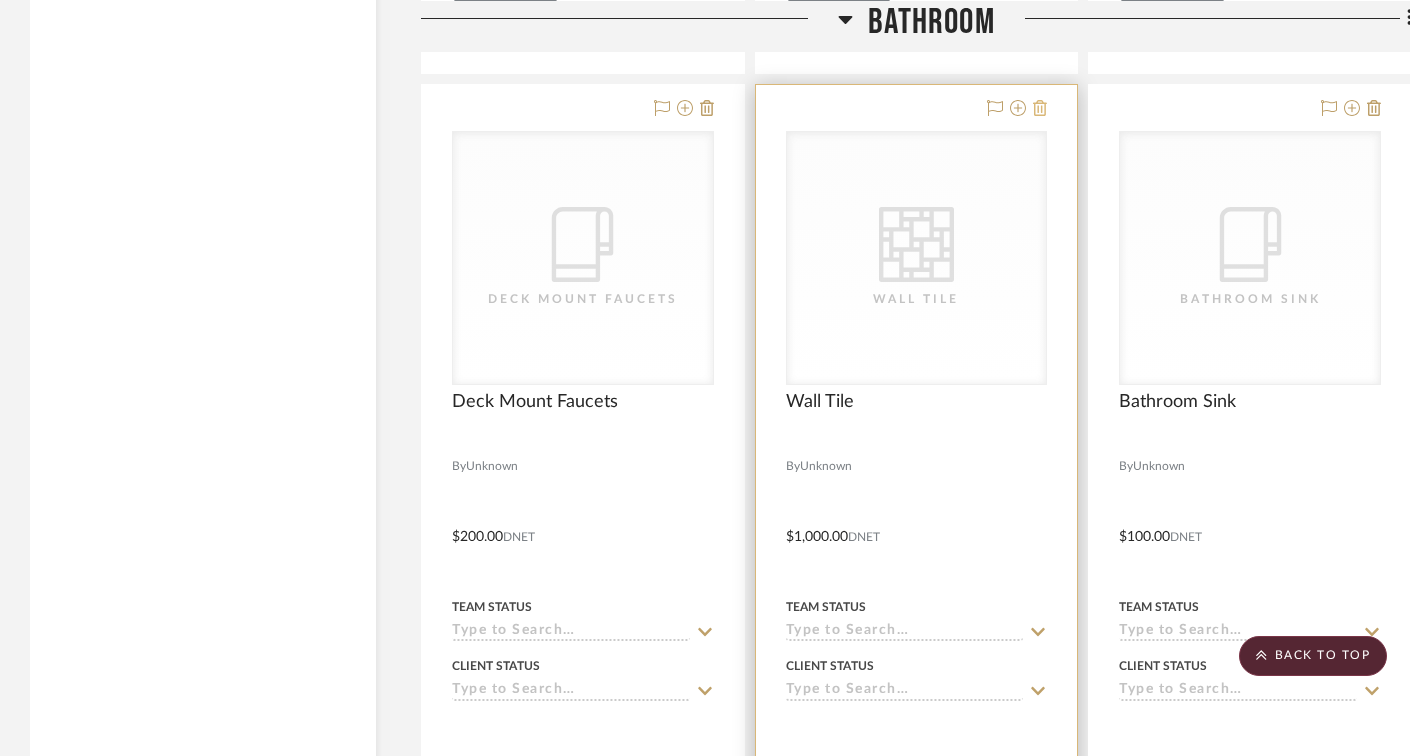 click 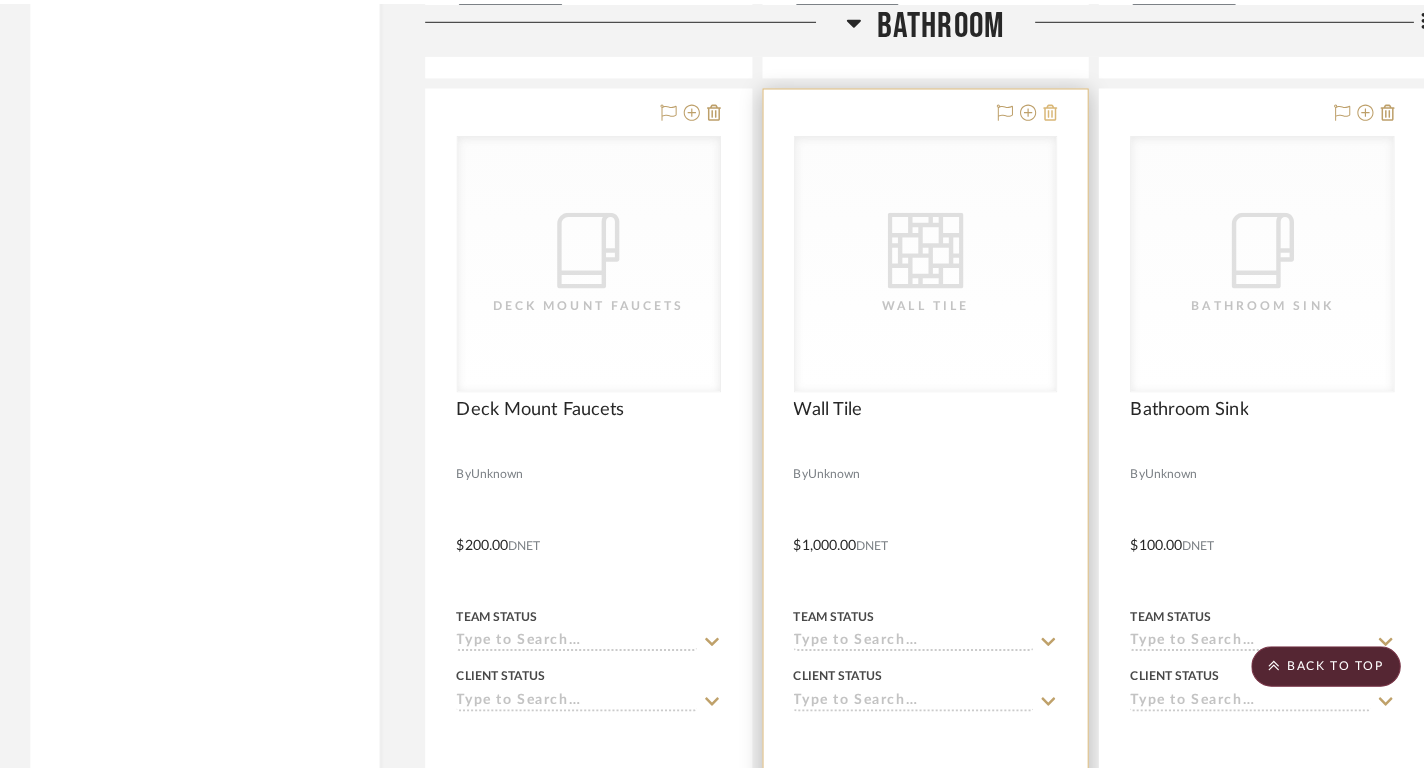 scroll, scrollTop: 0, scrollLeft: 0, axis: both 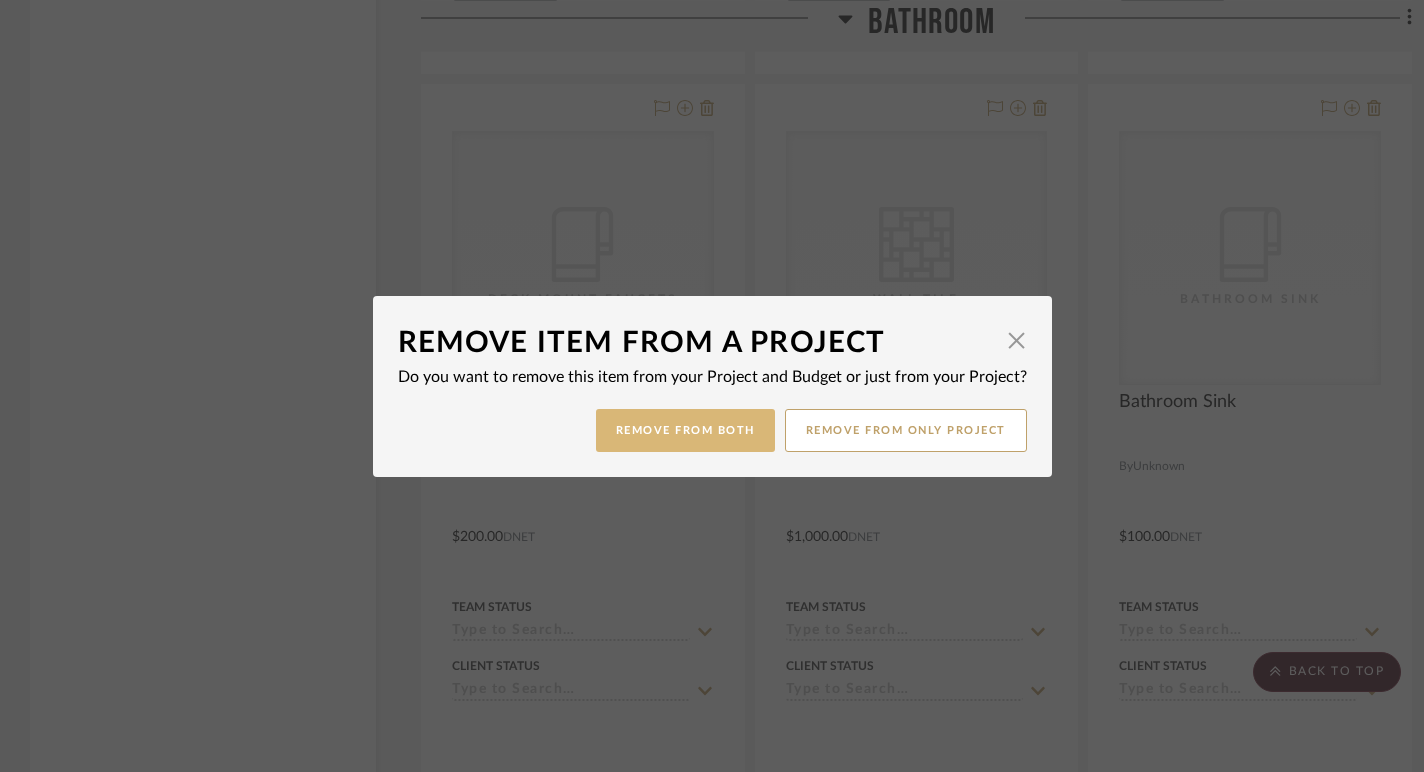 click on "Remove from Both" at bounding box center (685, 430) 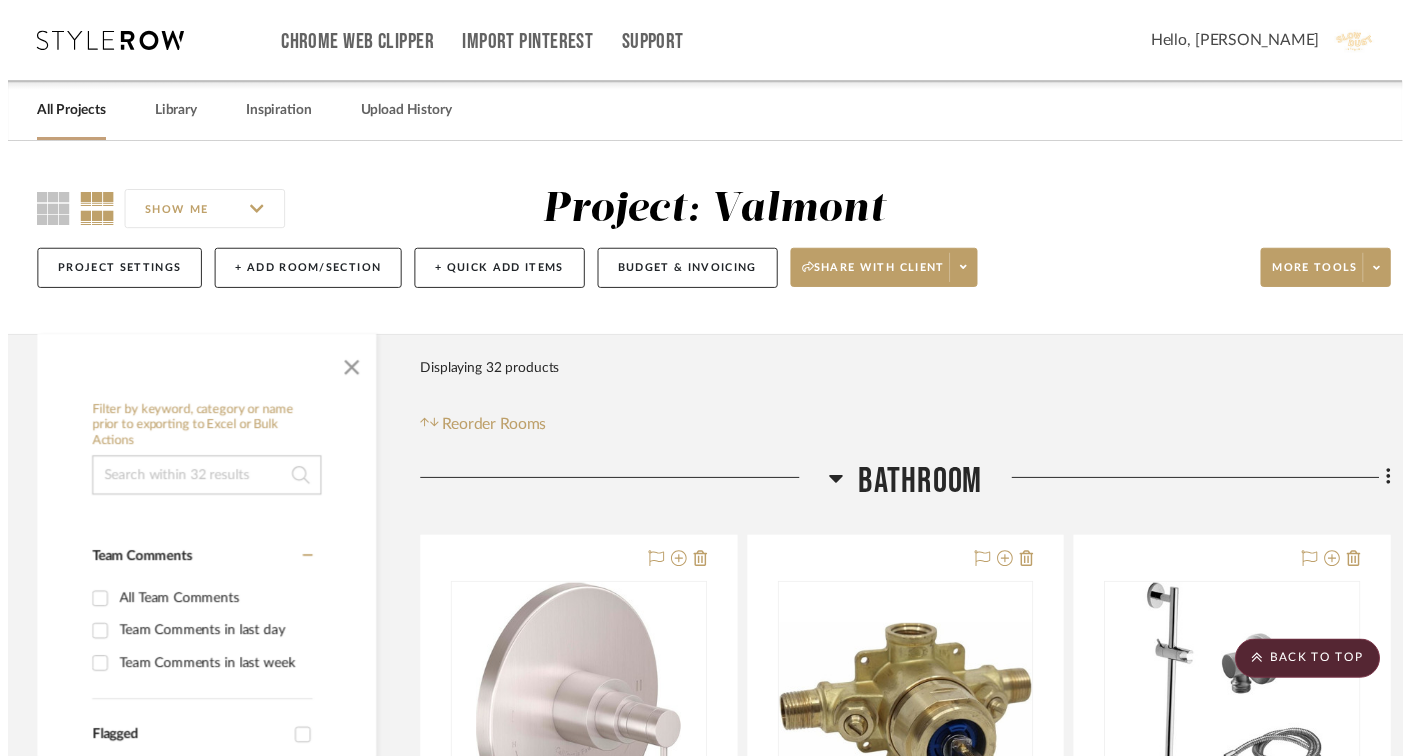 scroll, scrollTop: 4897, scrollLeft: 0, axis: vertical 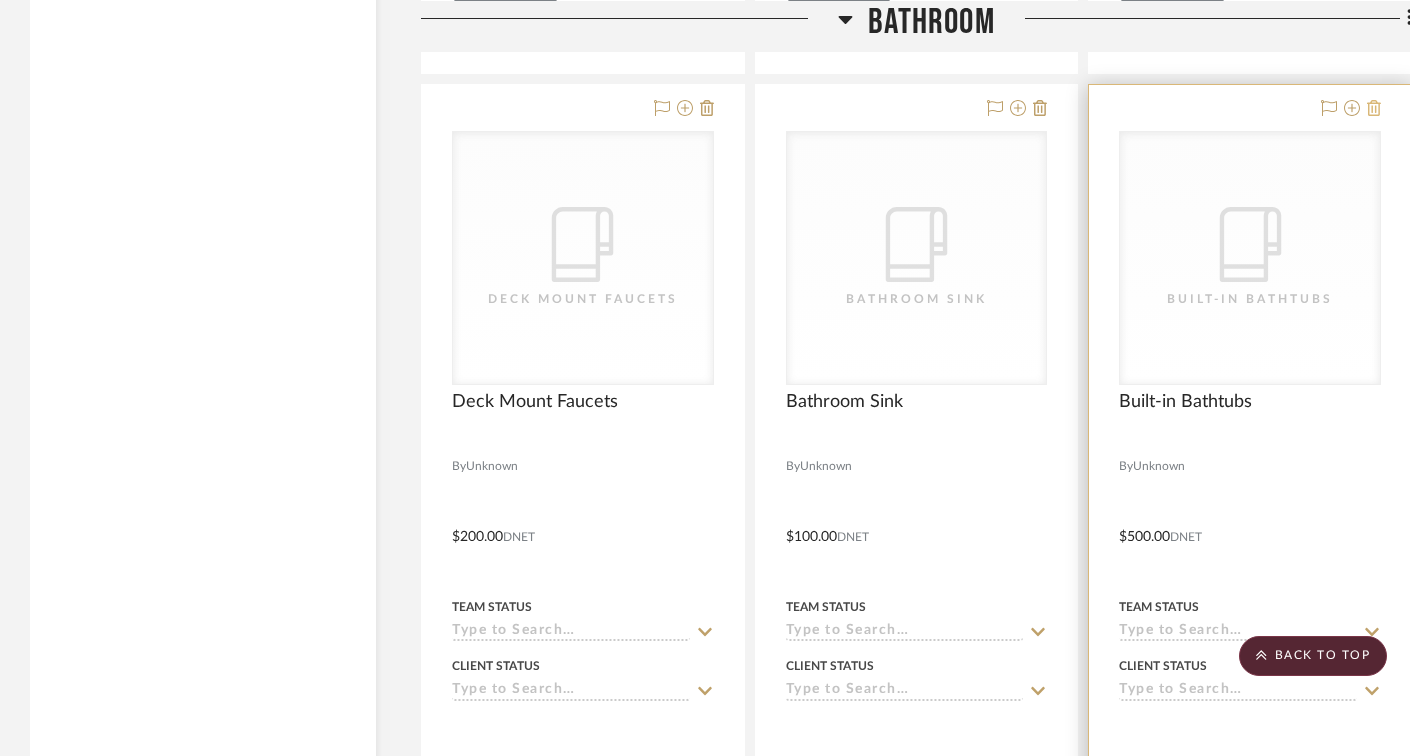 click 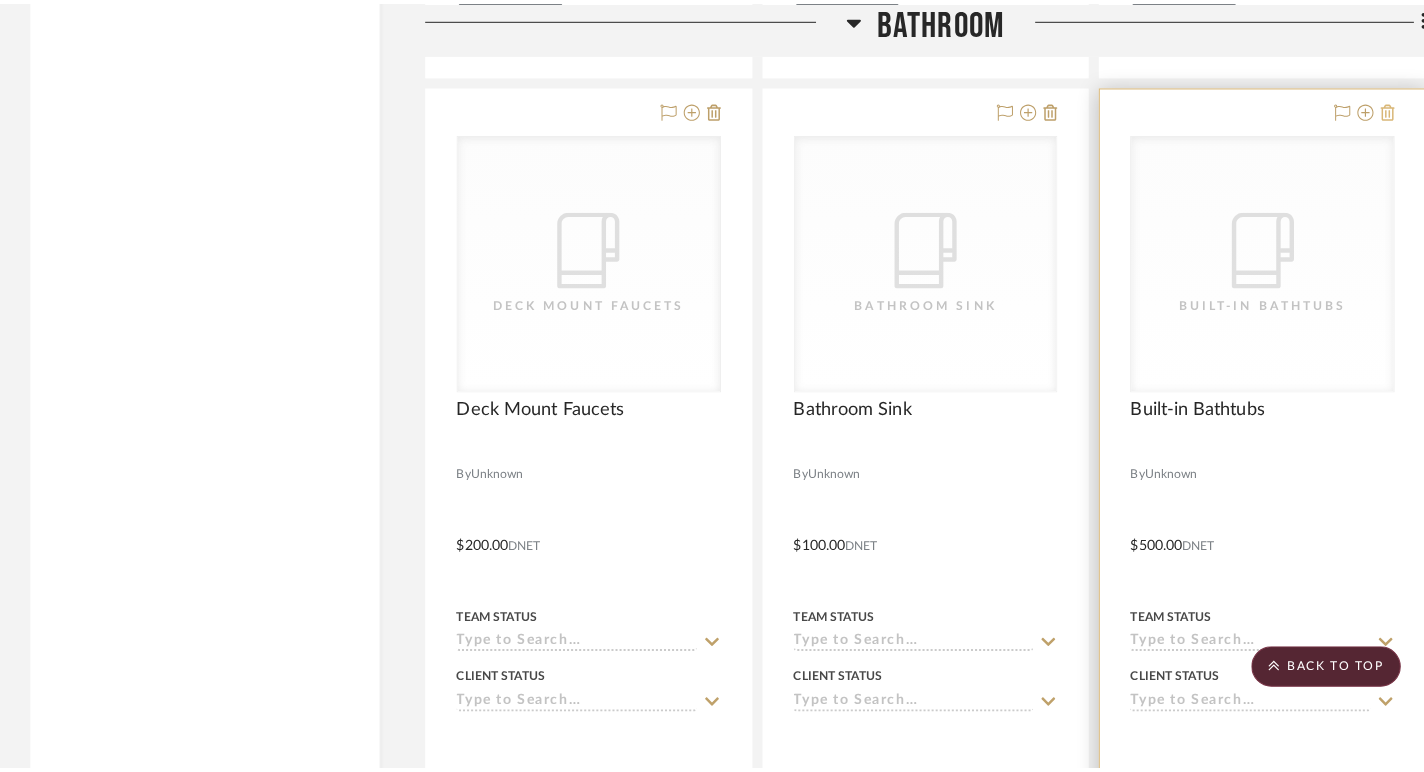scroll, scrollTop: 0, scrollLeft: 0, axis: both 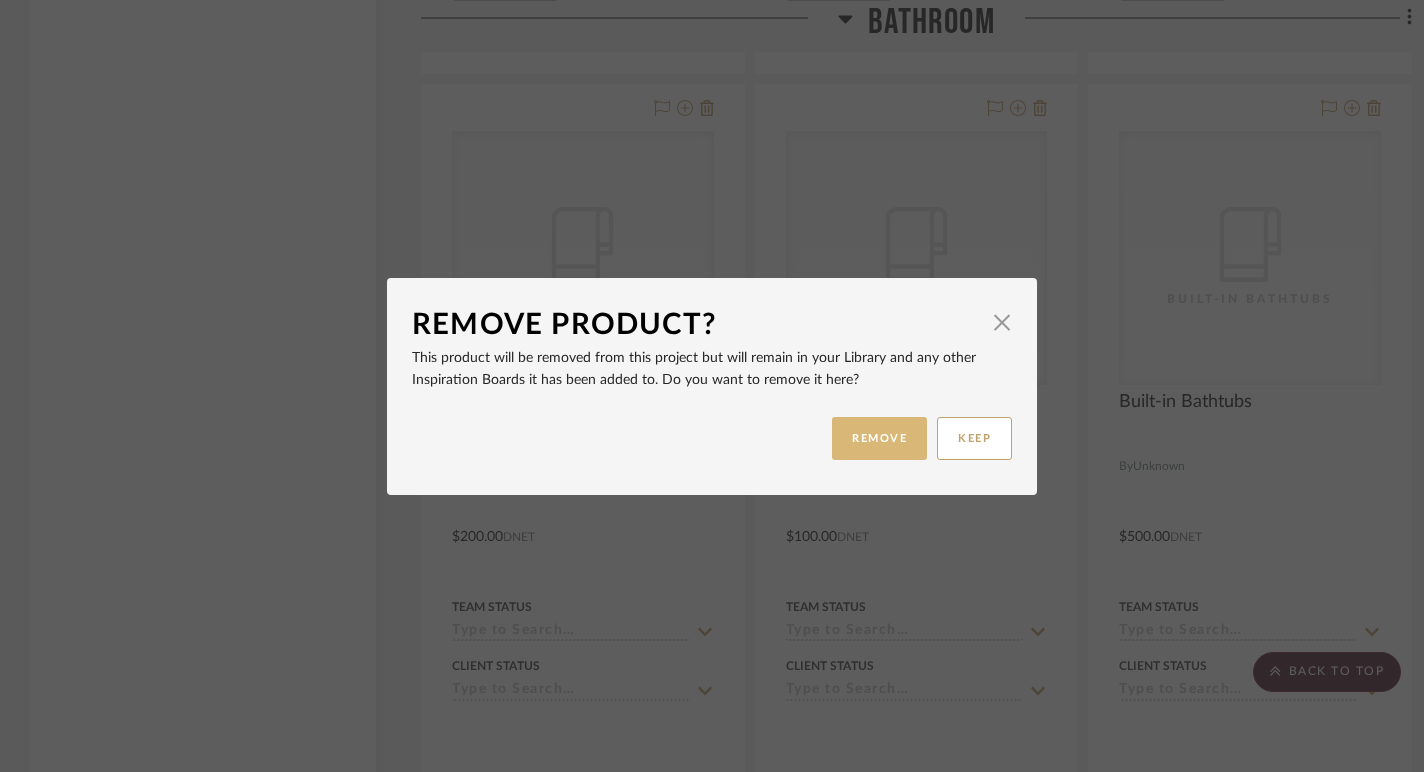 click on "REMOVE" at bounding box center (879, 438) 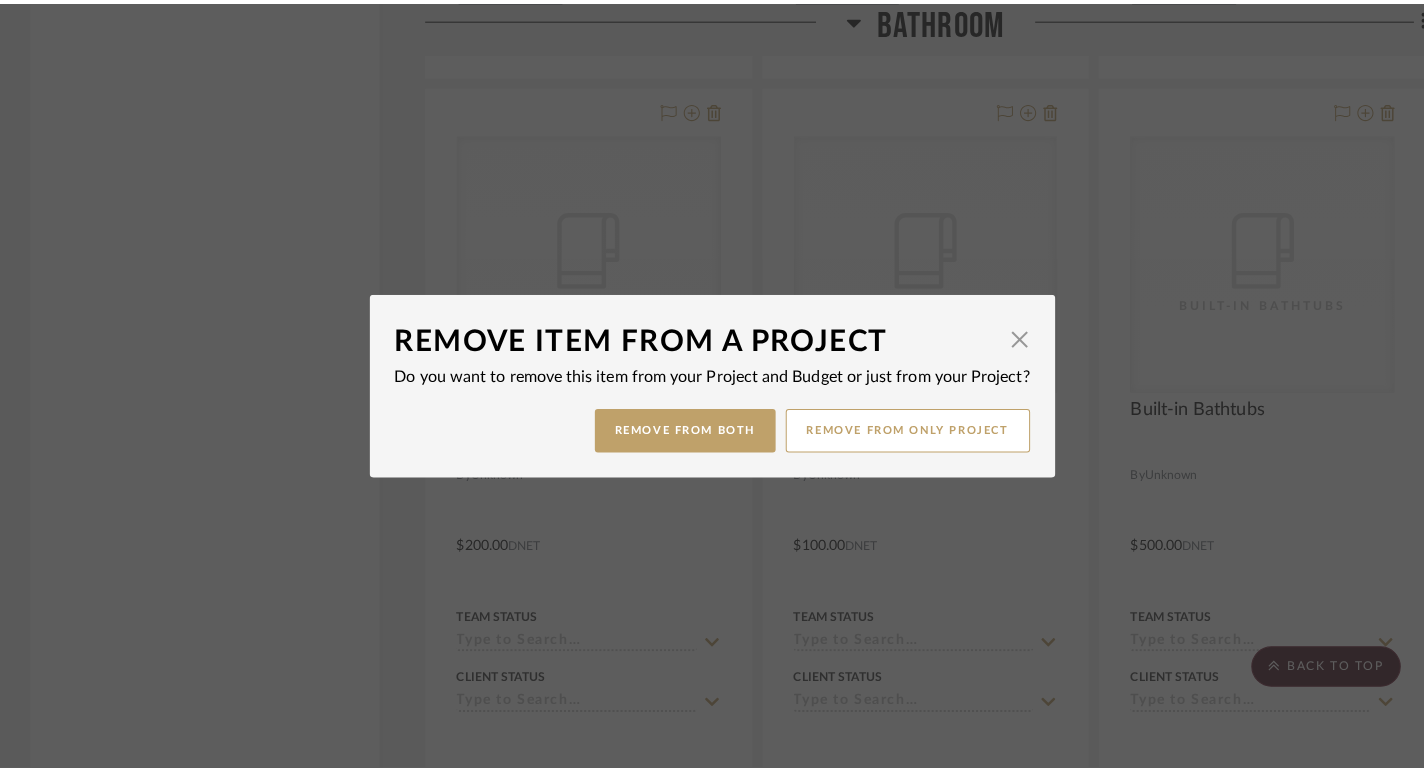 scroll, scrollTop: 0, scrollLeft: 0, axis: both 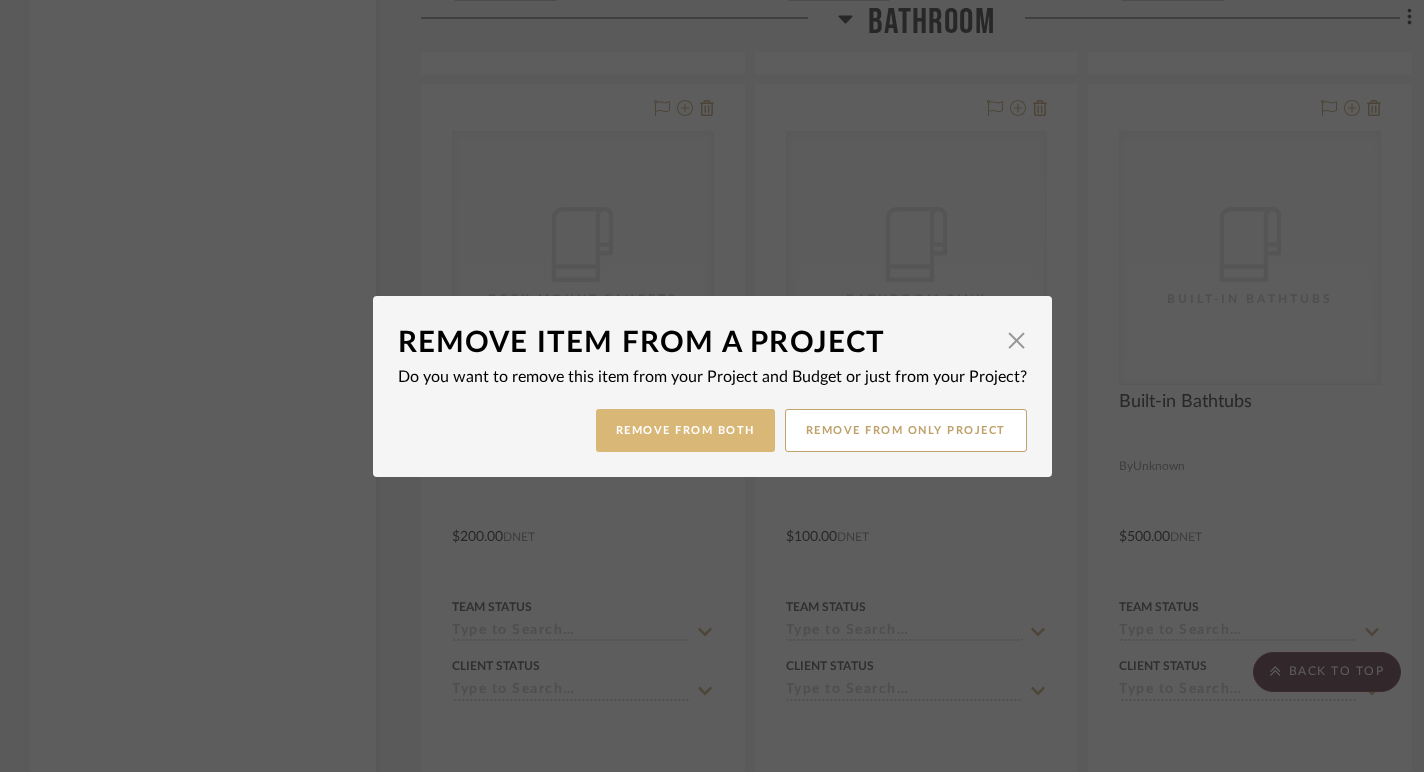 click on "Remove from Both" at bounding box center (685, 430) 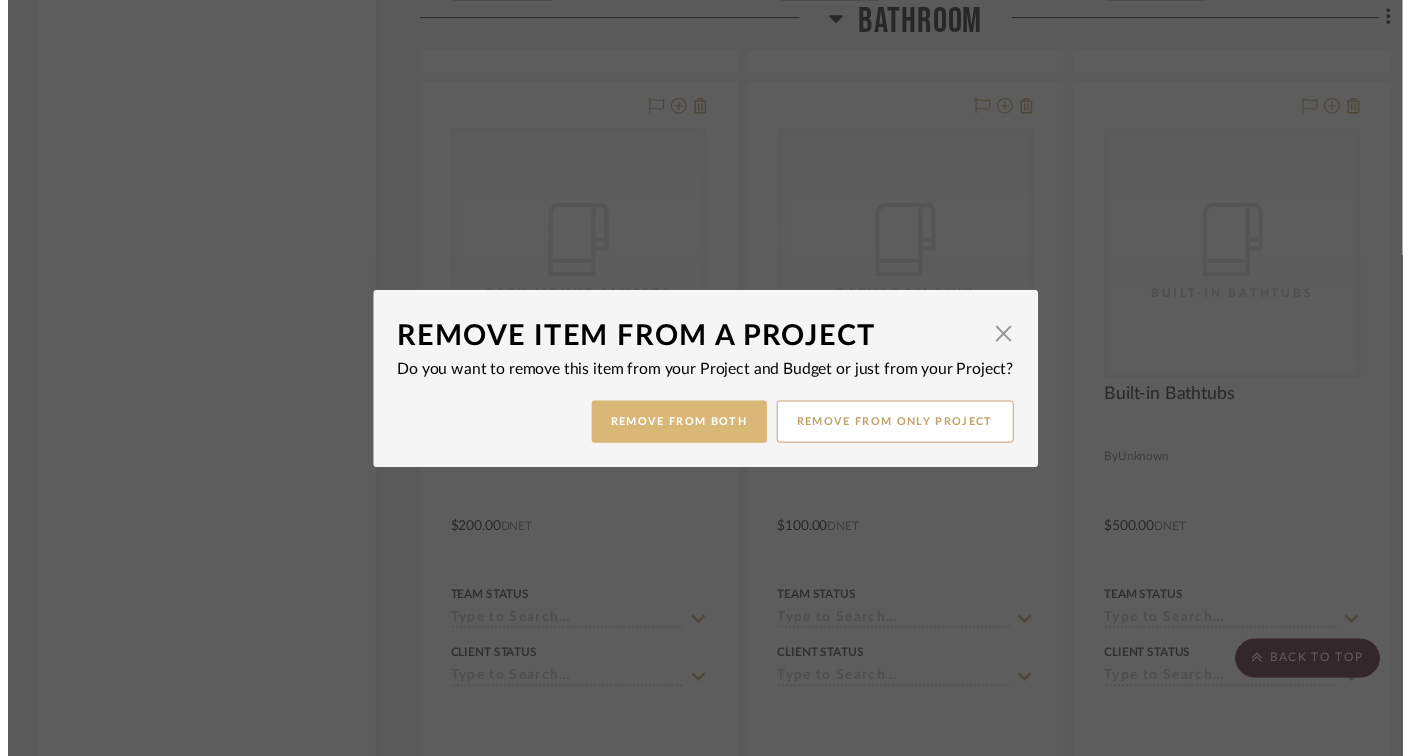 scroll, scrollTop: 4897, scrollLeft: 0, axis: vertical 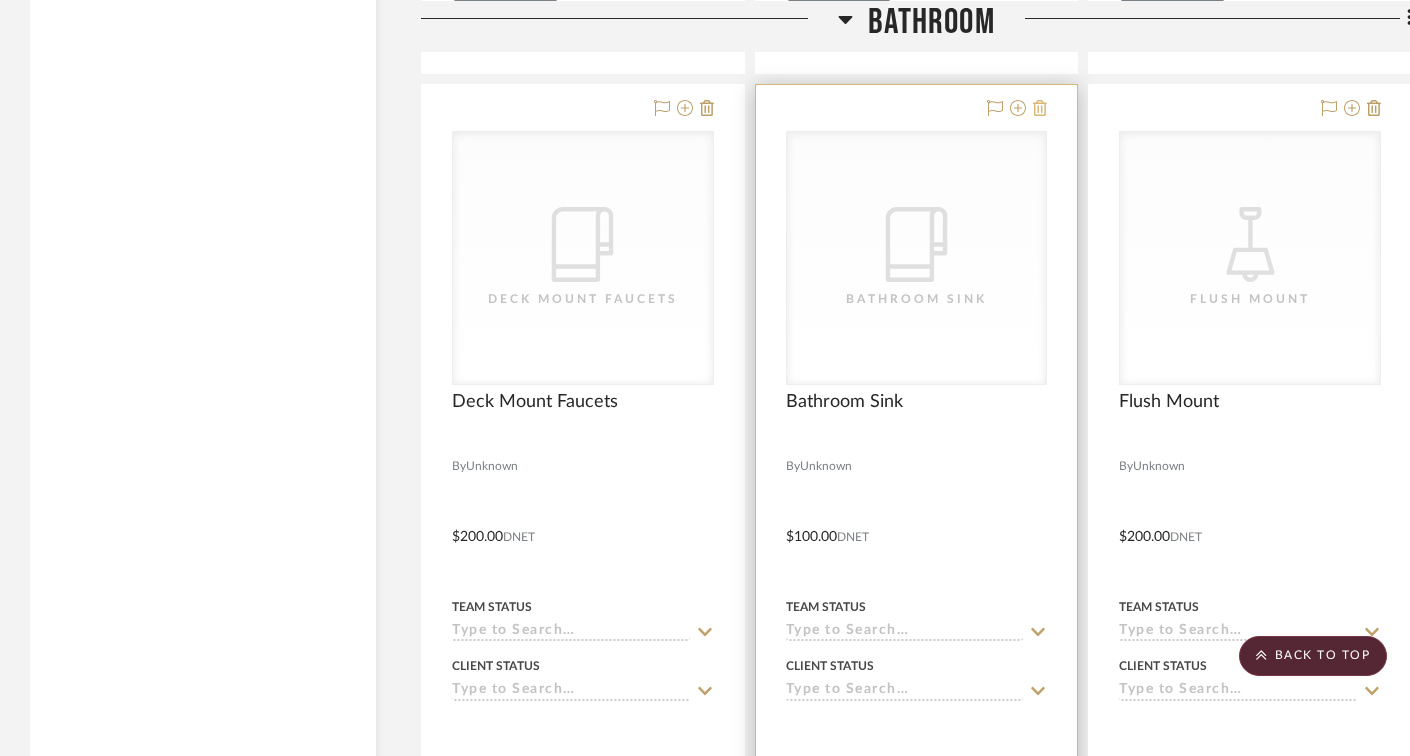 click 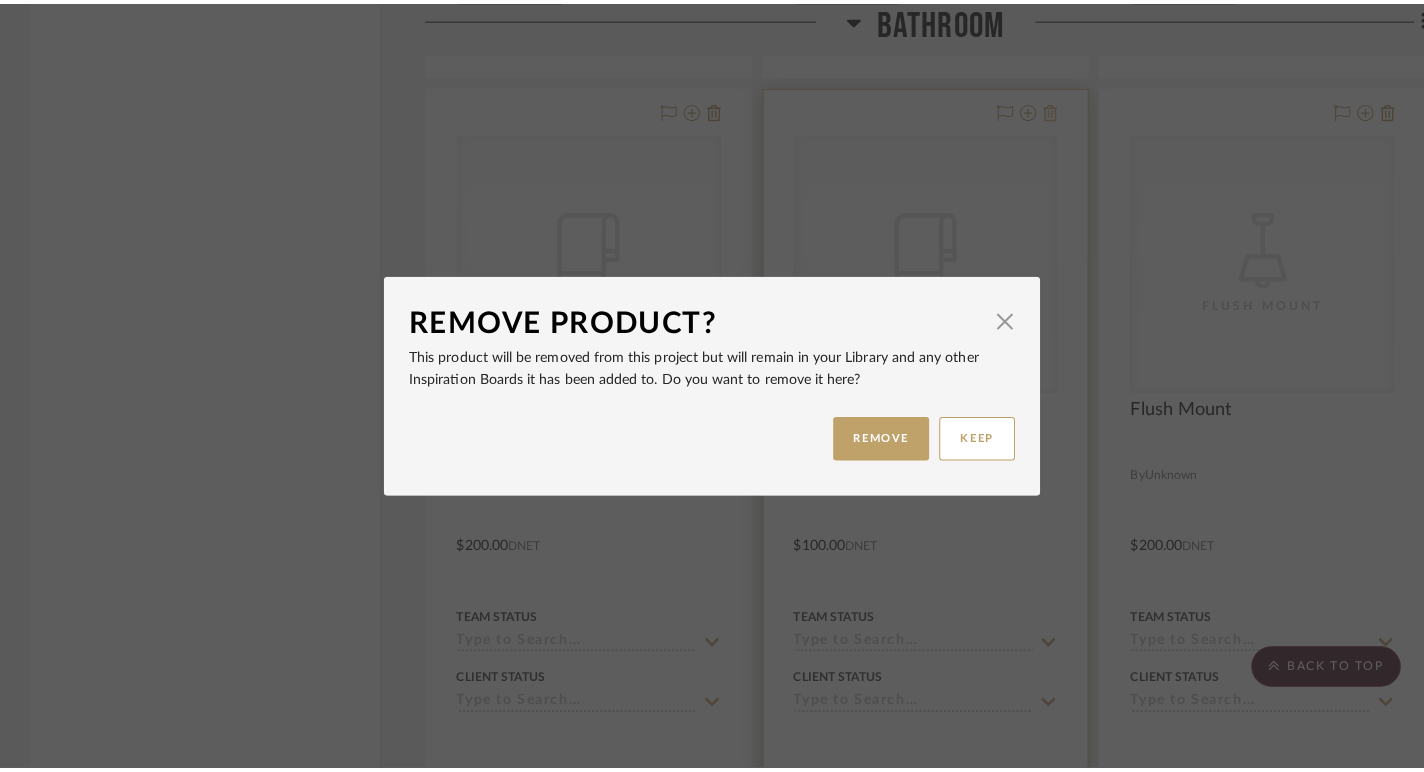 scroll, scrollTop: 0, scrollLeft: 0, axis: both 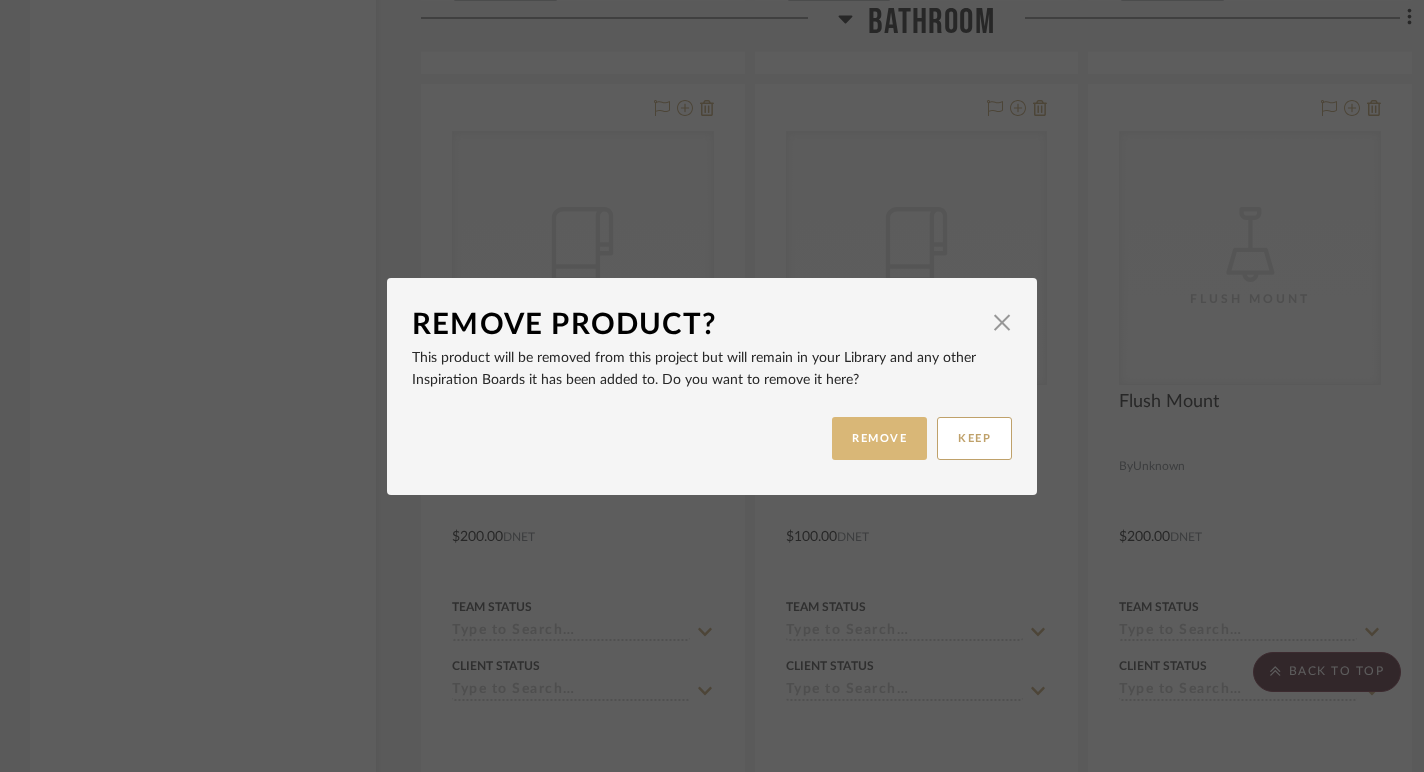 click on "REMOVE" at bounding box center (879, 438) 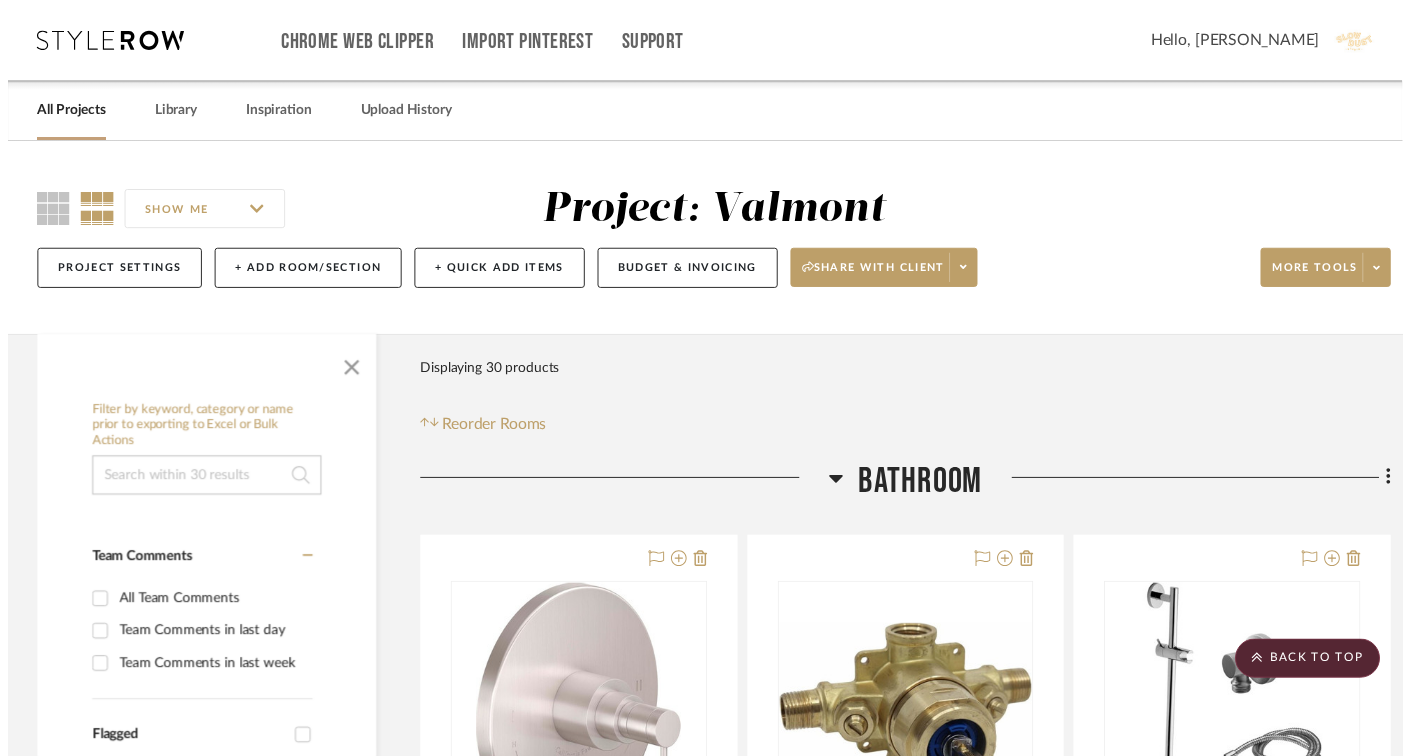 scroll, scrollTop: 4897, scrollLeft: 0, axis: vertical 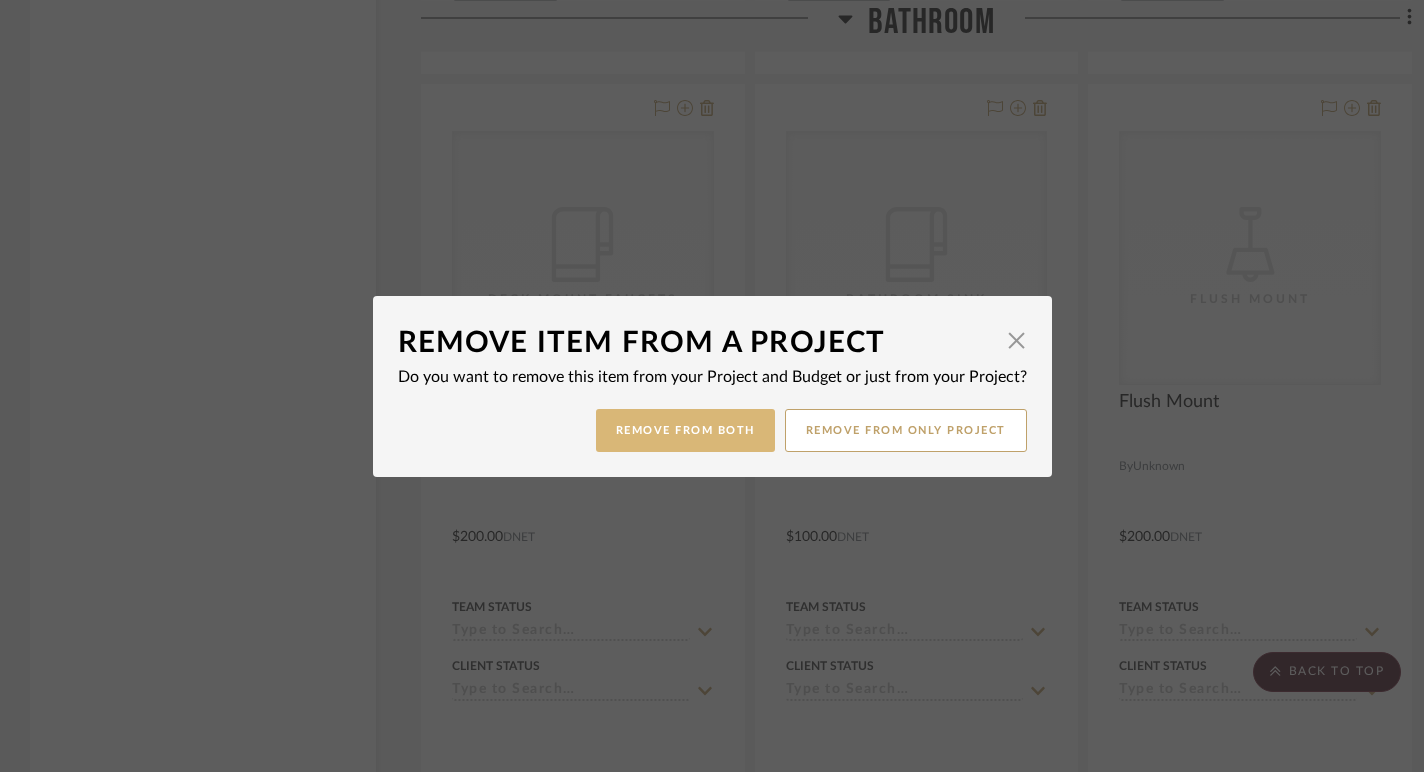 click on "Remove from Both" at bounding box center (685, 430) 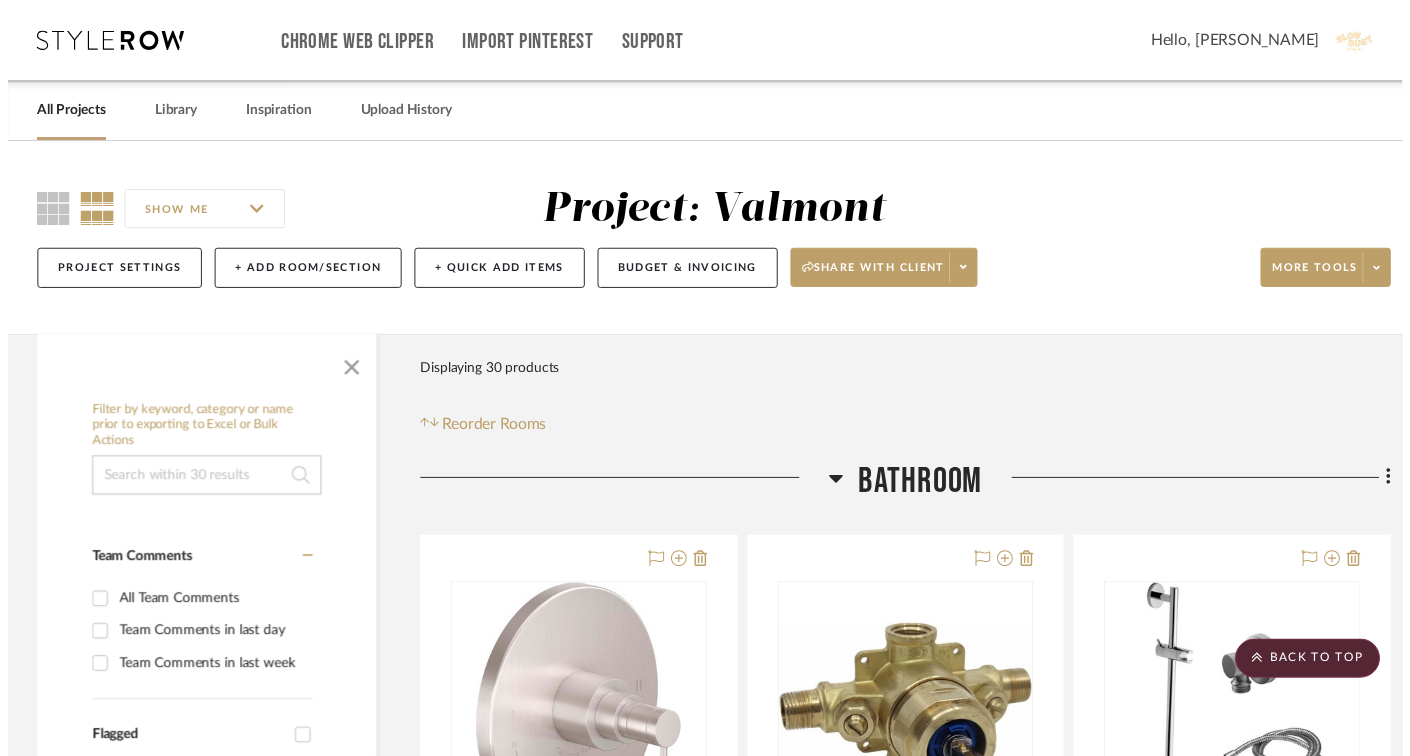 scroll, scrollTop: 4897, scrollLeft: 0, axis: vertical 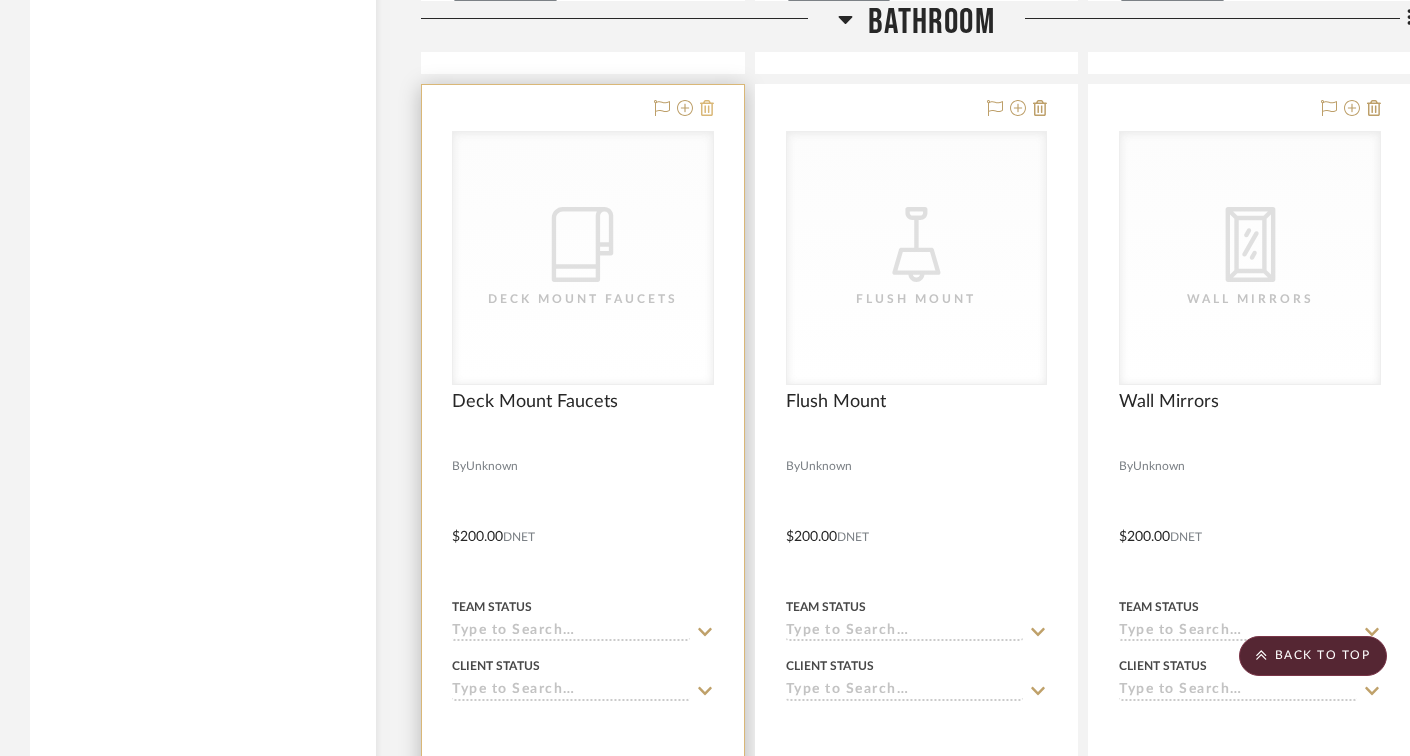 click 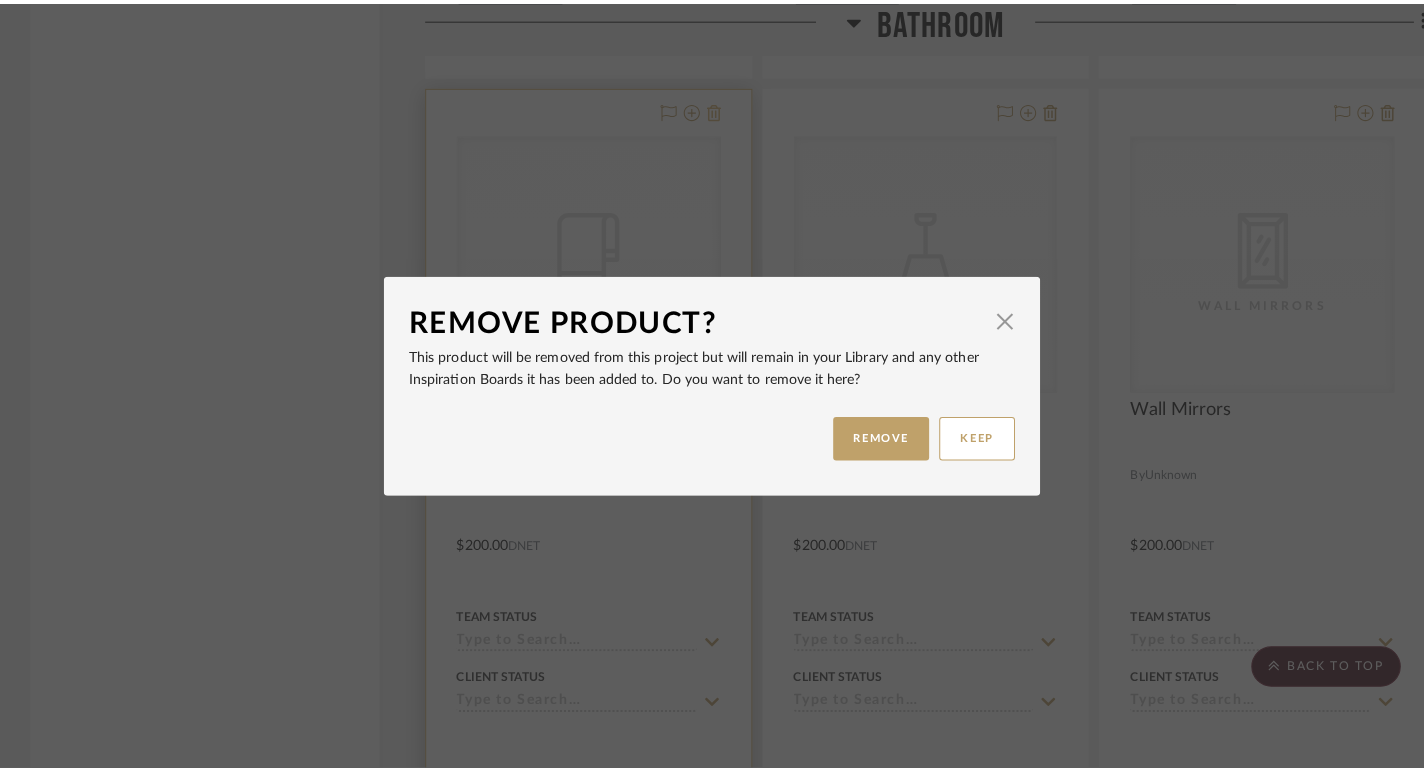 scroll, scrollTop: 0, scrollLeft: 0, axis: both 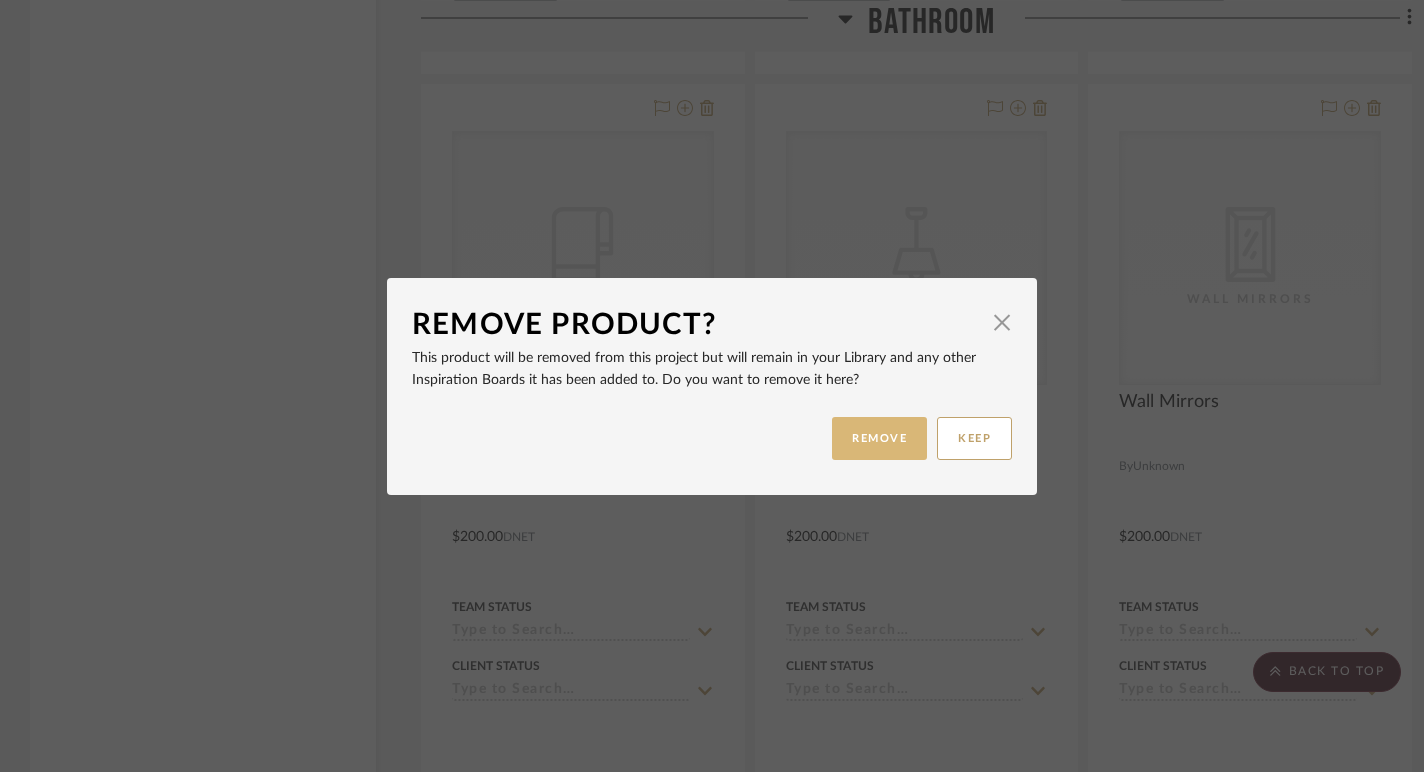 click on "REMOVE" at bounding box center (879, 438) 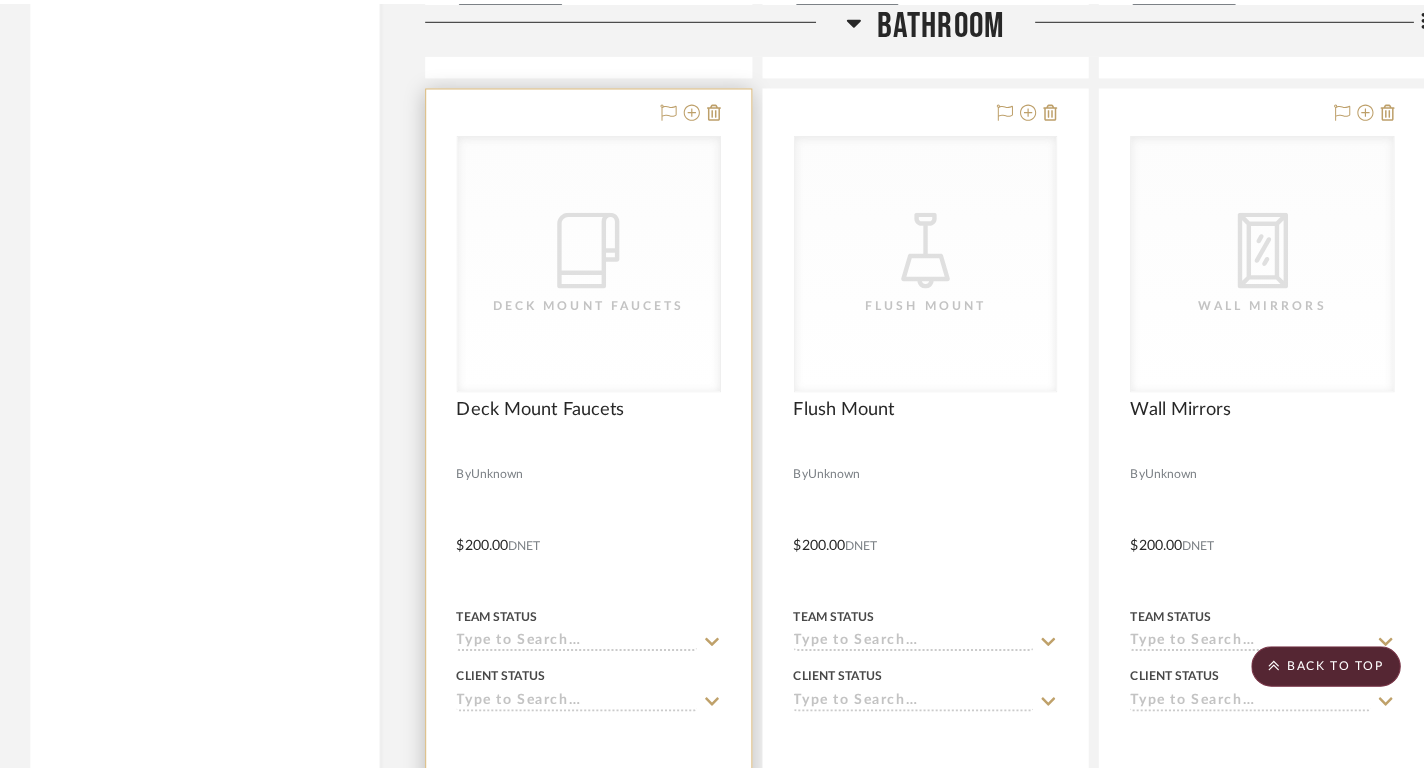 scroll, scrollTop: 0, scrollLeft: 0, axis: both 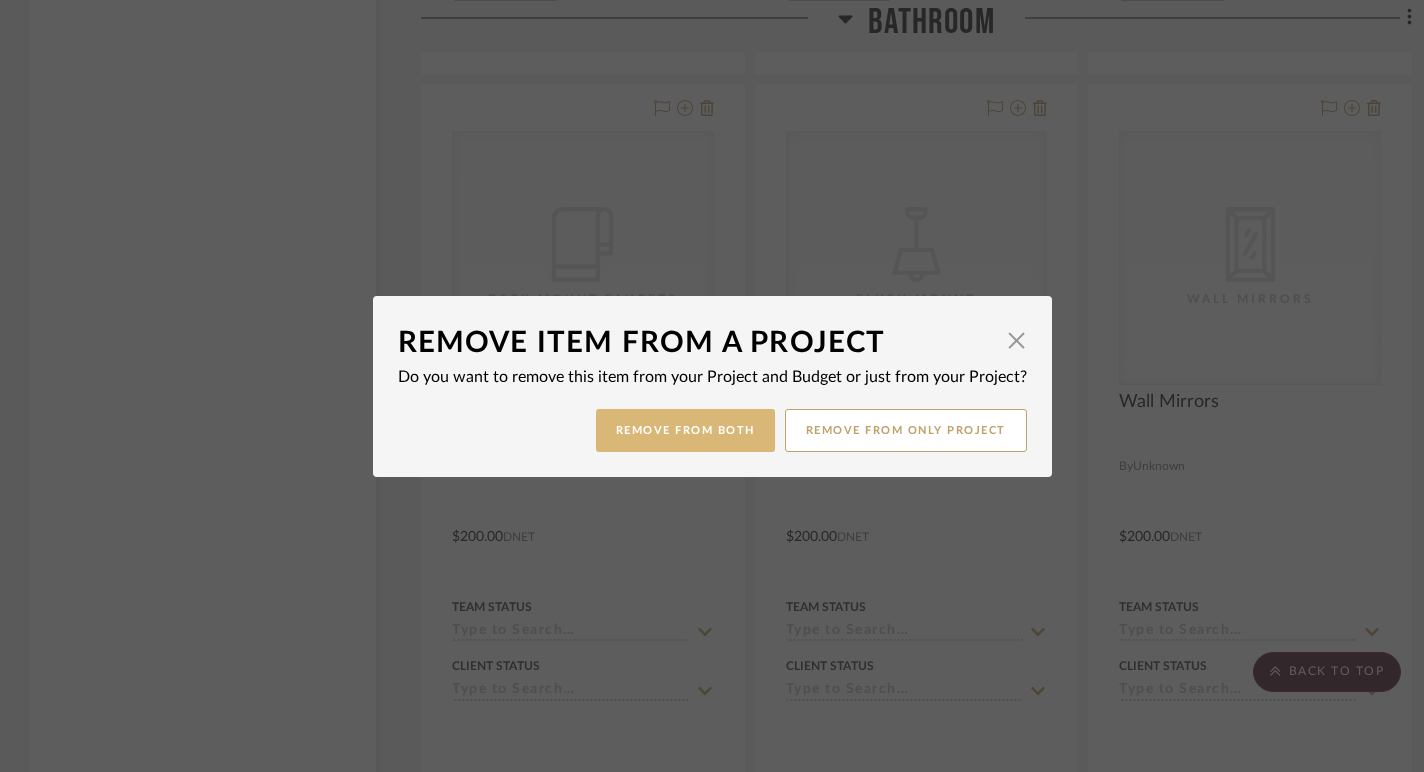 click on "Remove from Both" at bounding box center (685, 430) 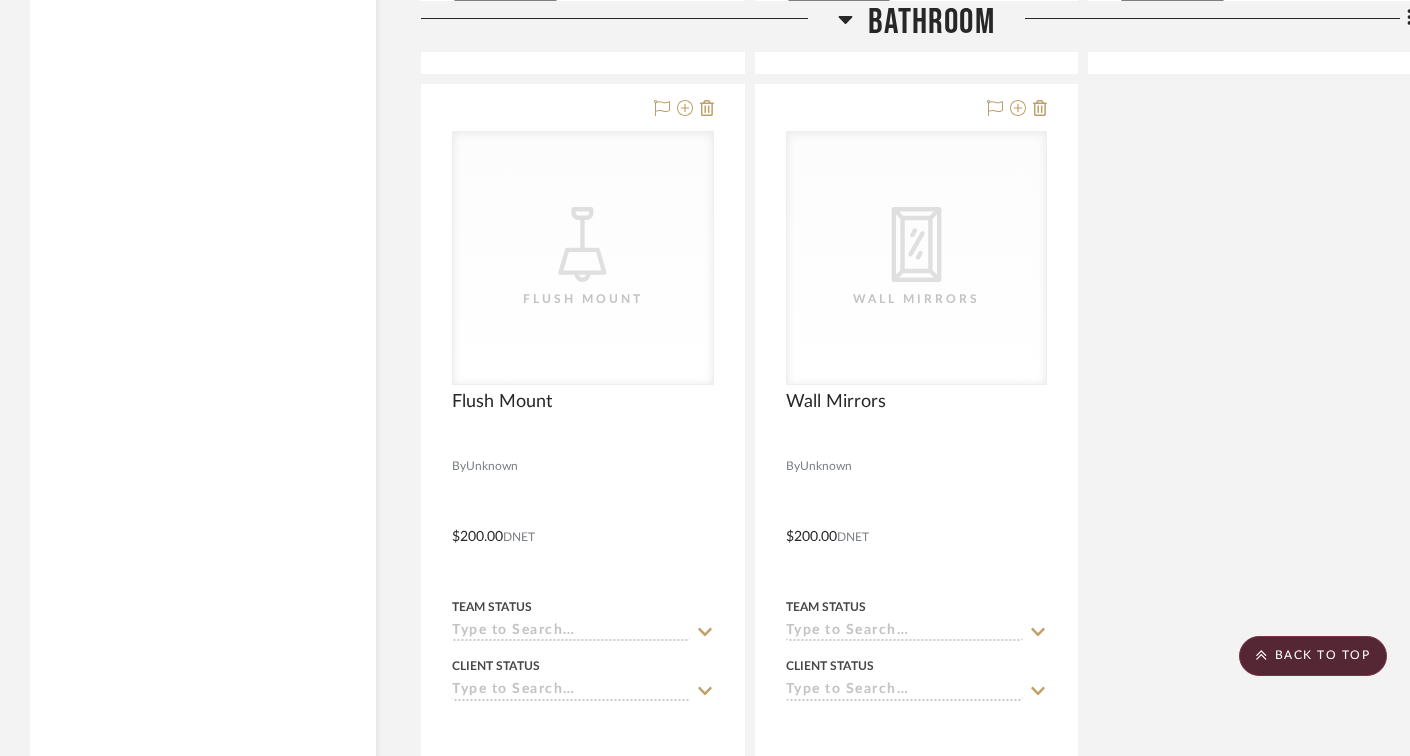 scroll, scrollTop: 4902, scrollLeft: 0, axis: vertical 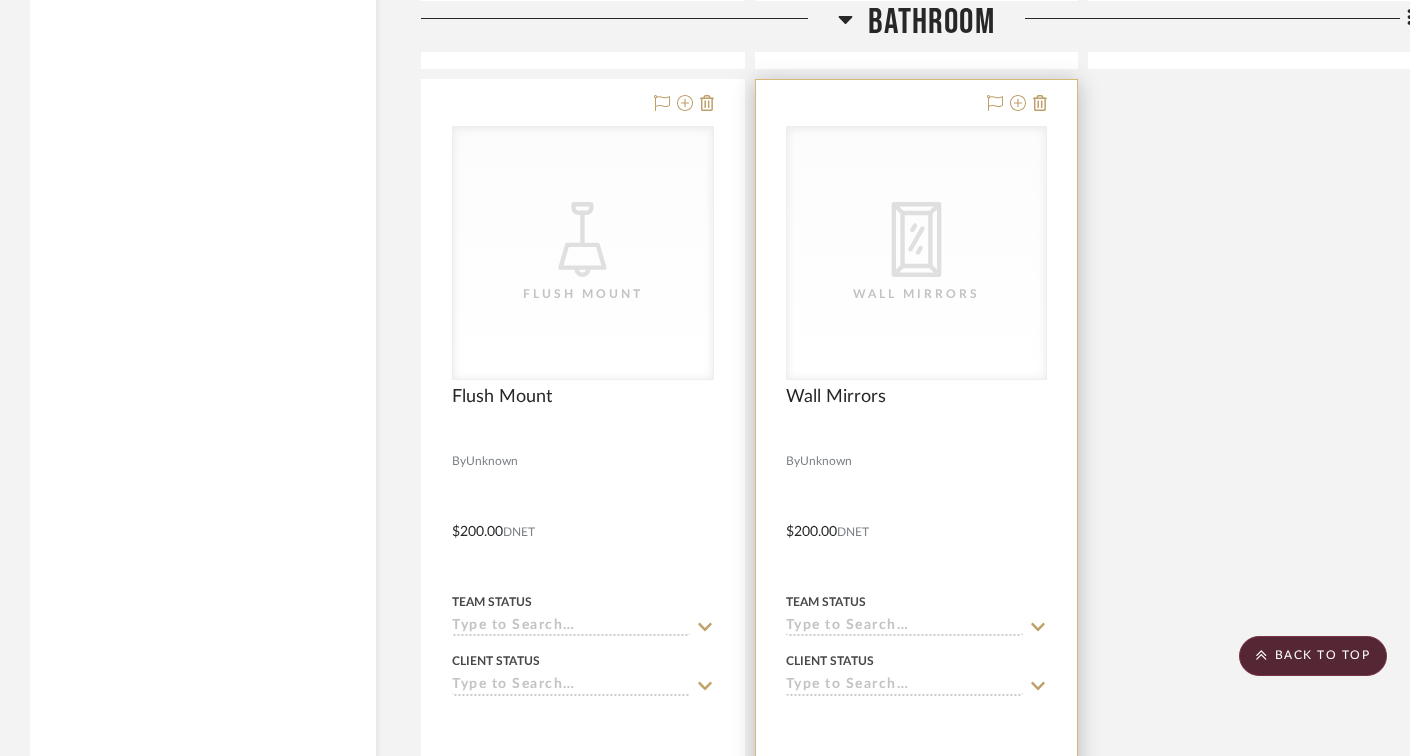 click at bounding box center [917, 517] 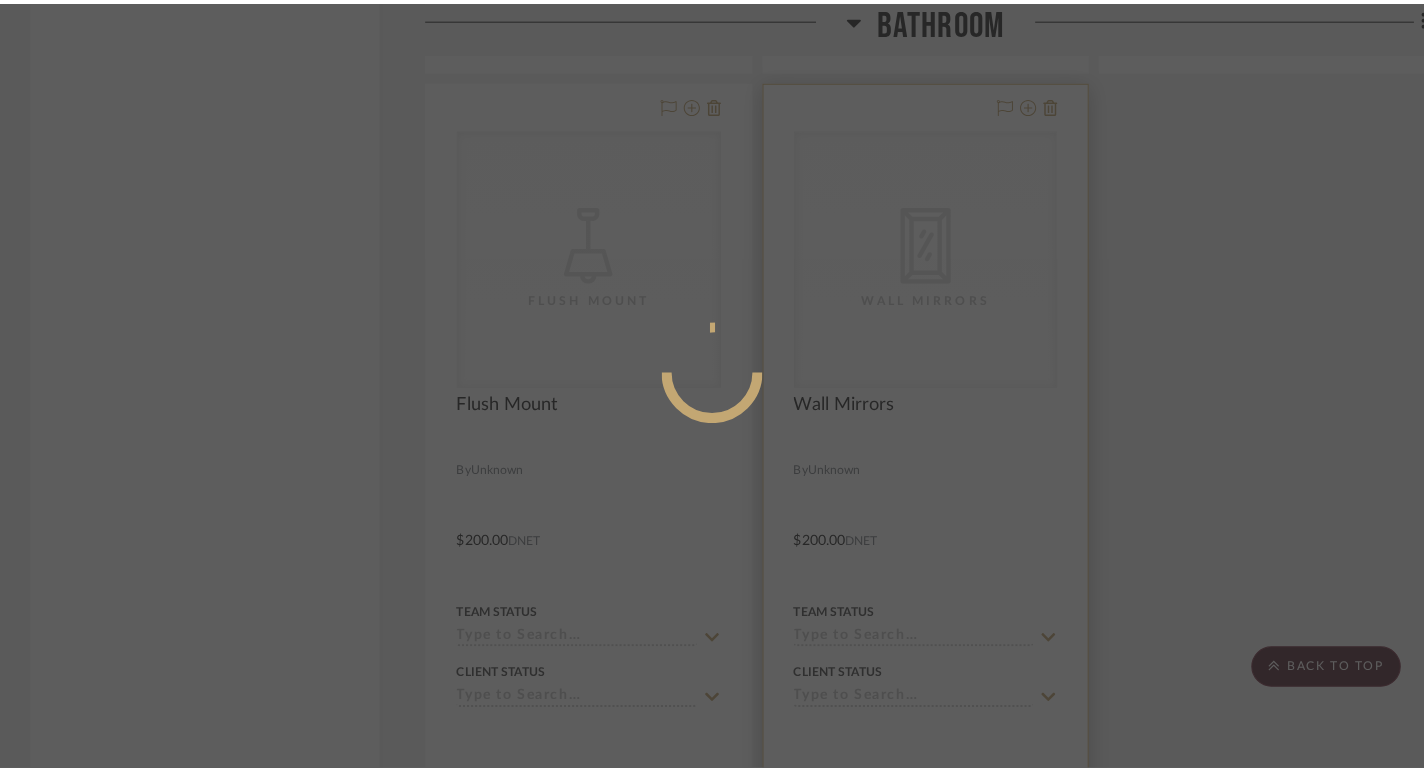 scroll, scrollTop: 0, scrollLeft: 0, axis: both 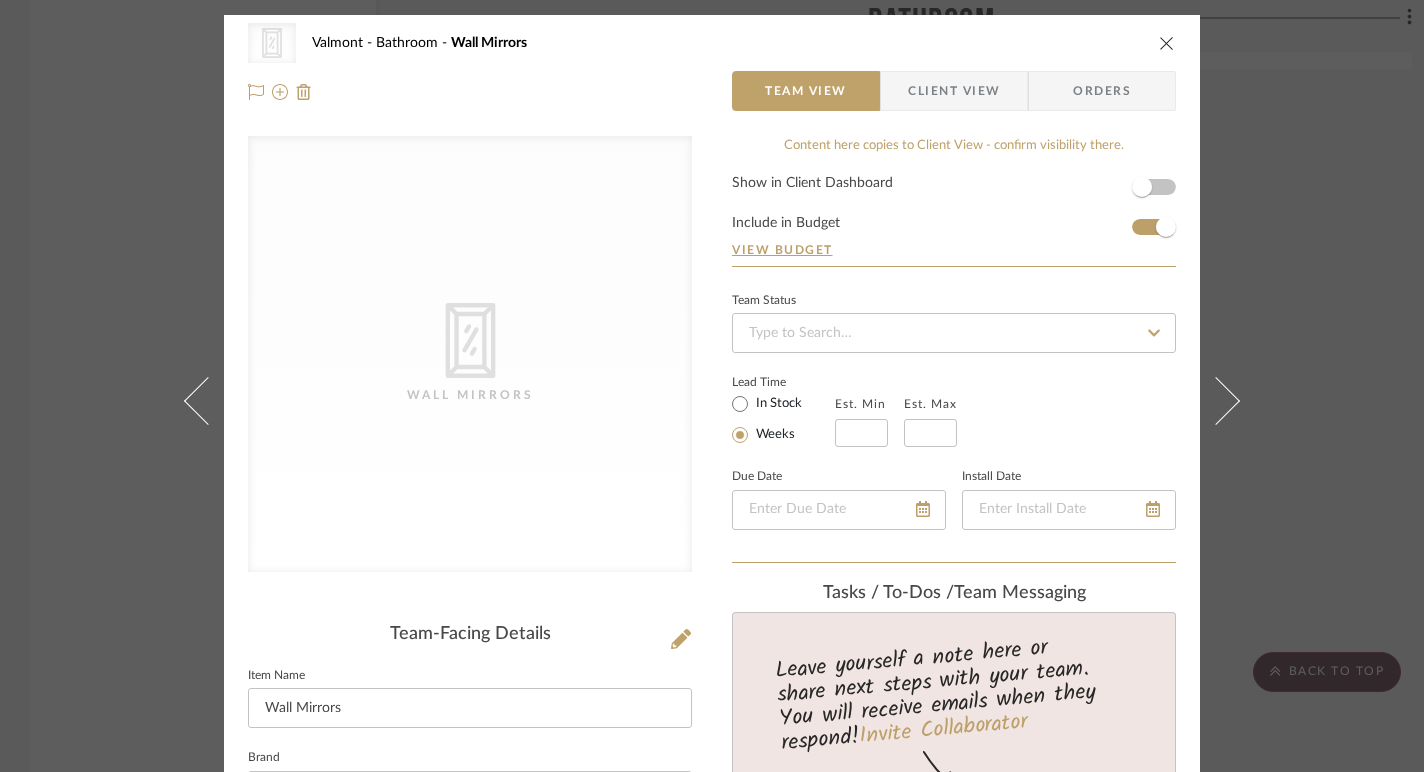 click at bounding box center (1167, 43) 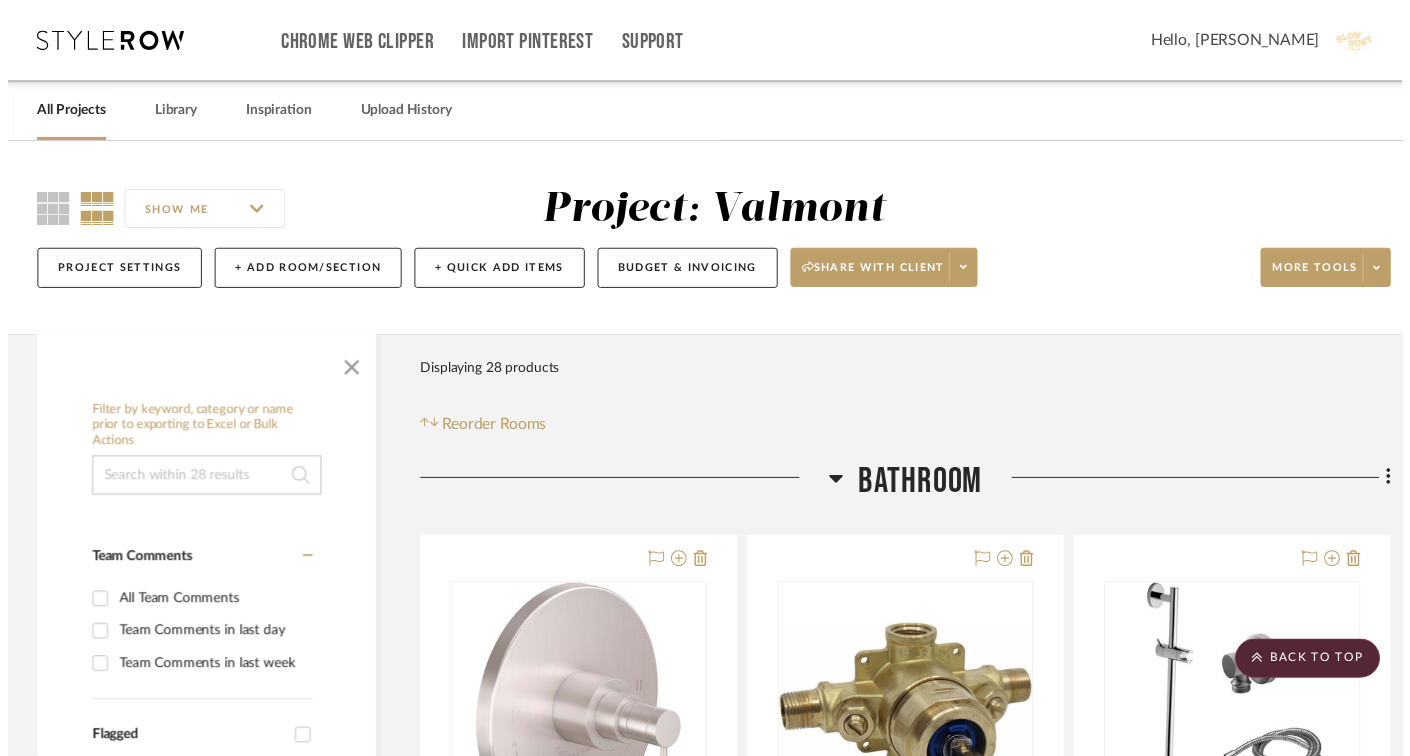 scroll, scrollTop: 4902, scrollLeft: 0, axis: vertical 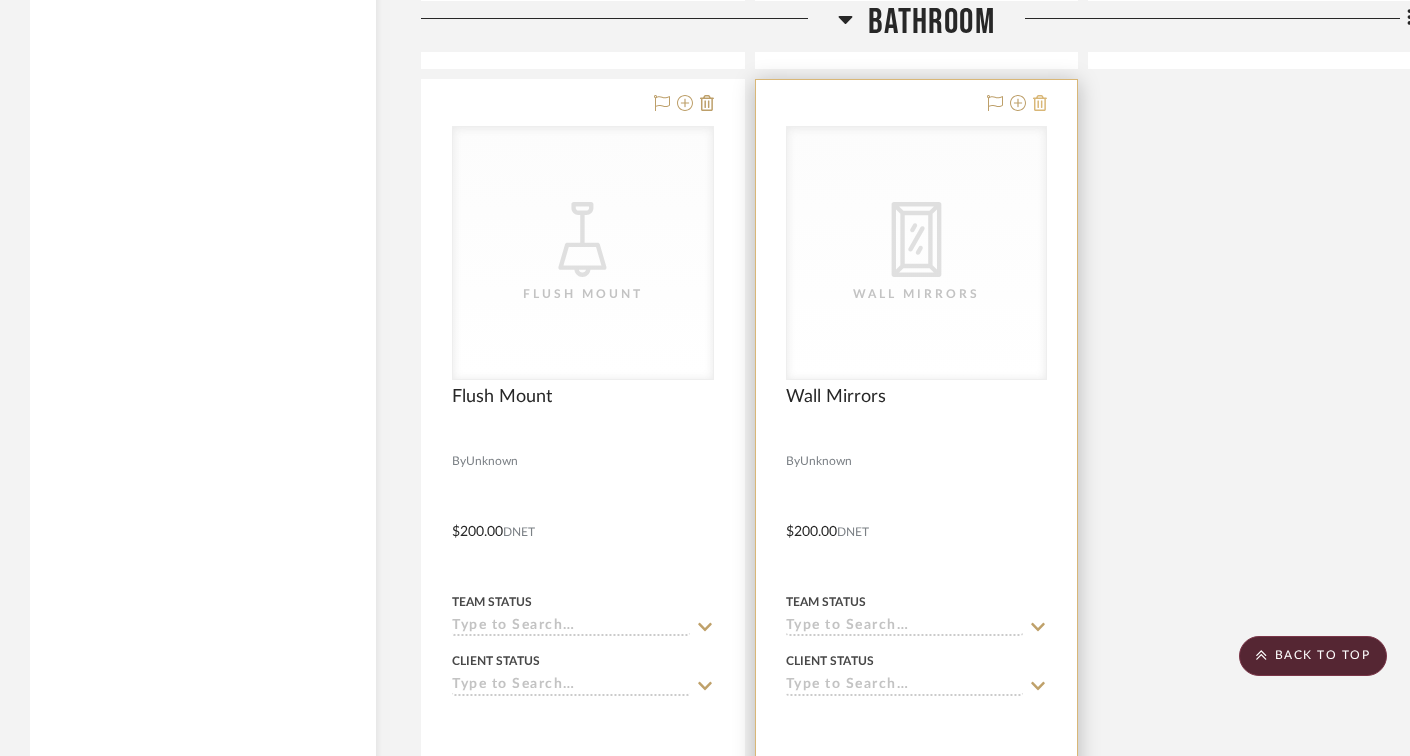 click 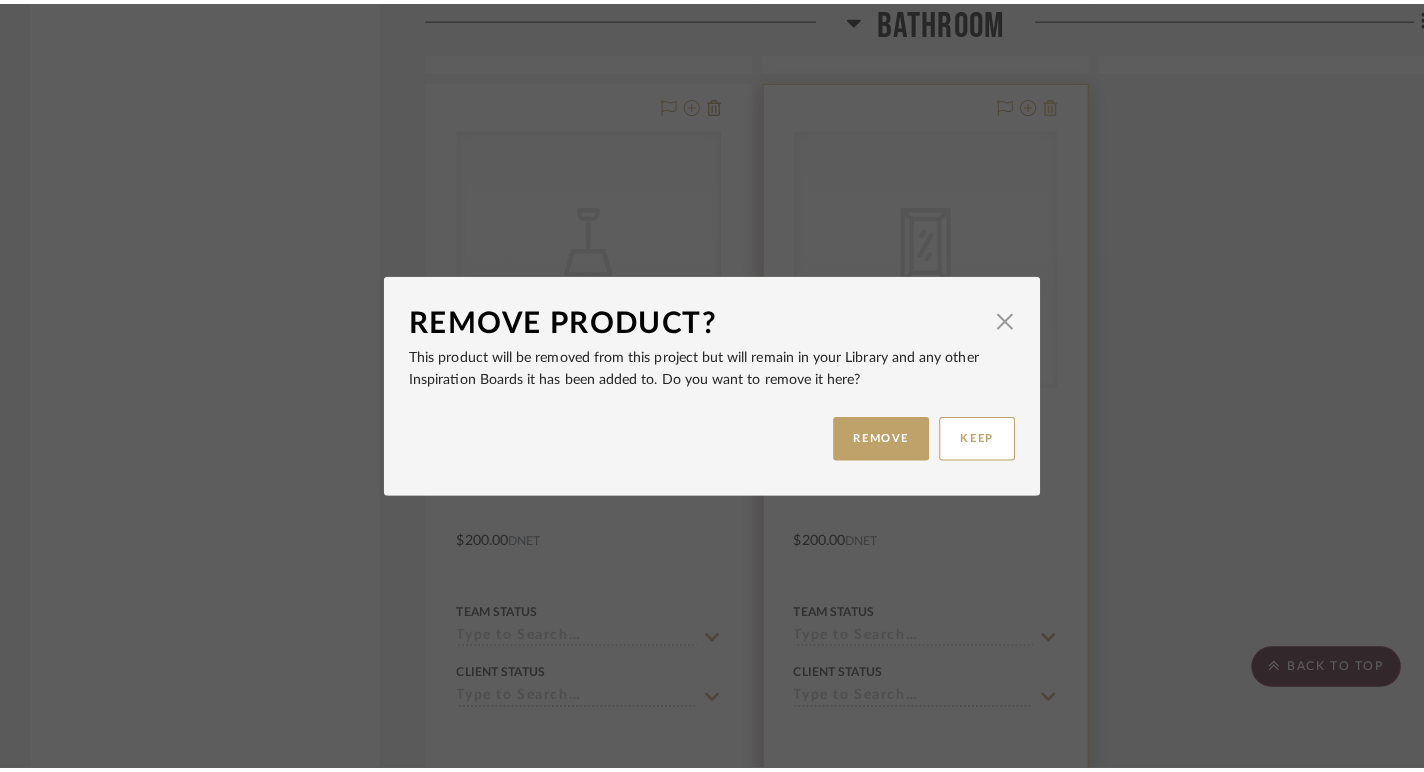 scroll, scrollTop: 0, scrollLeft: 0, axis: both 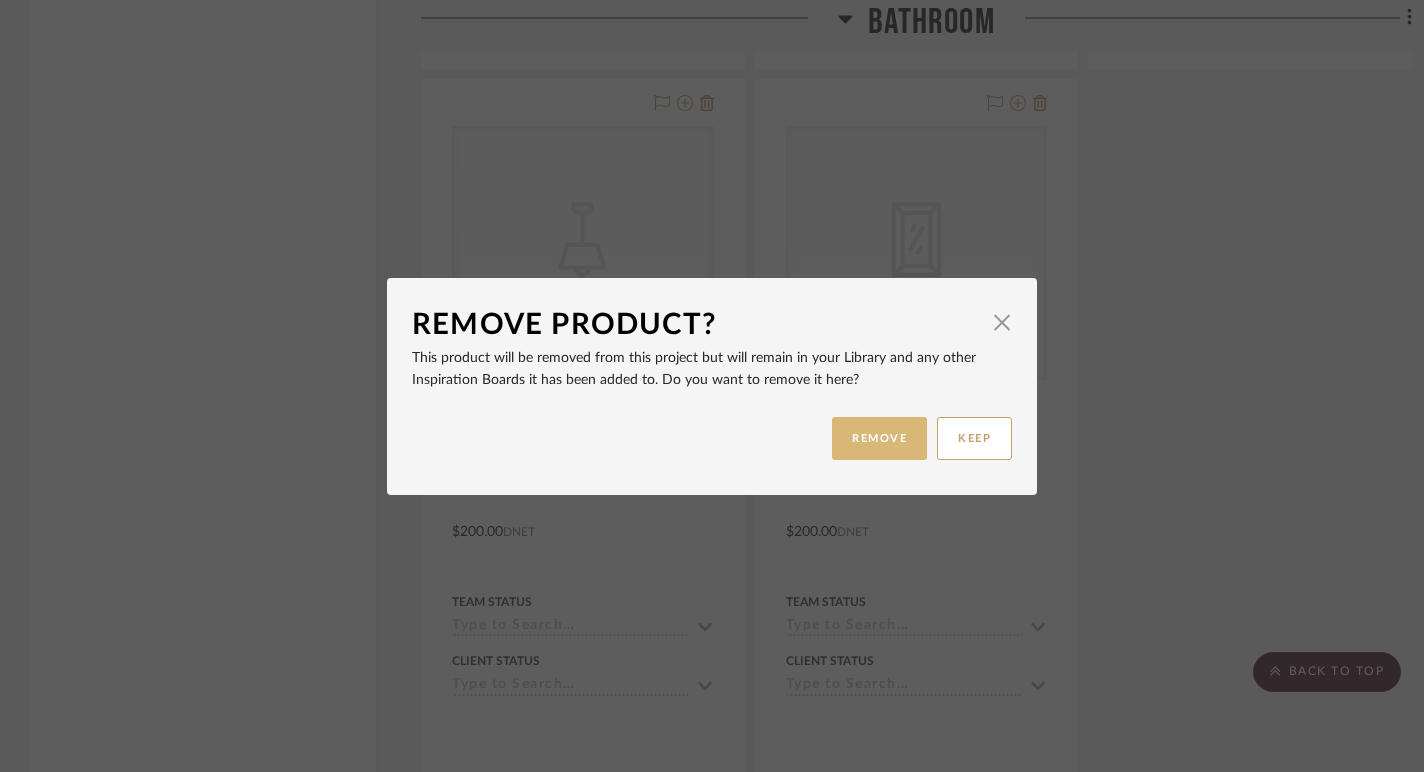 click on "REMOVE" at bounding box center [879, 438] 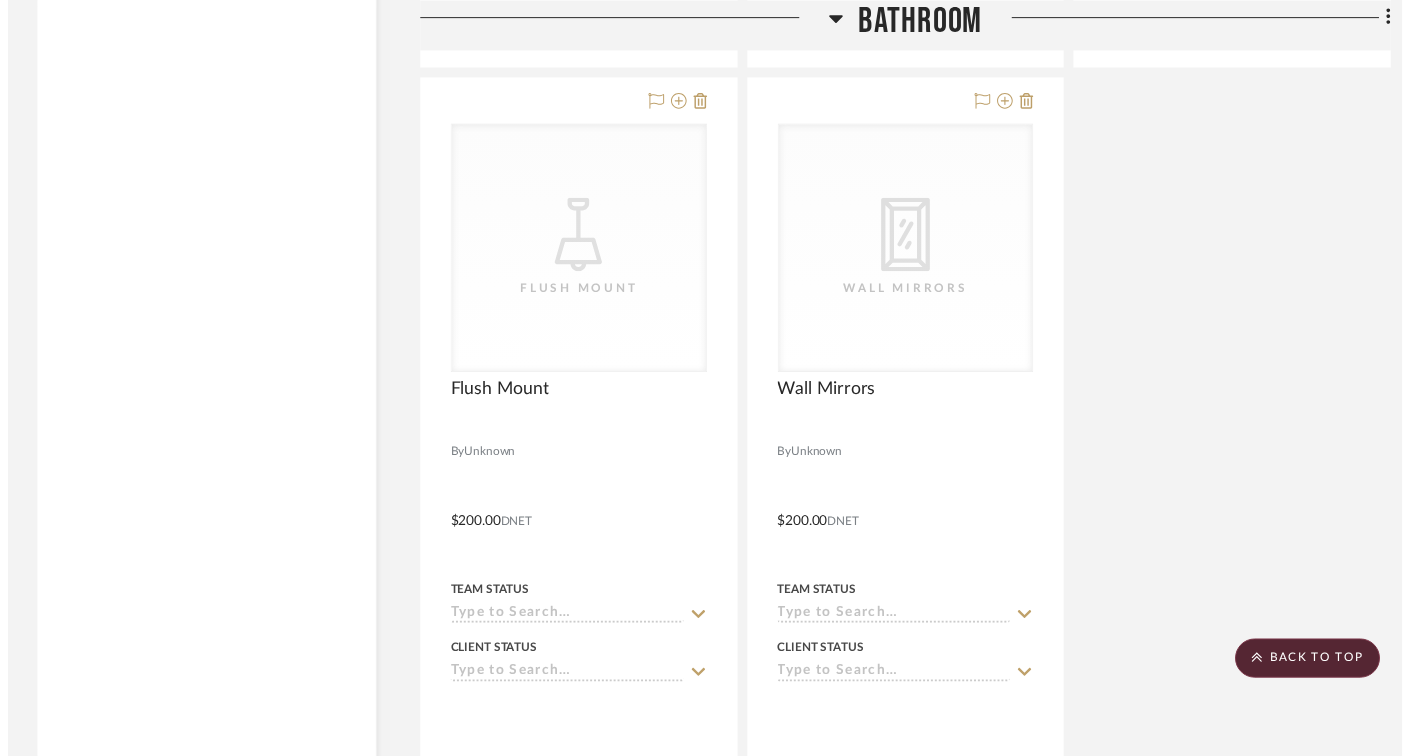 scroll 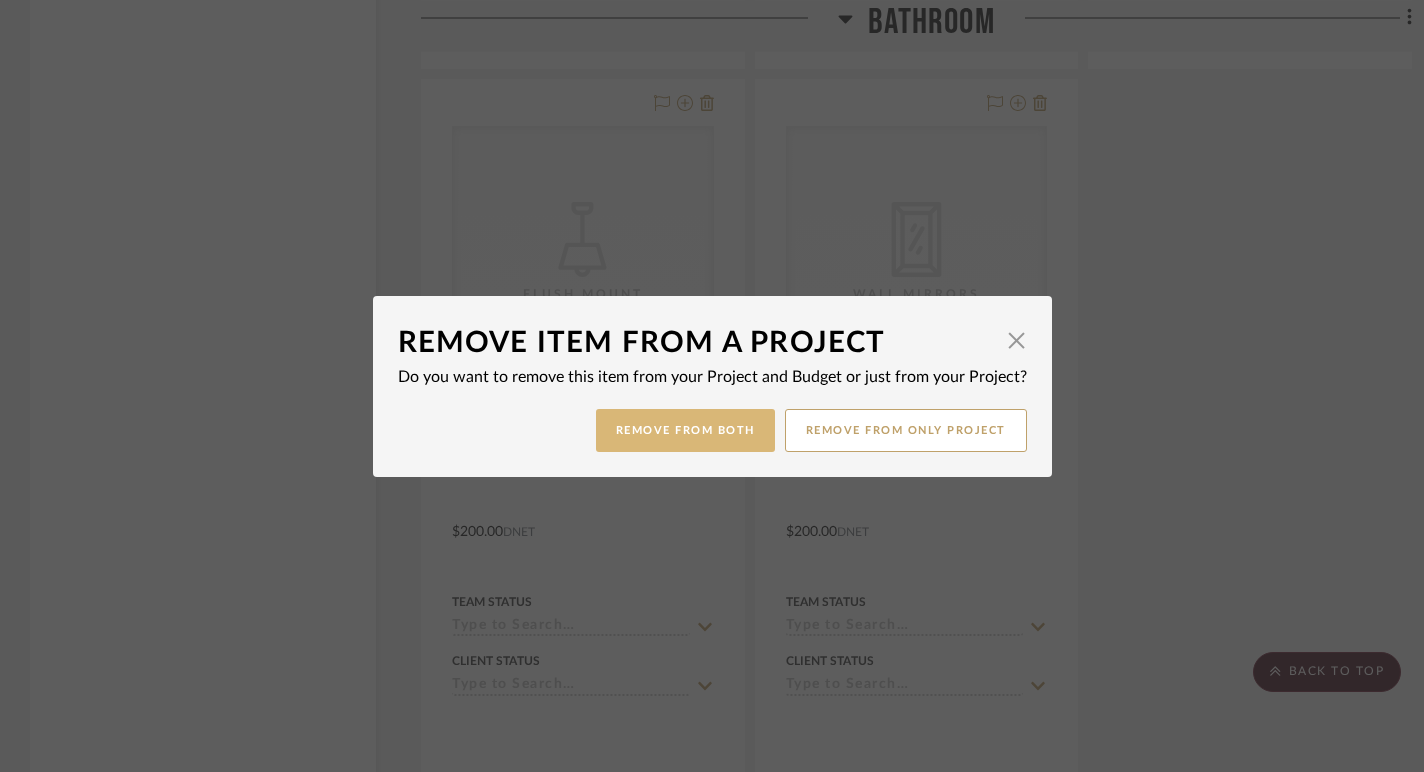 click on "Remove from Both" at bounding box center [685, 430] 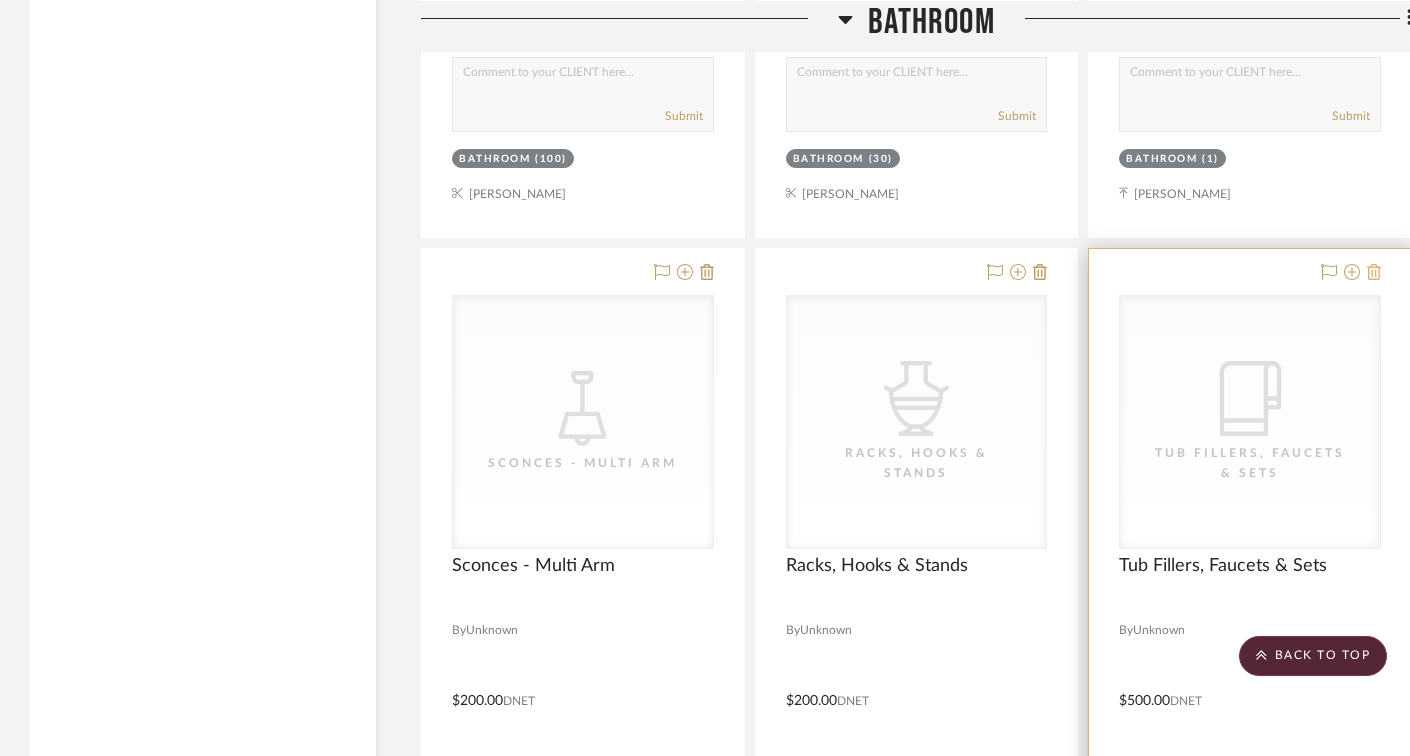 click 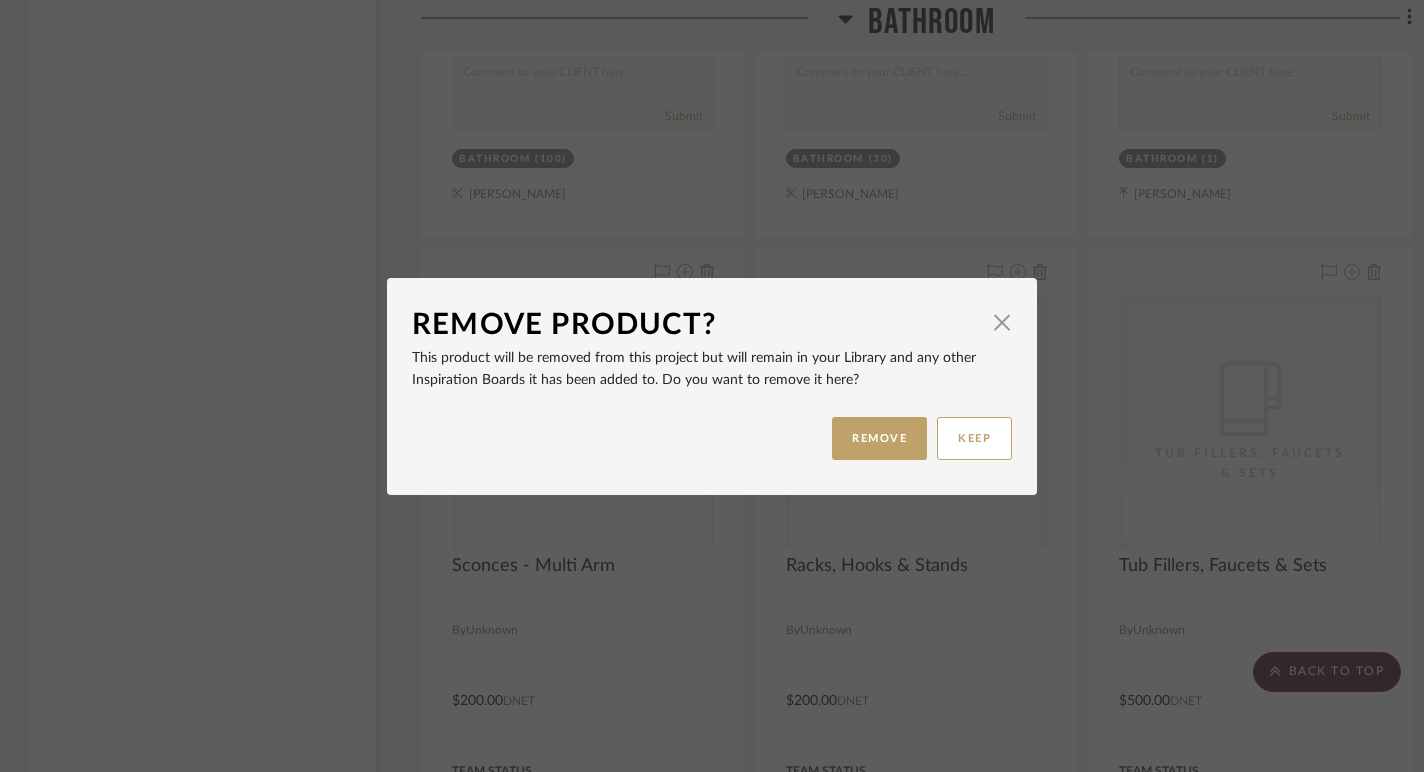 click on "REMOVE   KEEP" at bounding box center [712, 438] 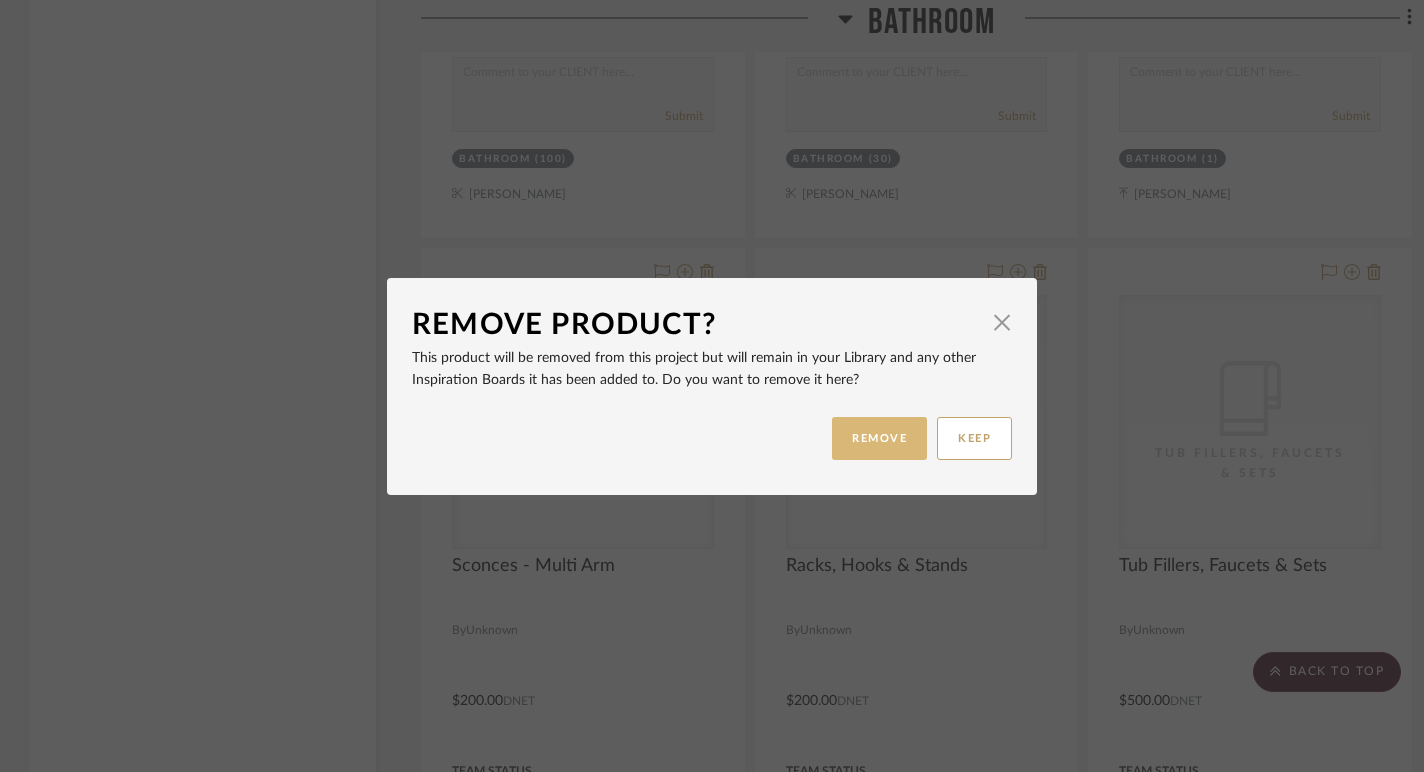 click on "REMOVE" at bounding box center (879, 438) 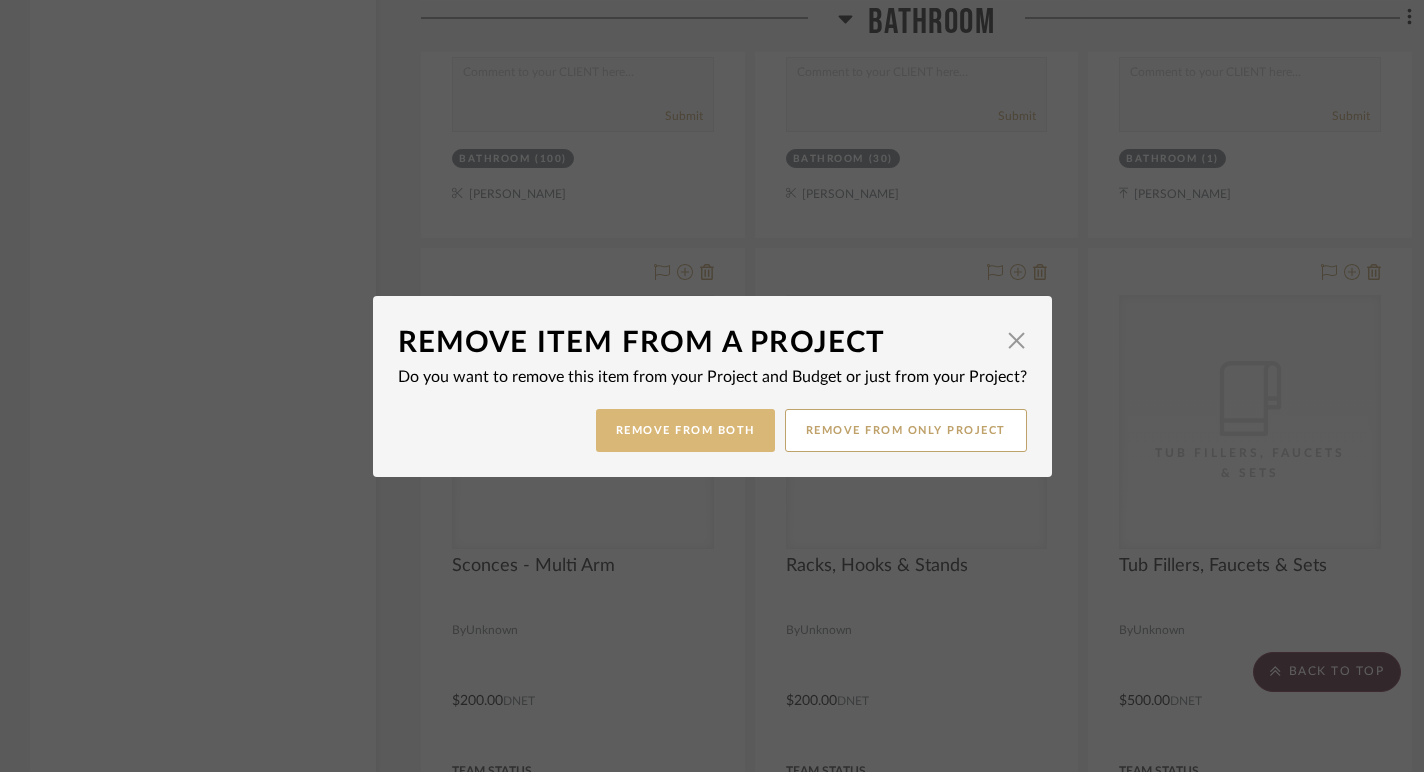 click on "Remove from Both" at bounding box center [685, 430] 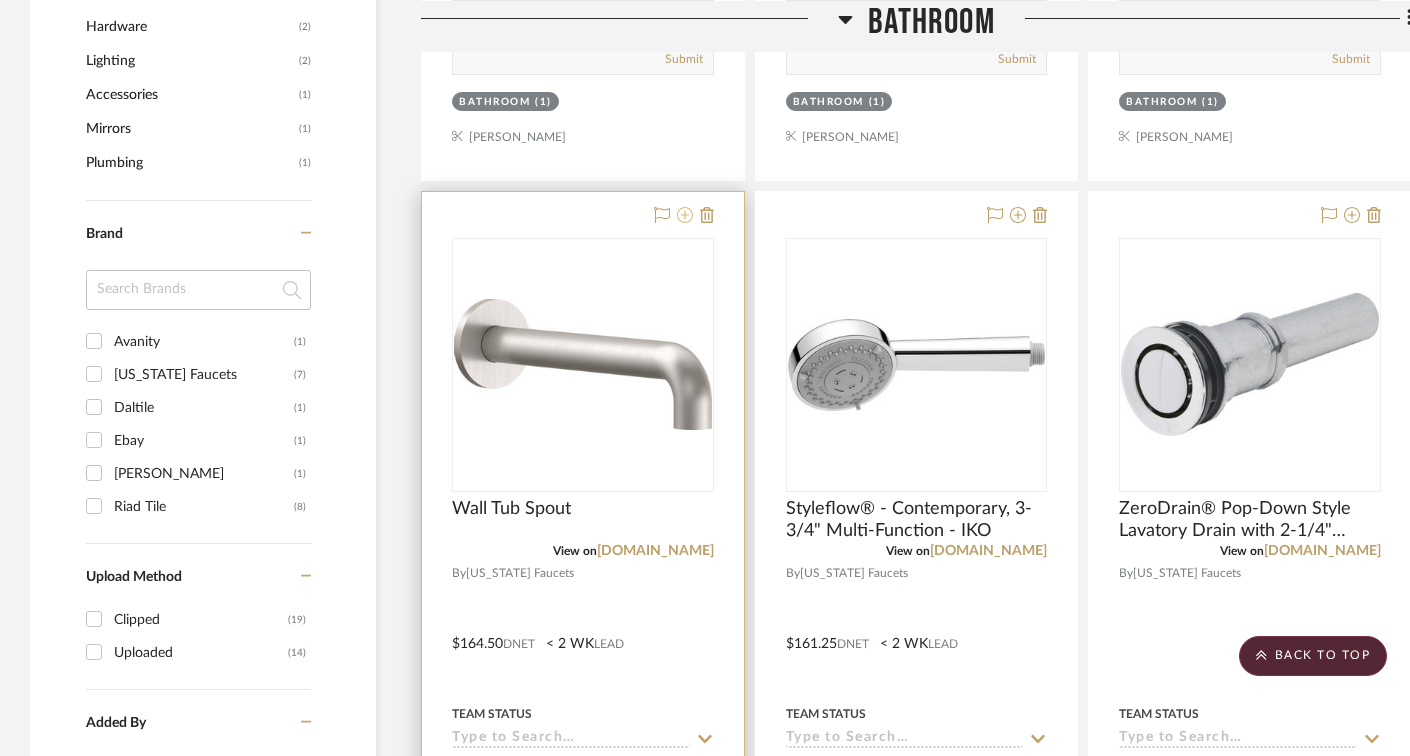 click 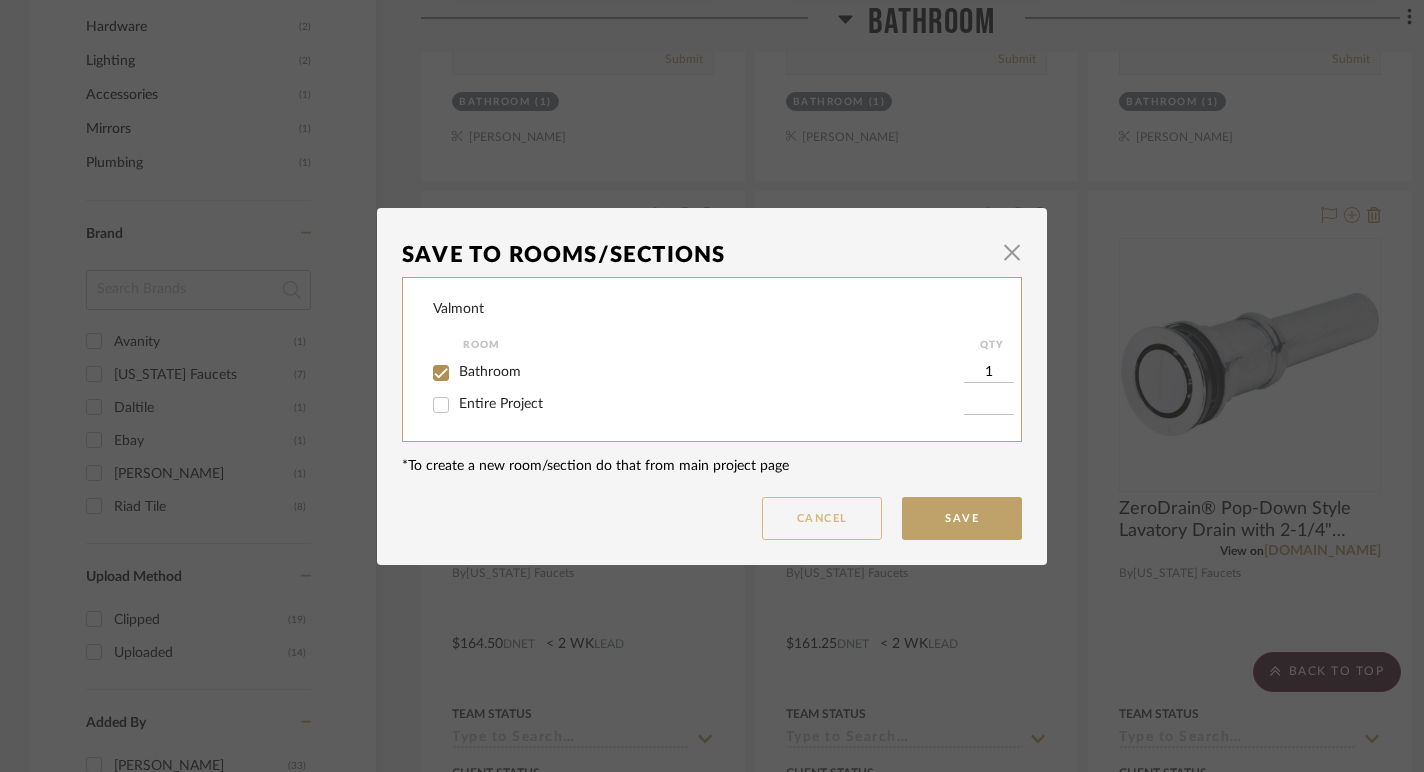 click on "Cancel" at bounding box center (822, 518) 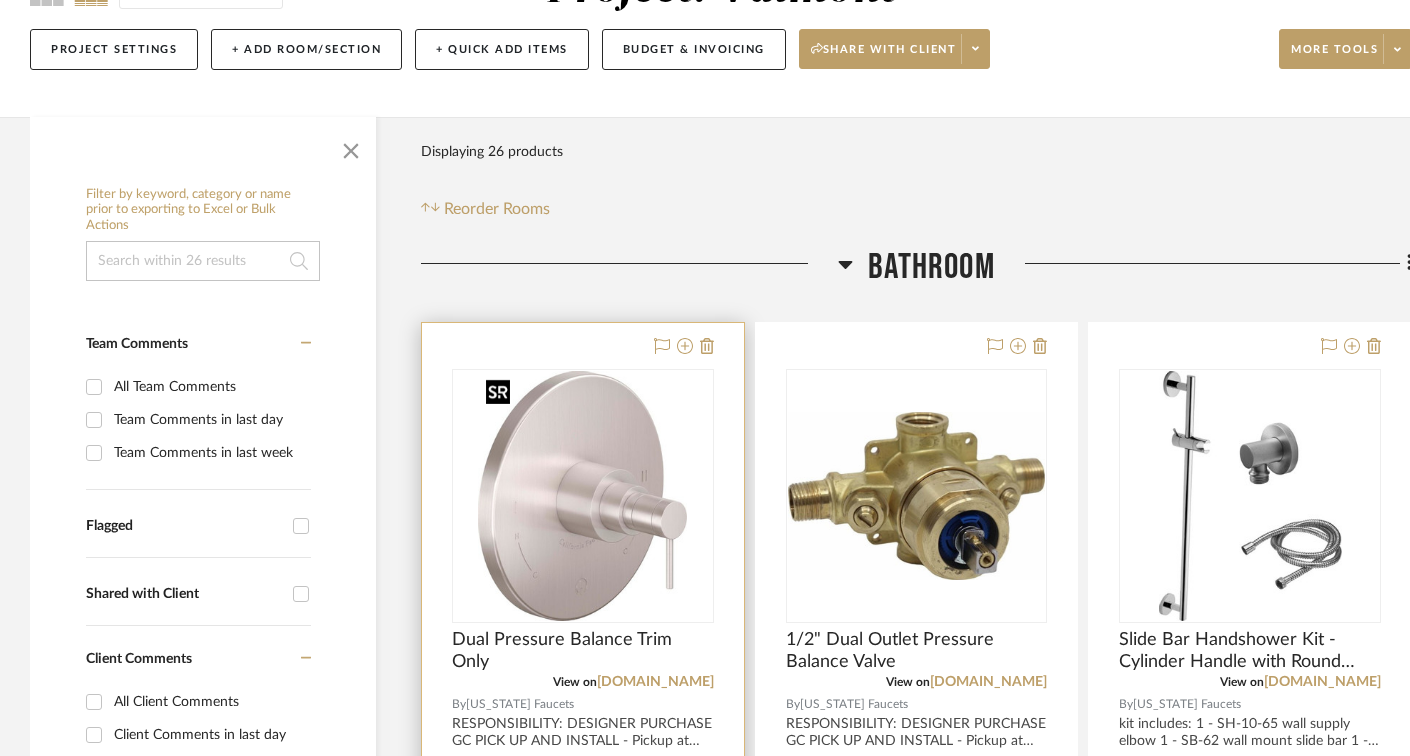 click at bounding box center (582, 496) 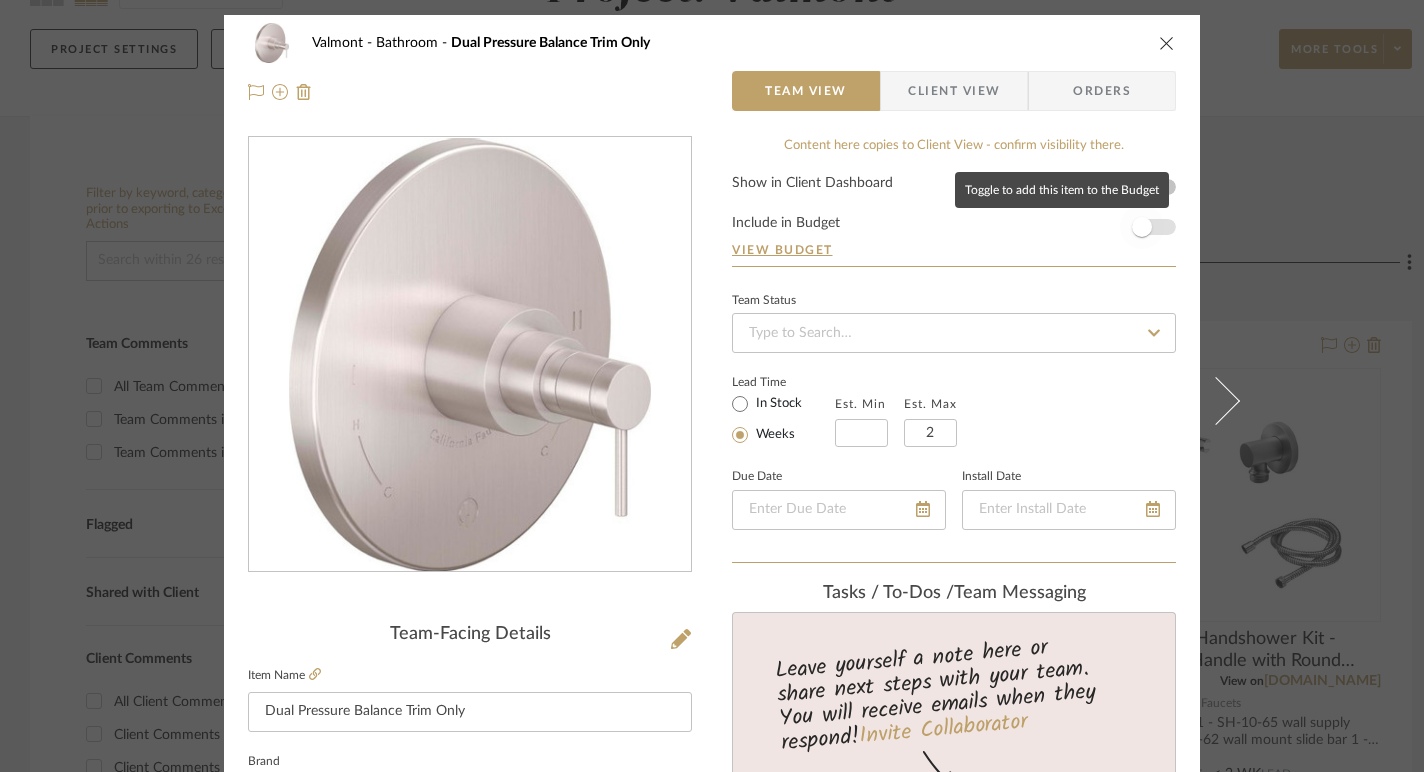 click at bounding box center [1142, 227] 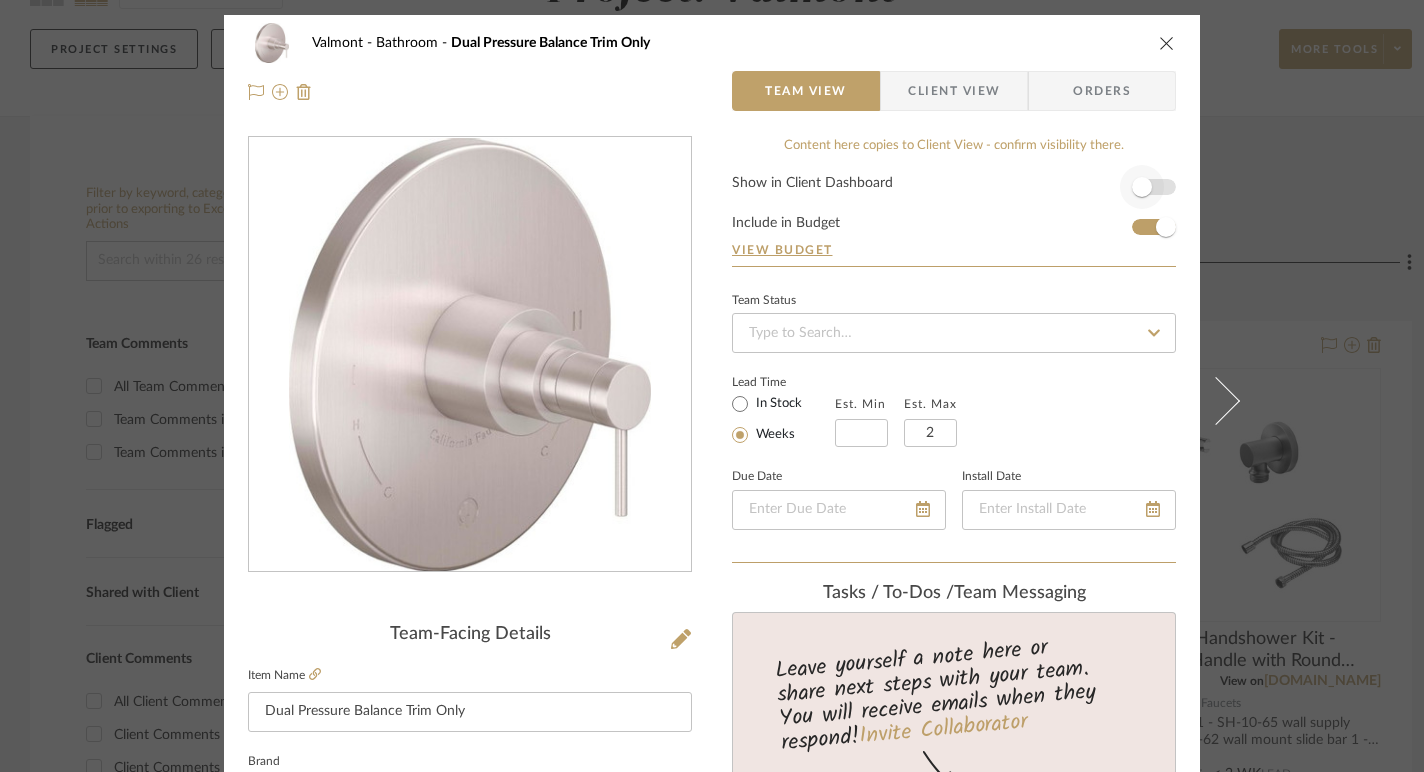 type 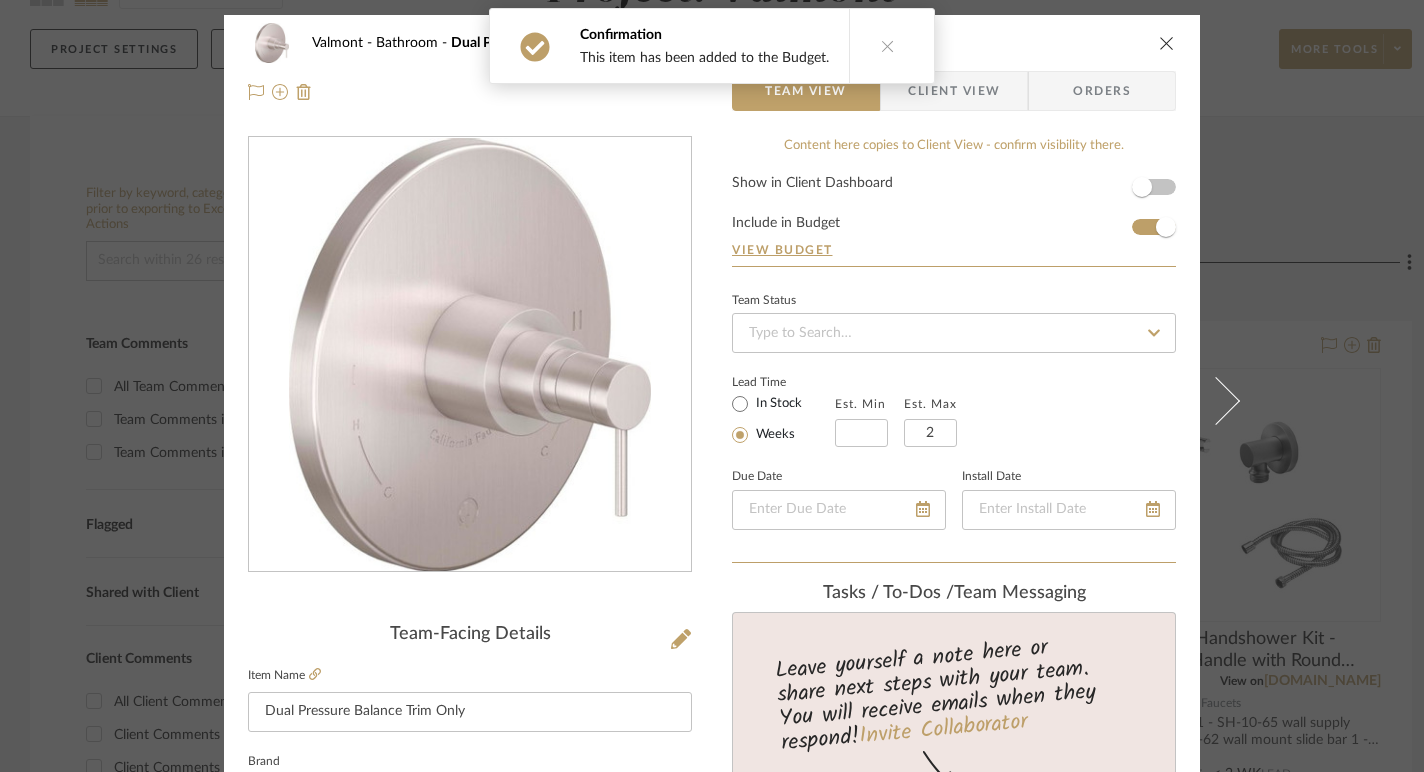 click at bounding box center [1167, 43] 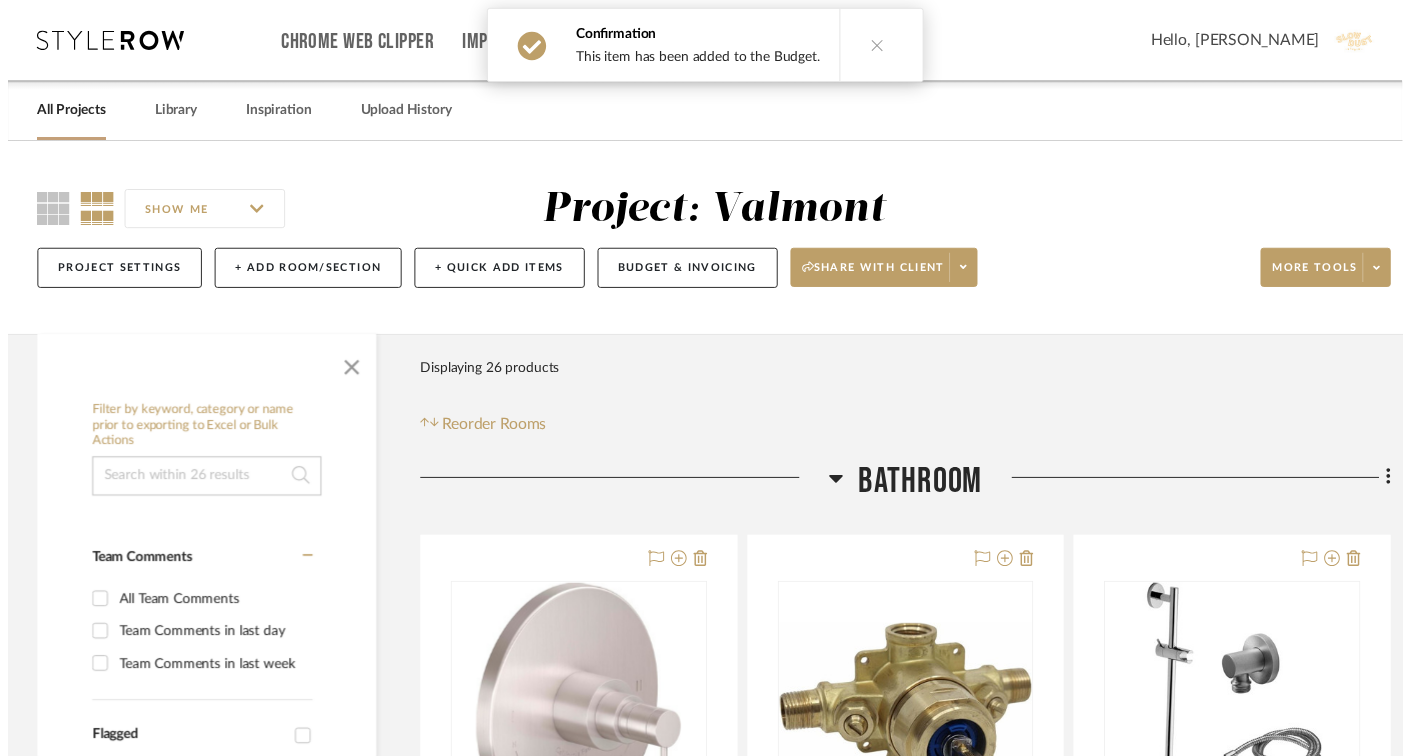 scroll, scrollTop: 224, scrollLeft: 0, axis: vertical 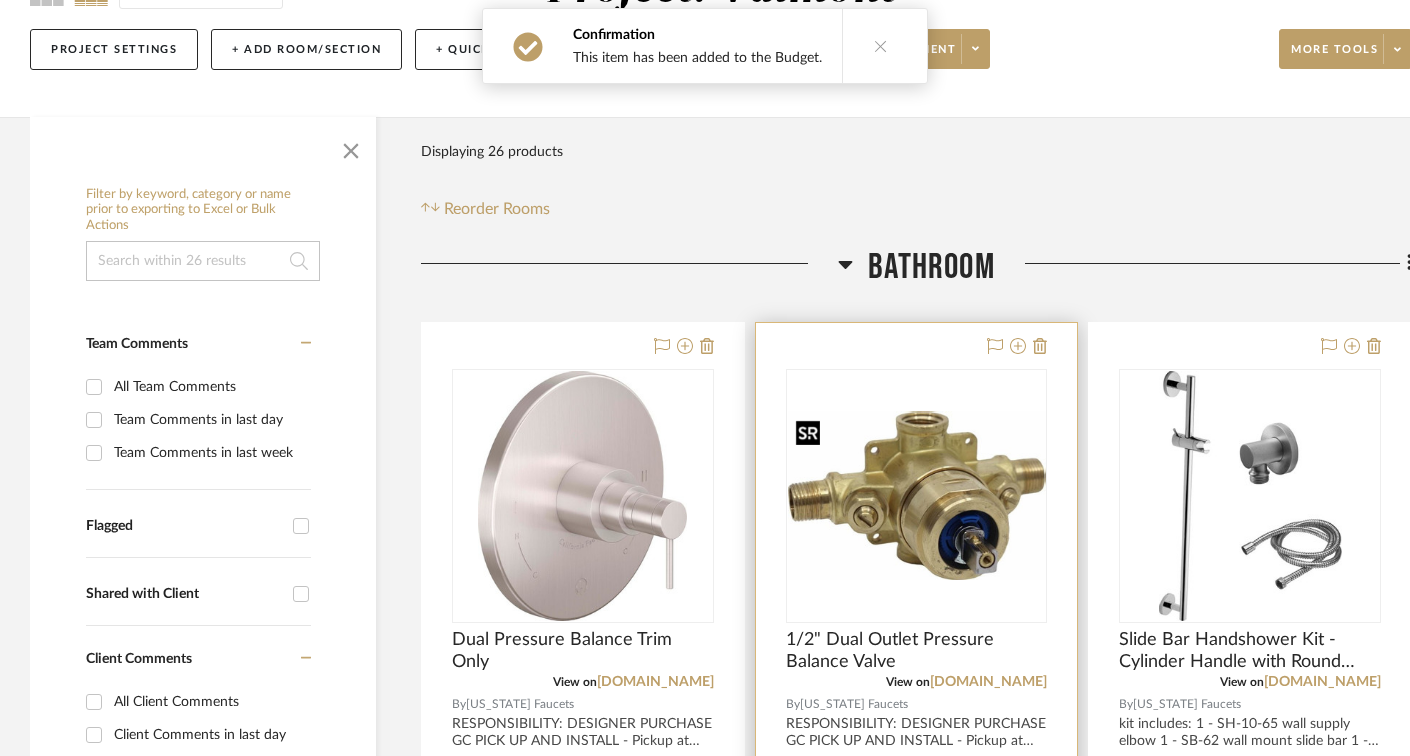 click at bounding box center [917, 495] 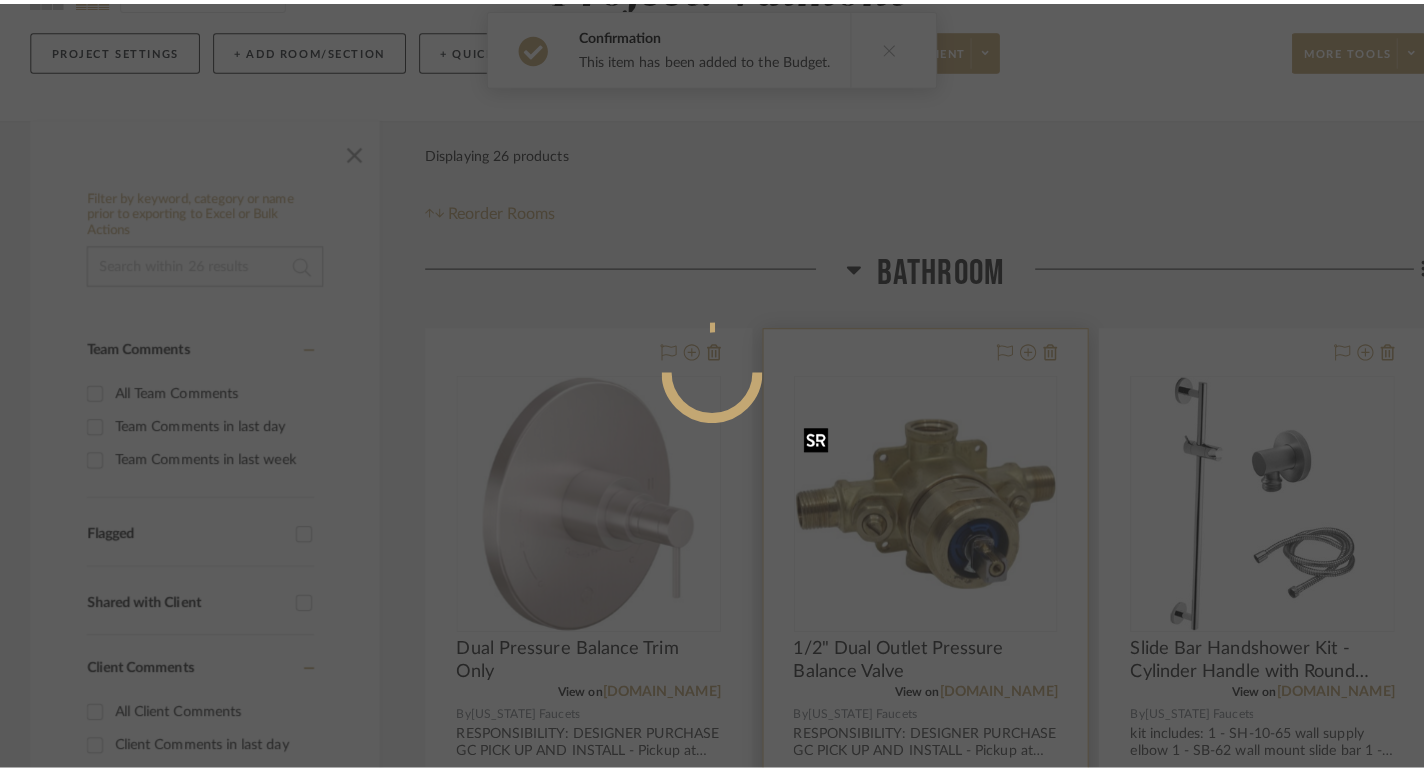 scroll, scrollTop: 0, scrollLeft: 0, axis: both 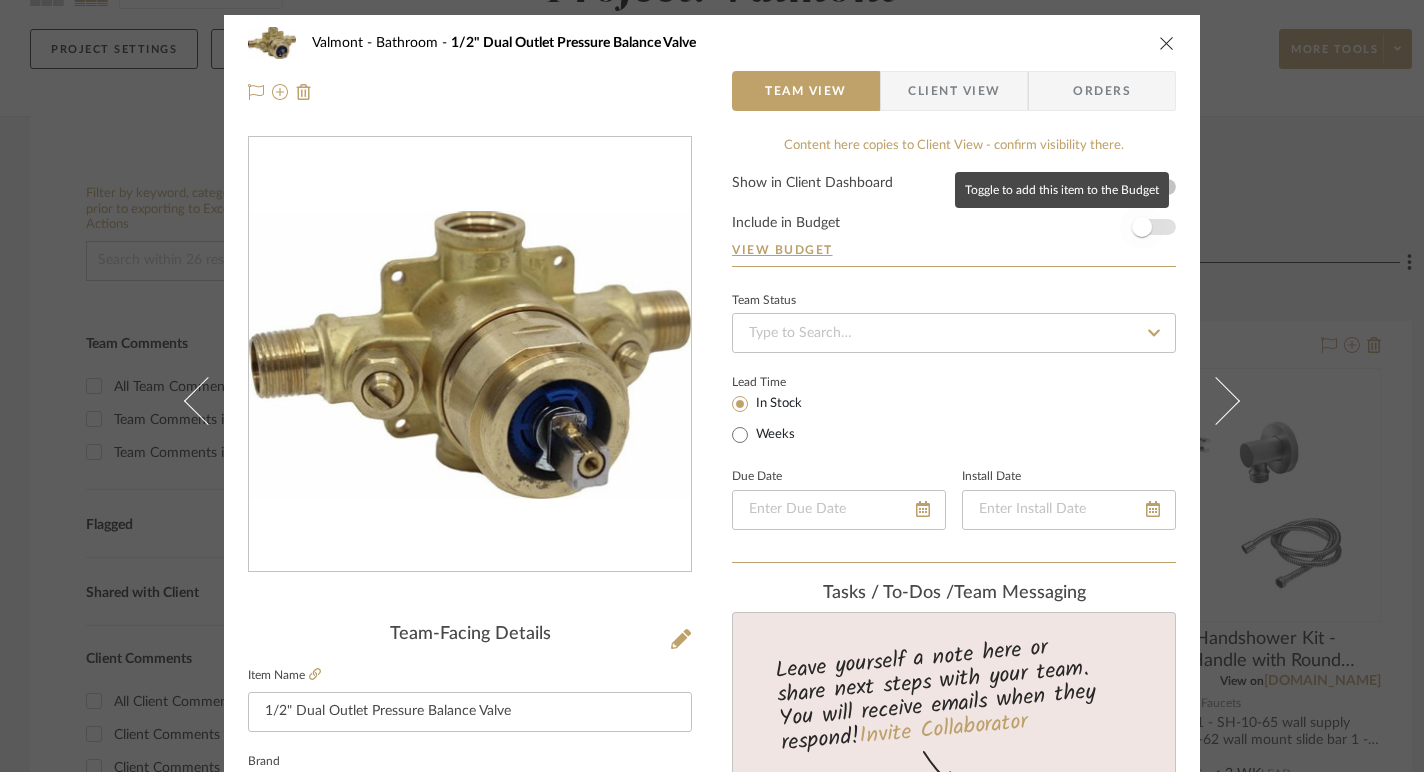click at bounding box center (1142, 227) 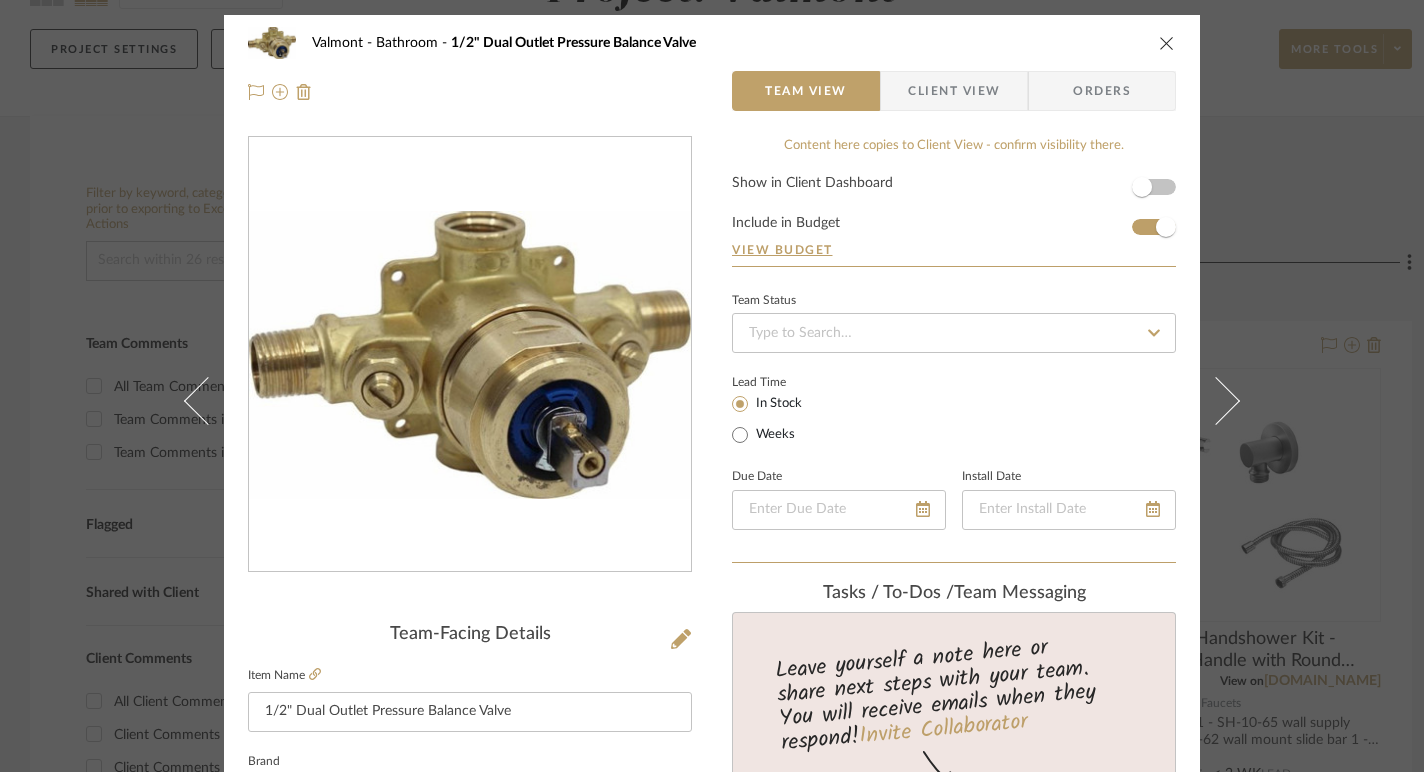type 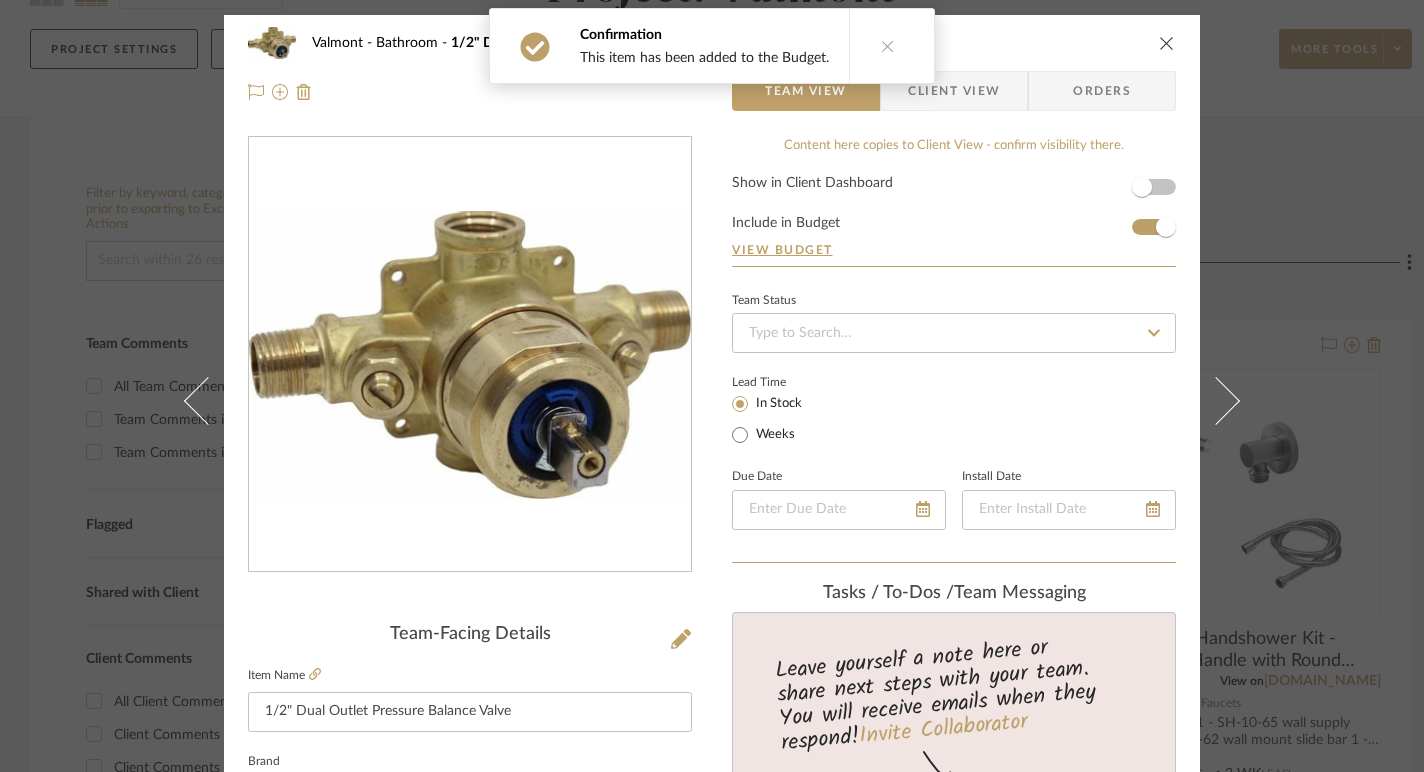 click at bounding box center (1167, 43) 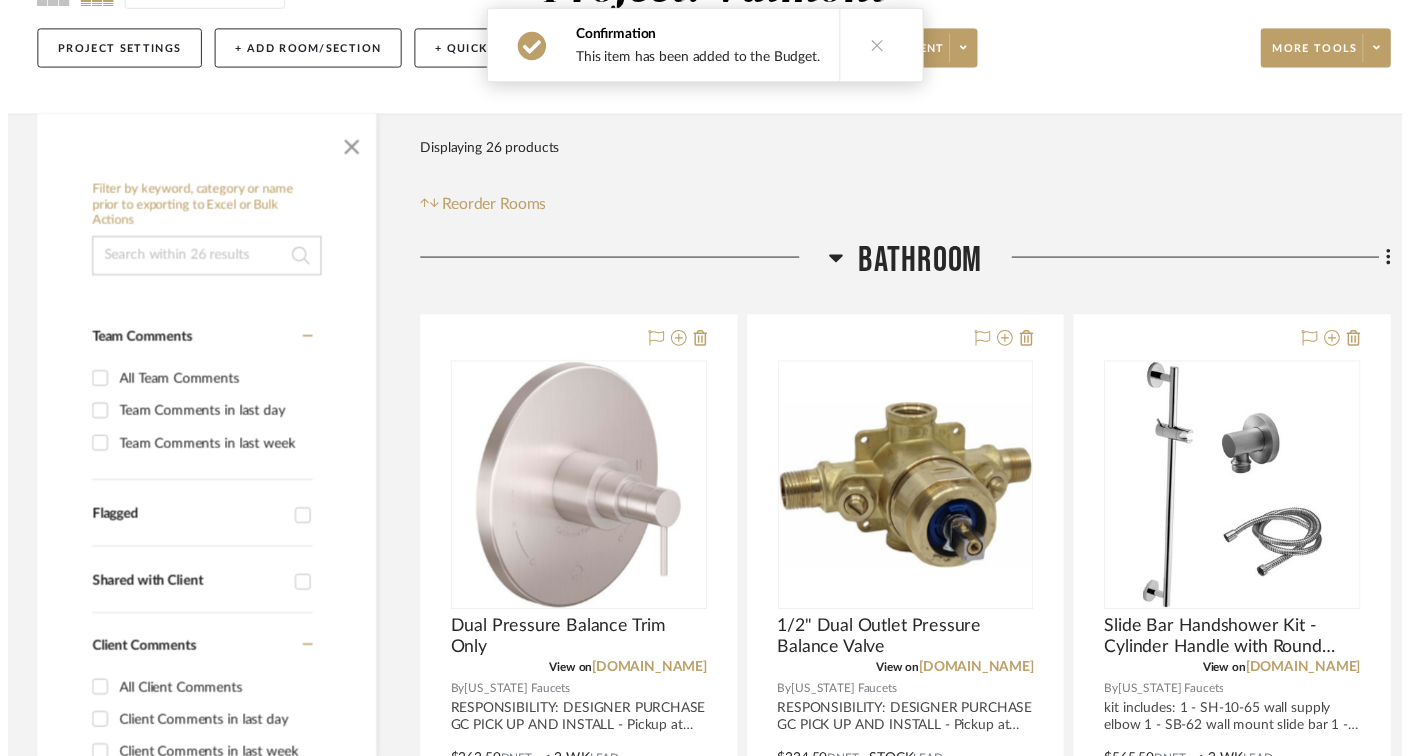 scroll, scrollTop: 224, scrollLeft: 0, axis: vertical 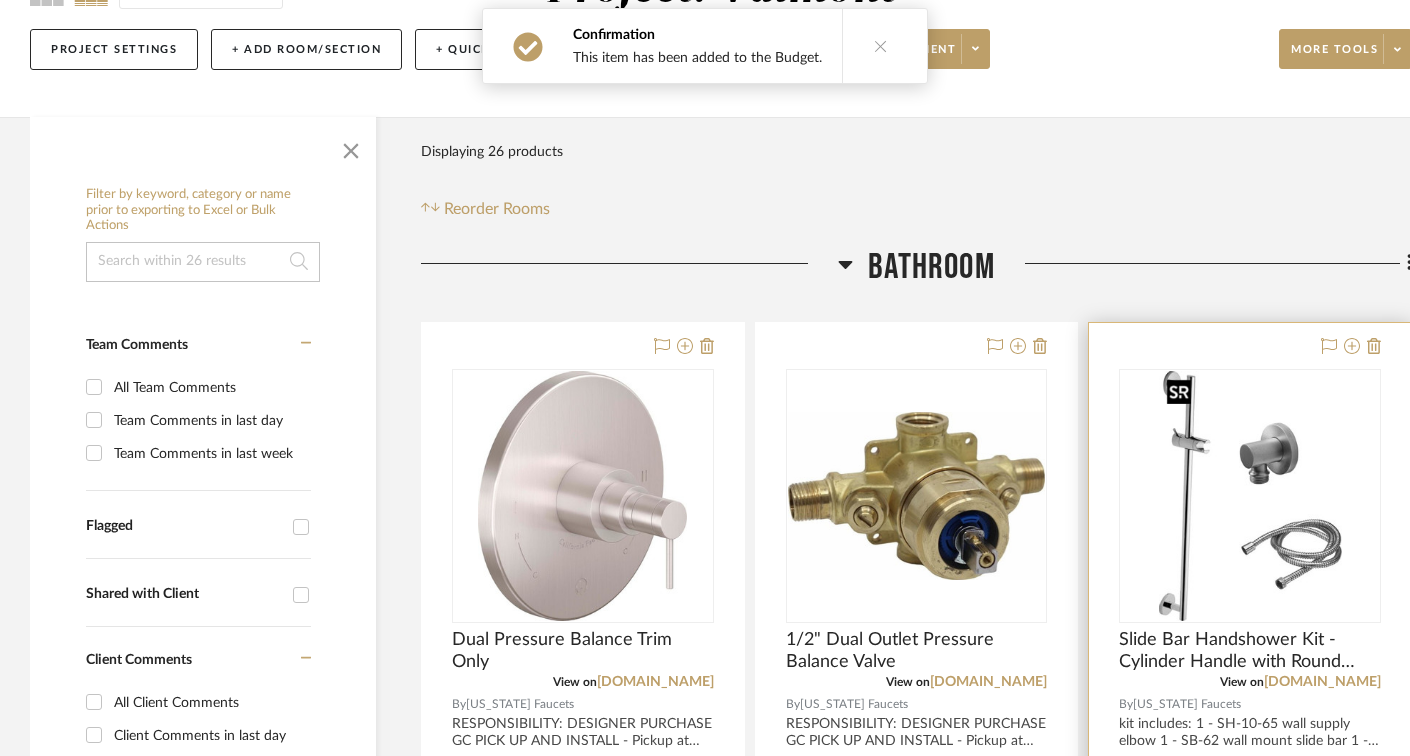 click at bounding box center [0, 0] 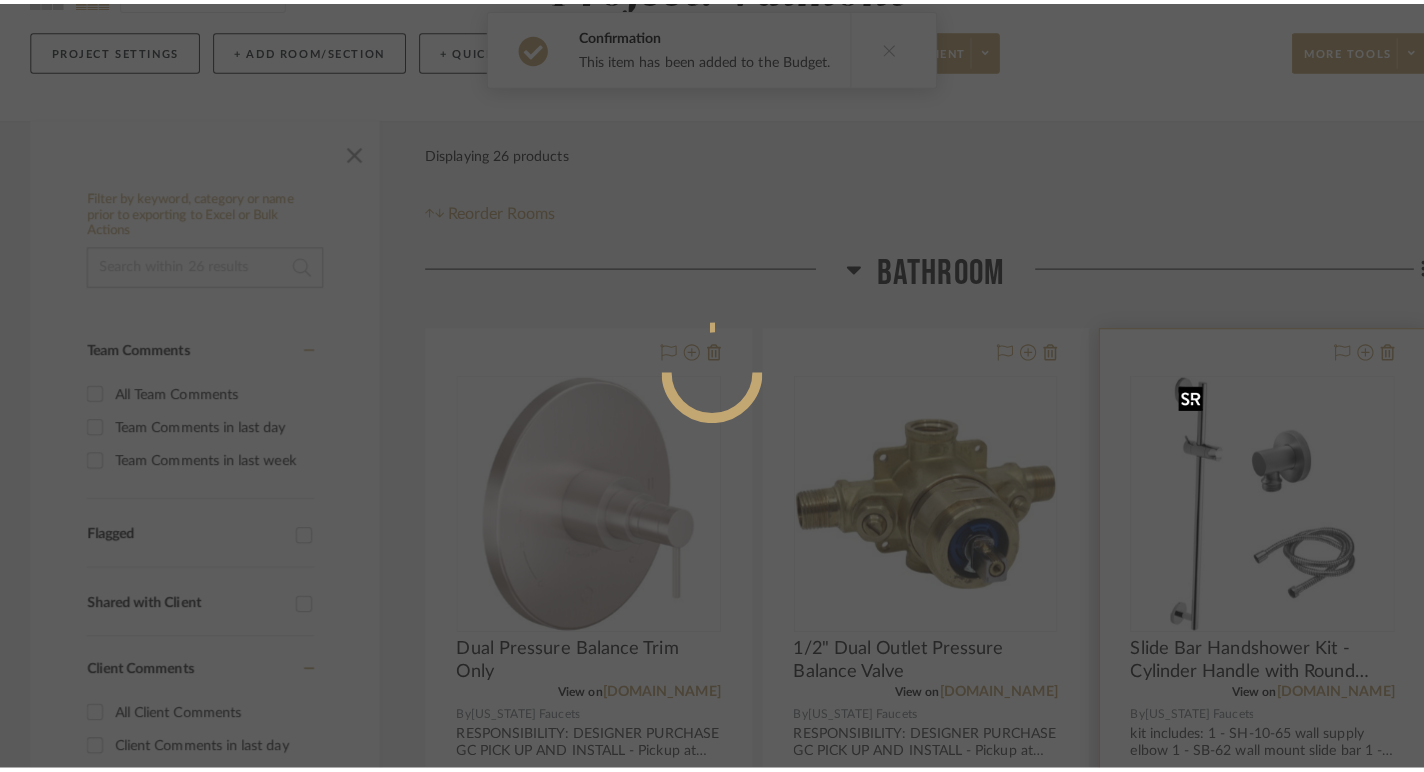 scroll, scrollTop: 0, scrollLeft: 0, axis: both 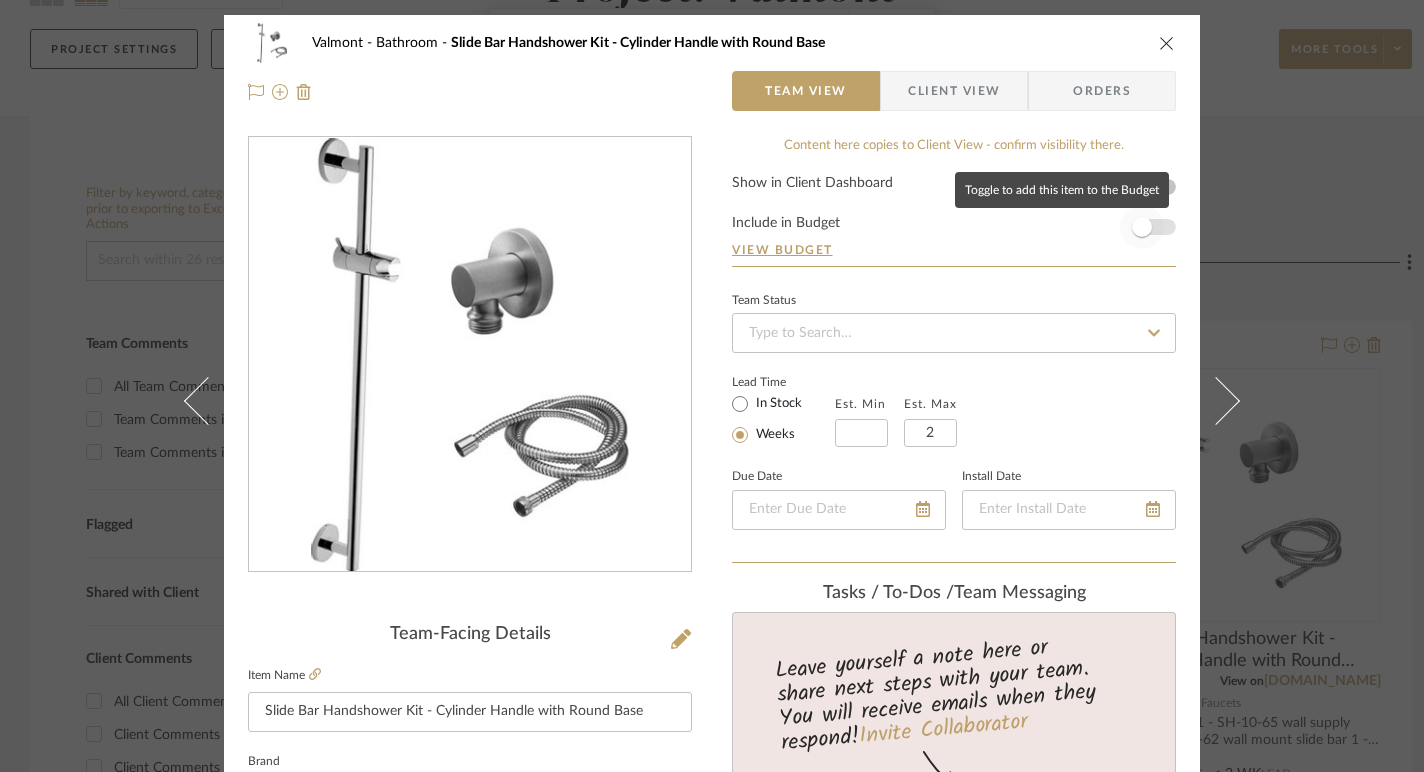 click at bounding box center [1142, 227] 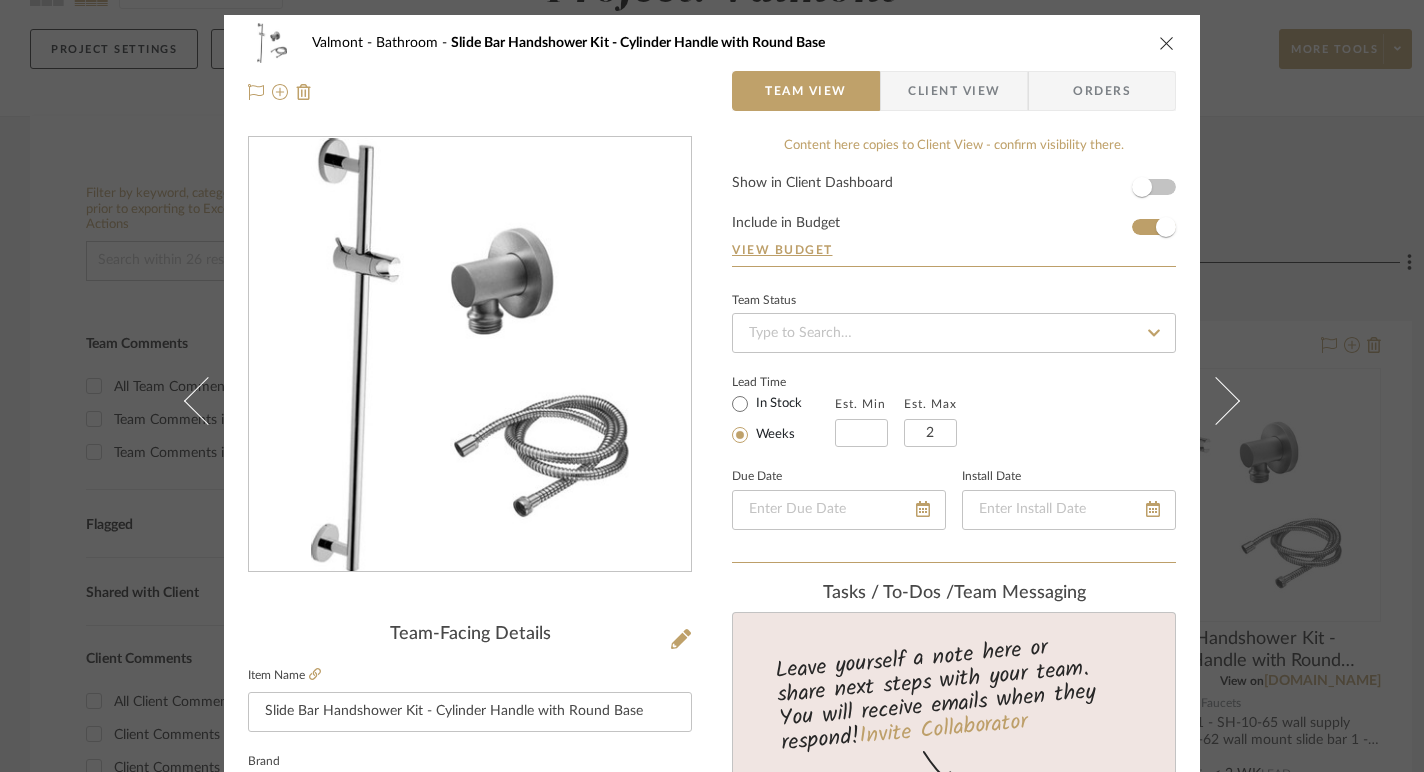 type 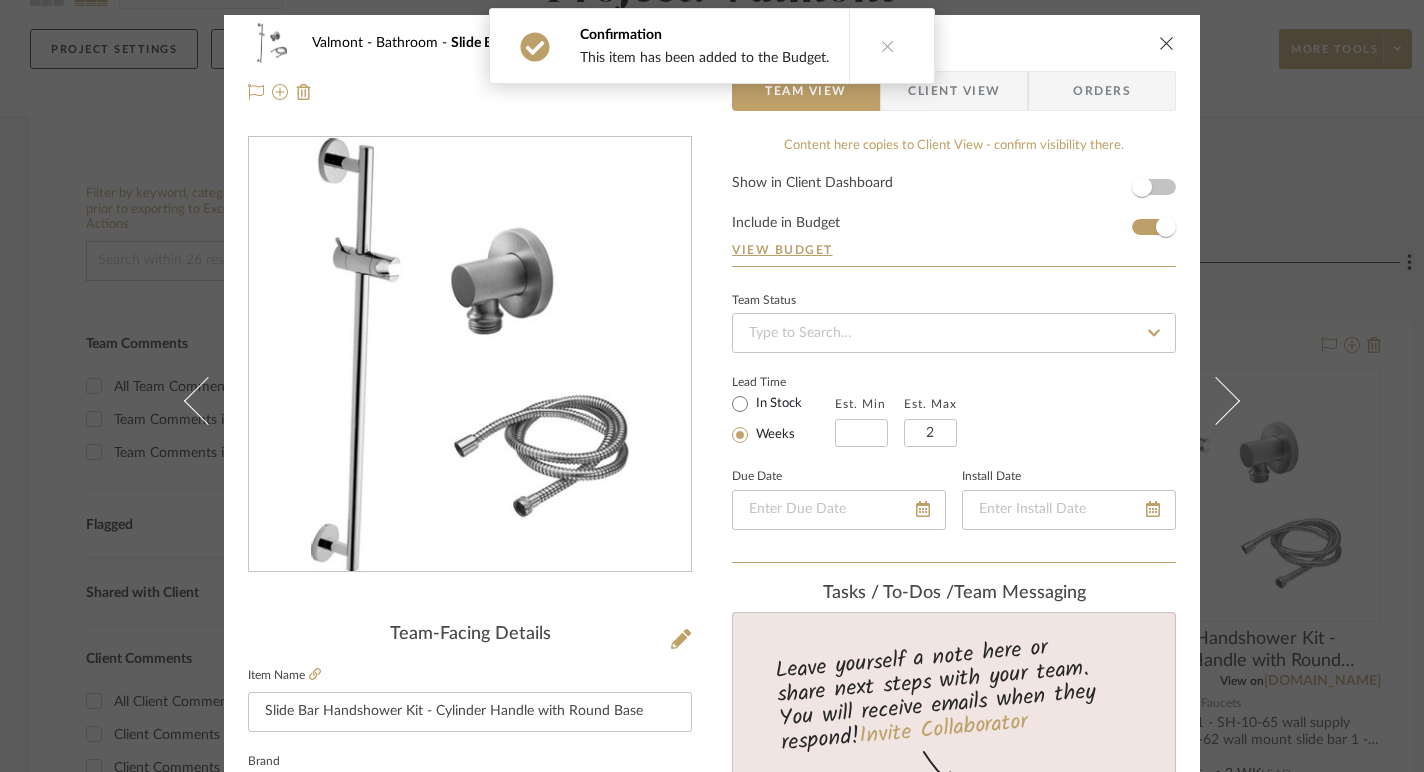 click at bounding box center (1167, 43) 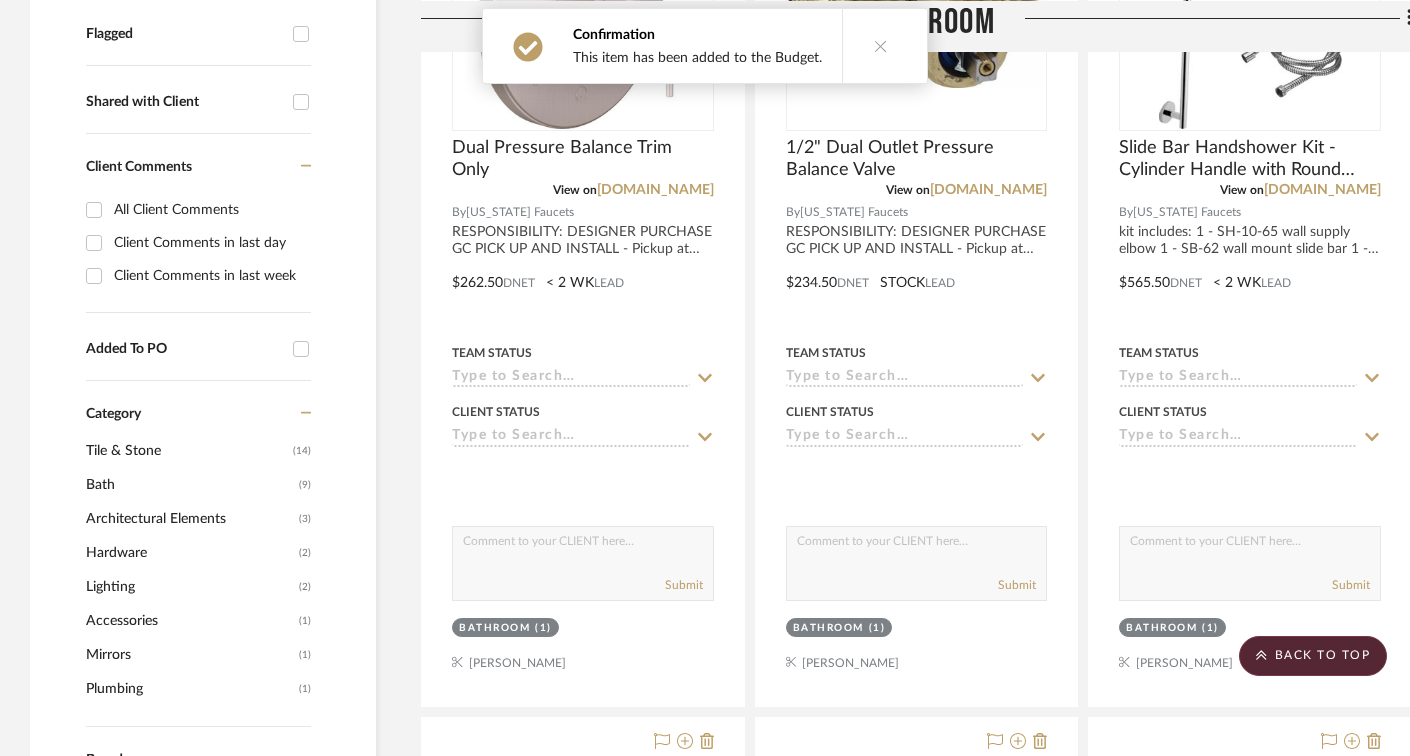 scroll, scrollTop: 862, scrollLeft: 0, axis: vertical 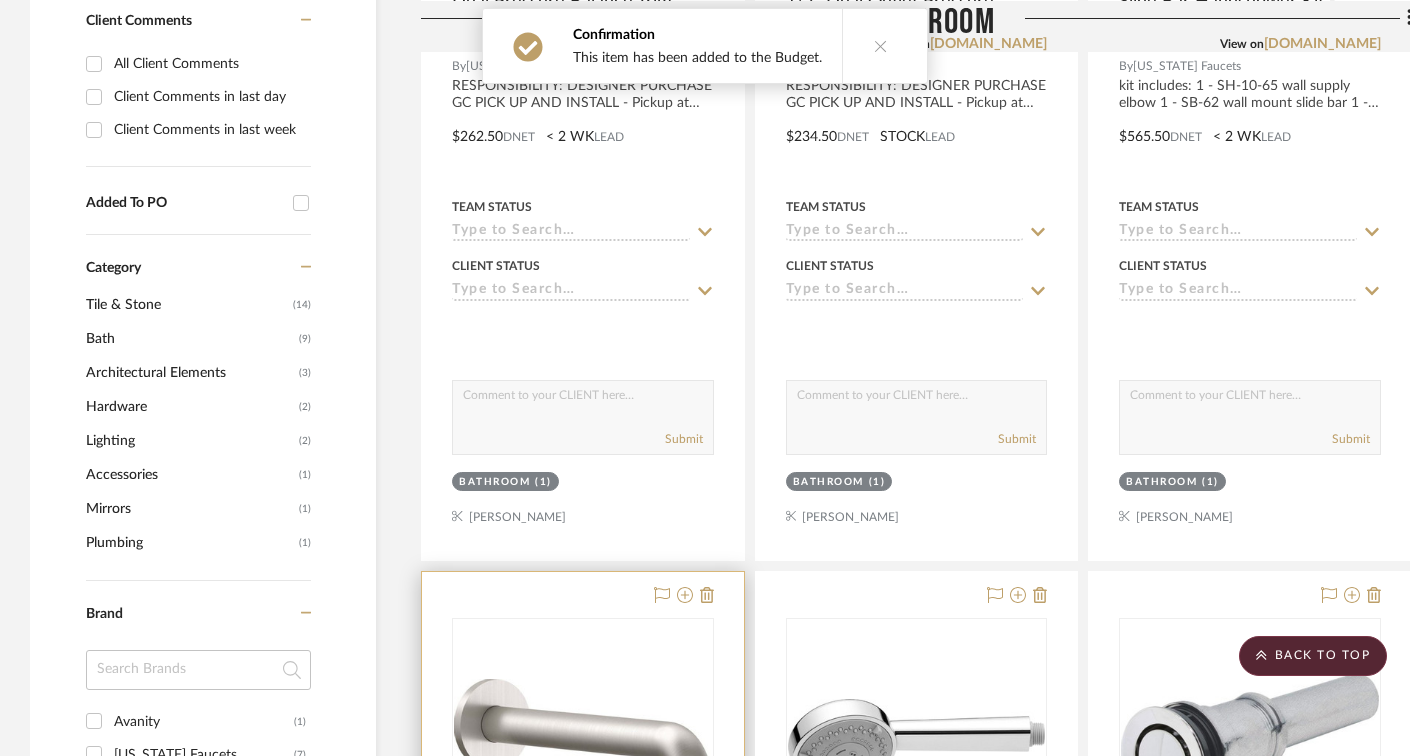 click at bounding box center (583, 744) 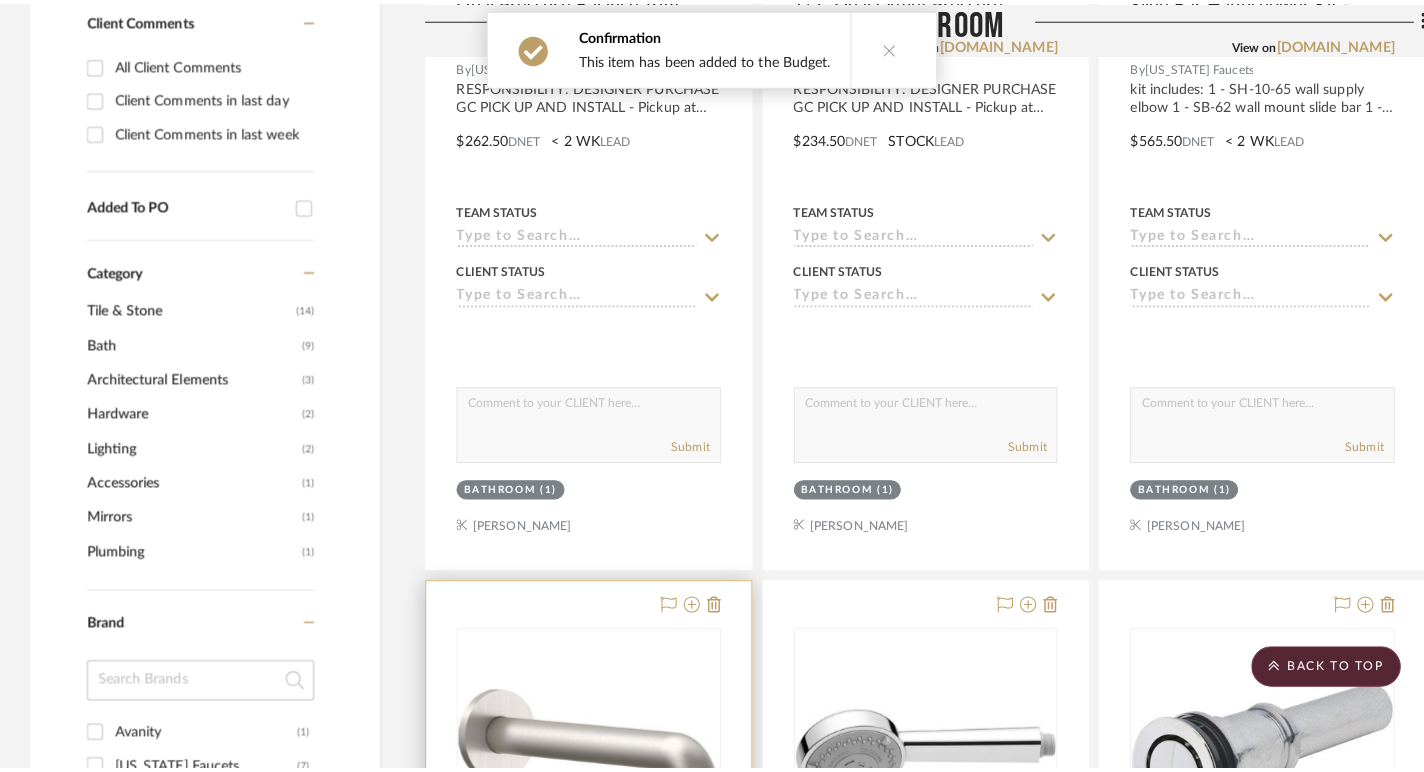 scroll, scrollTop: 0, scrollLeft: 0, axis: both 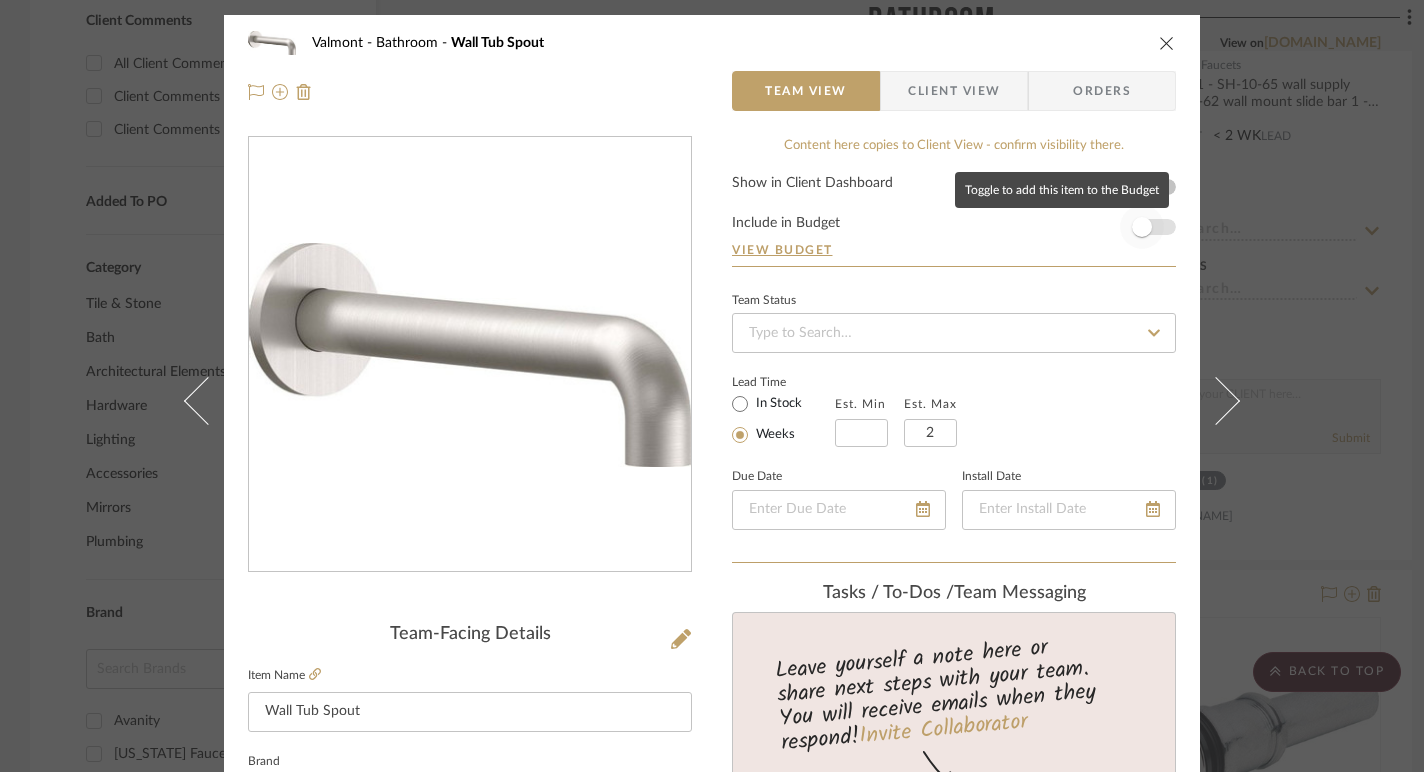click at bounding box center (1142, 227) 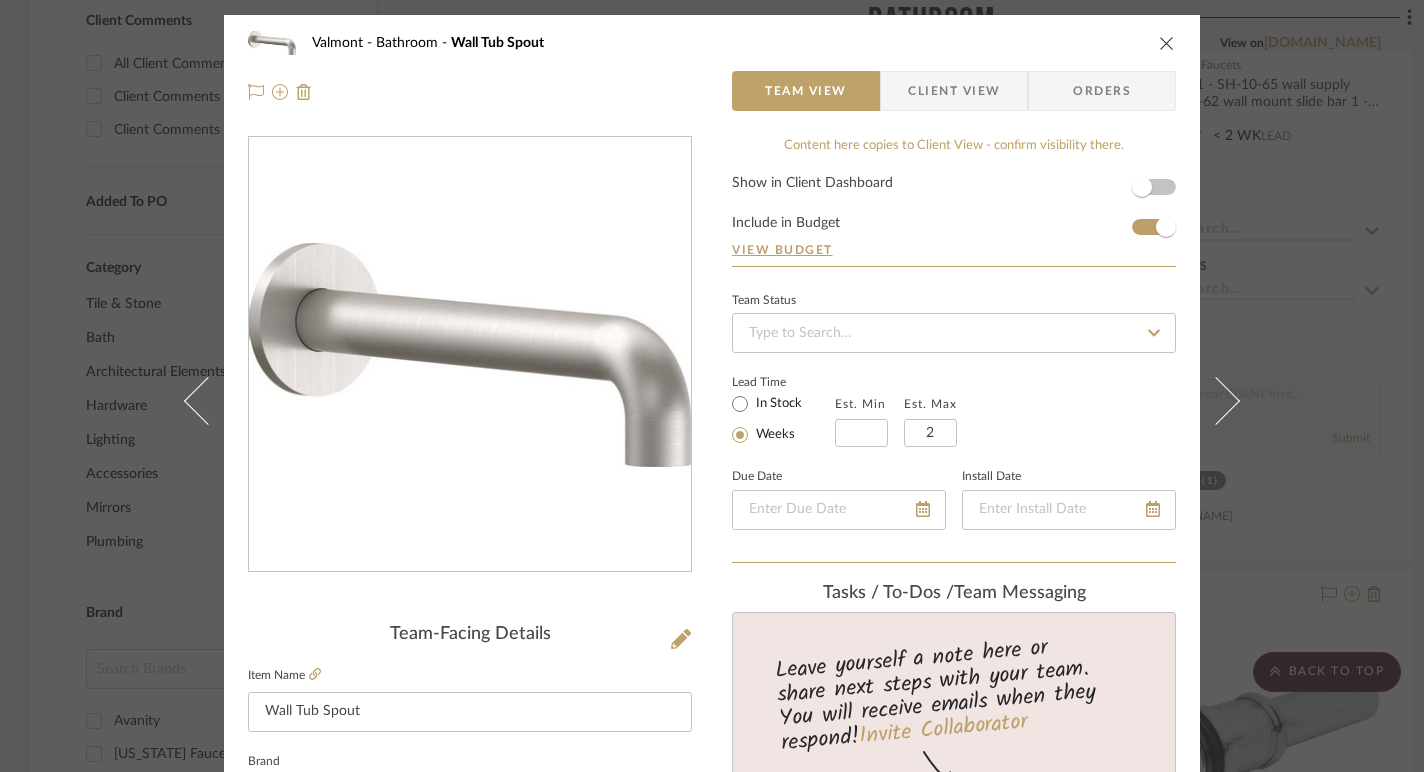 type 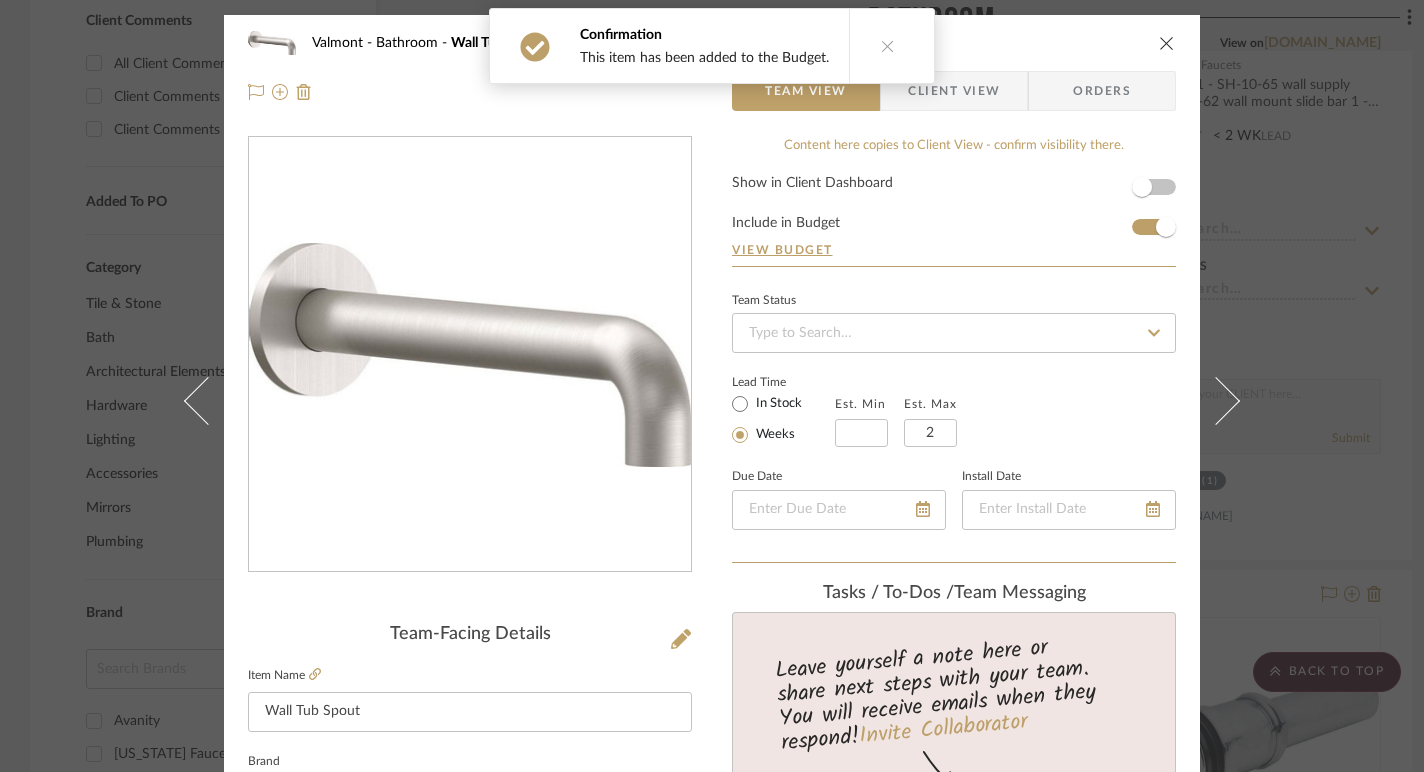click at bounding box center (1167, 43) 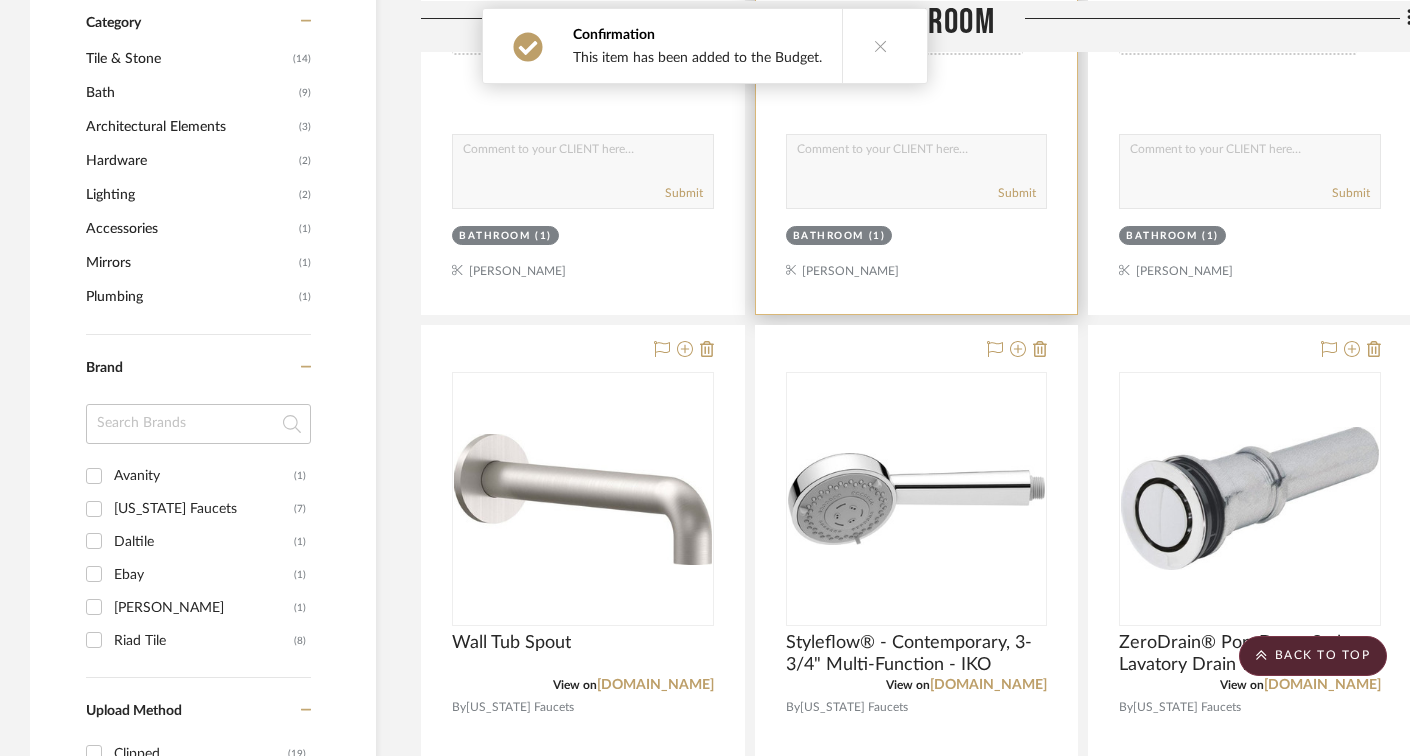 scroll, scrollTop: 1144, scrollLeft: 0, axis: vertical 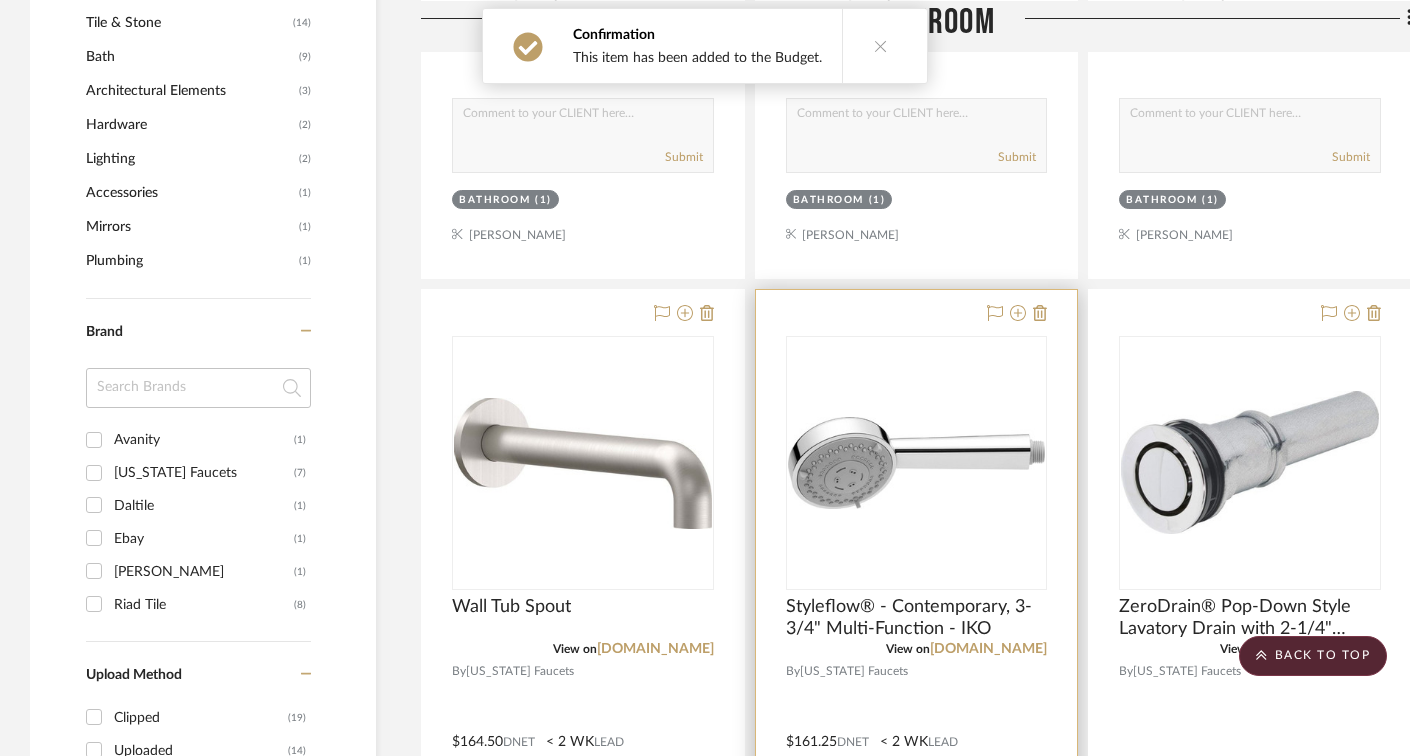 click at bounding box center (917, 463) 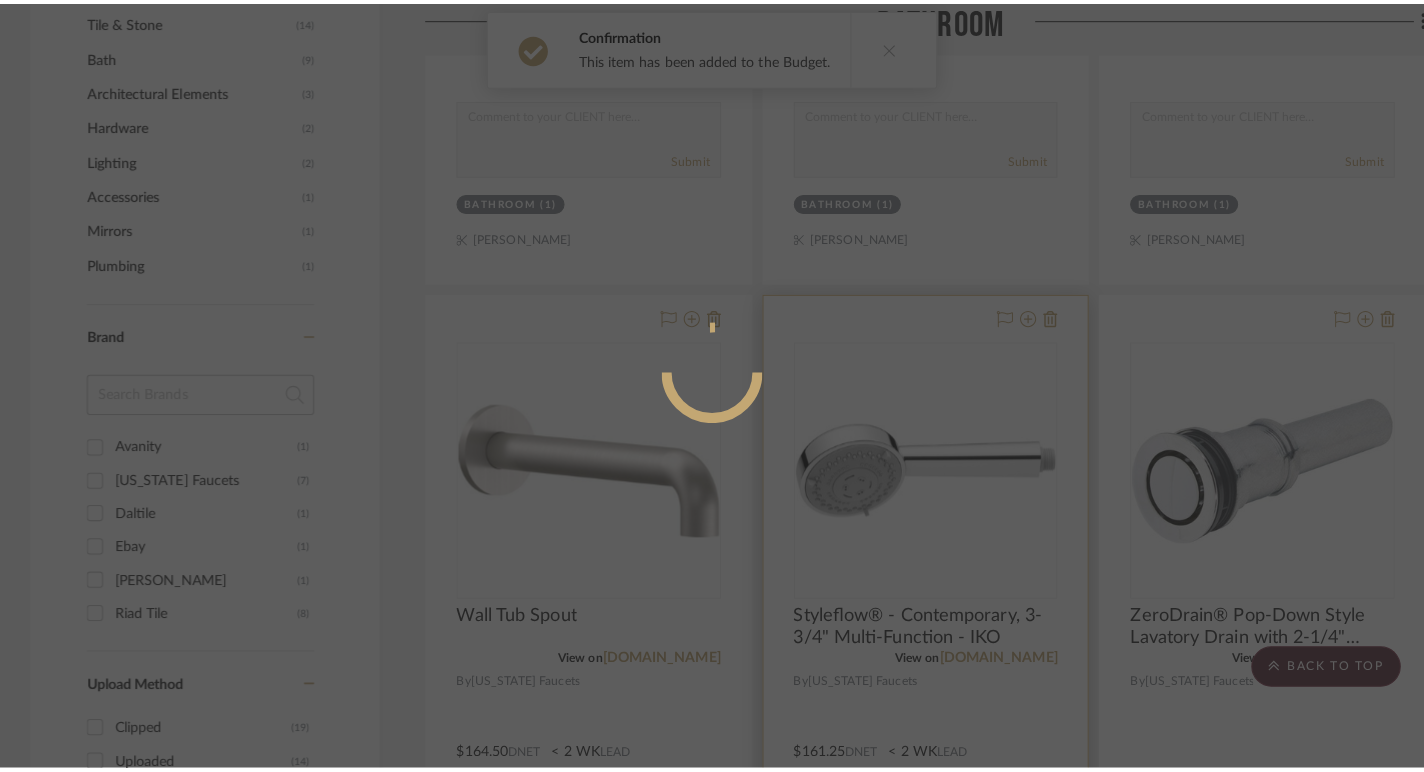 scroll, scrollTop: 0, scrollLeft: 0, axis: both 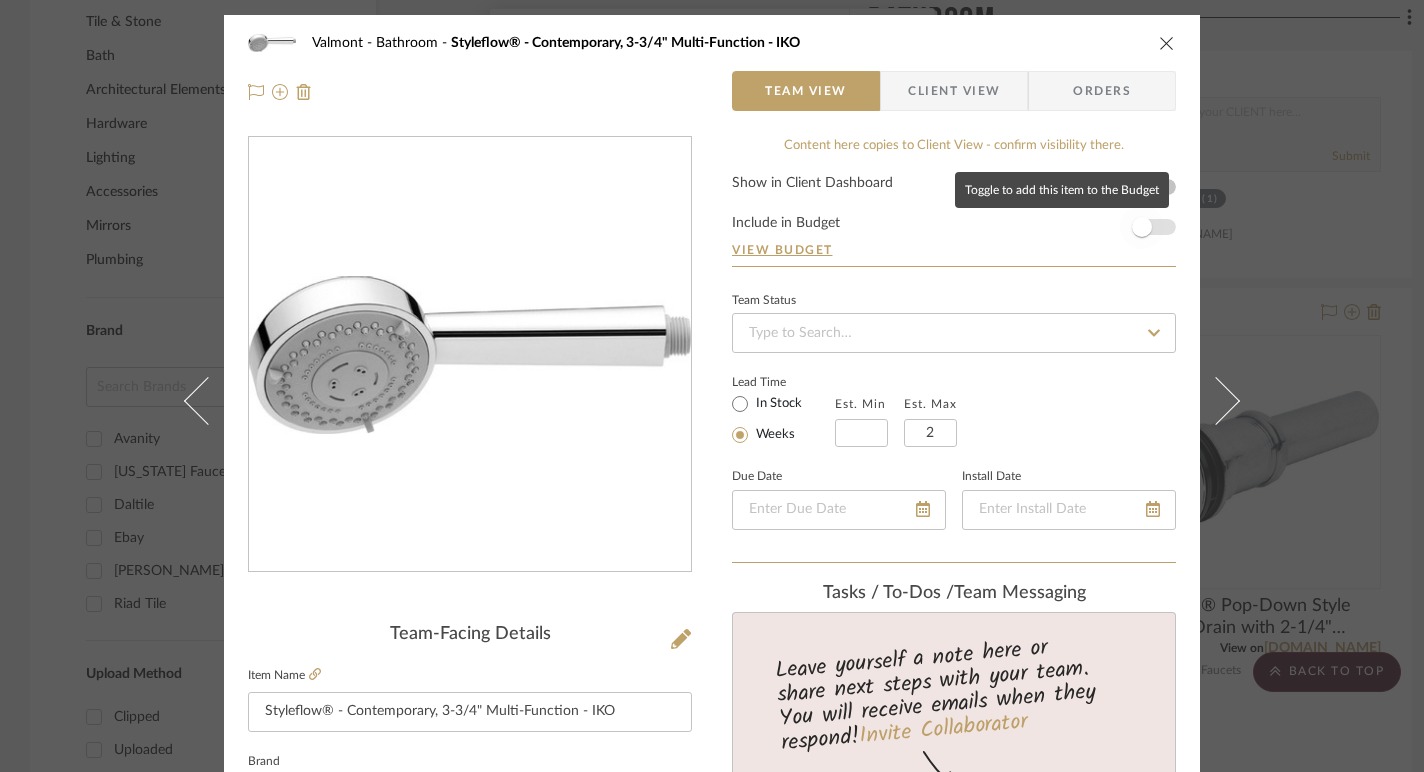 click at bounding box center (1142, 227) 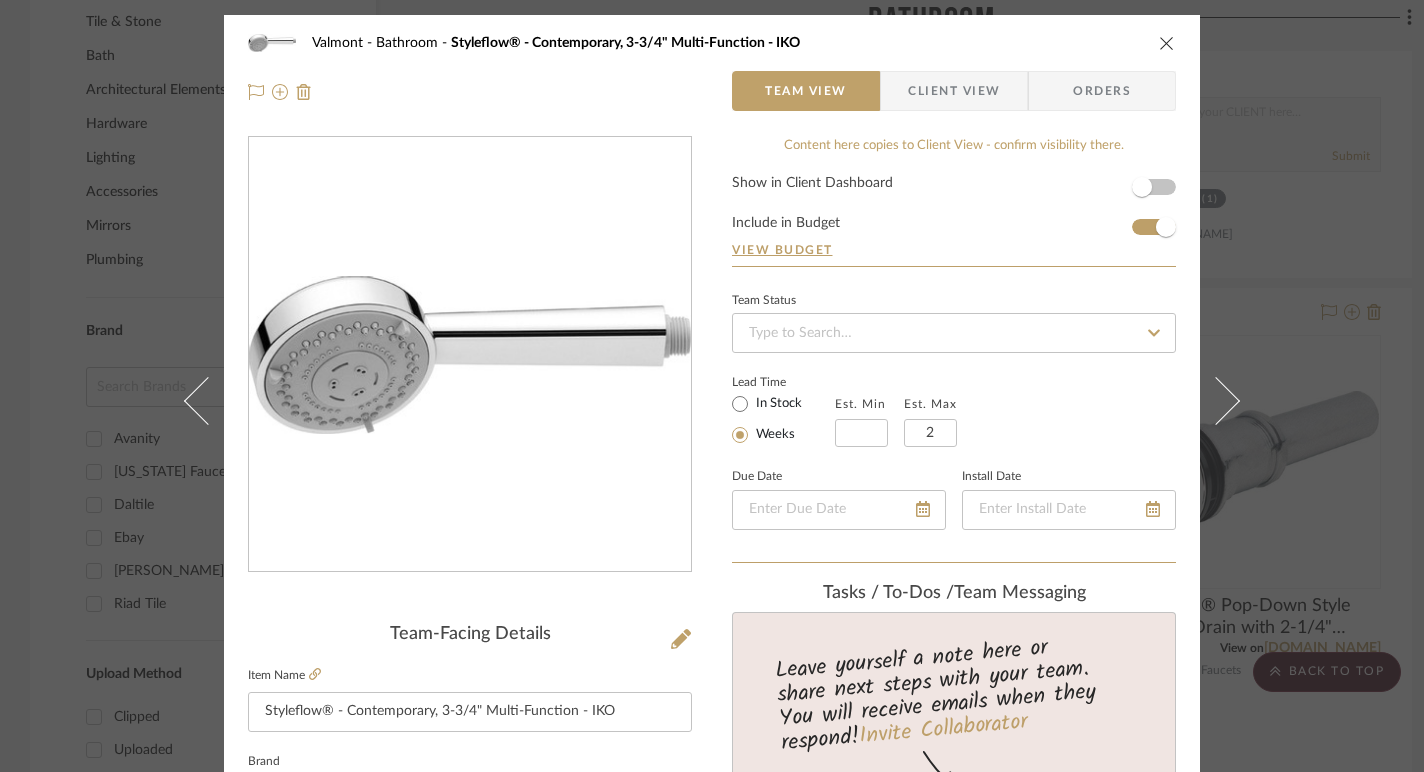 type 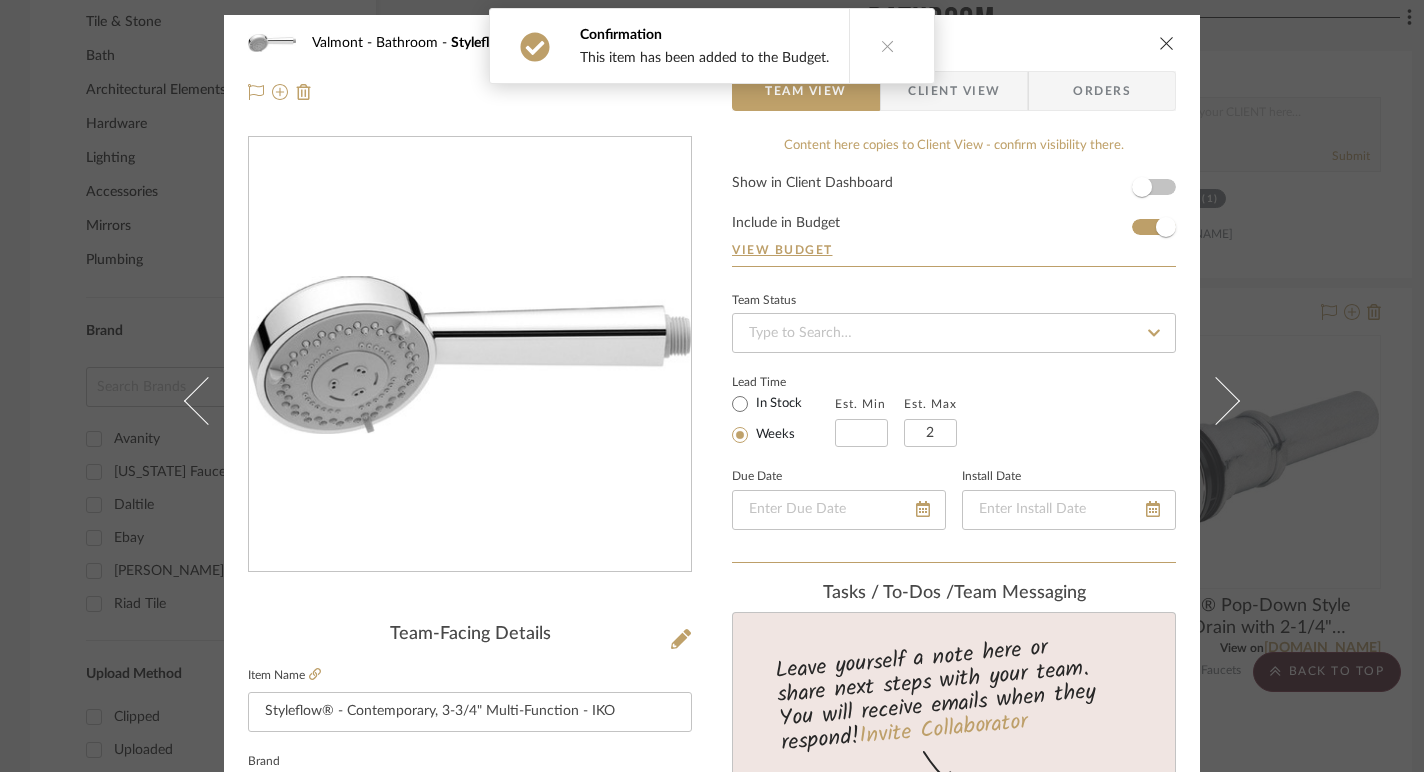 click at bounding box center [1167, 43] 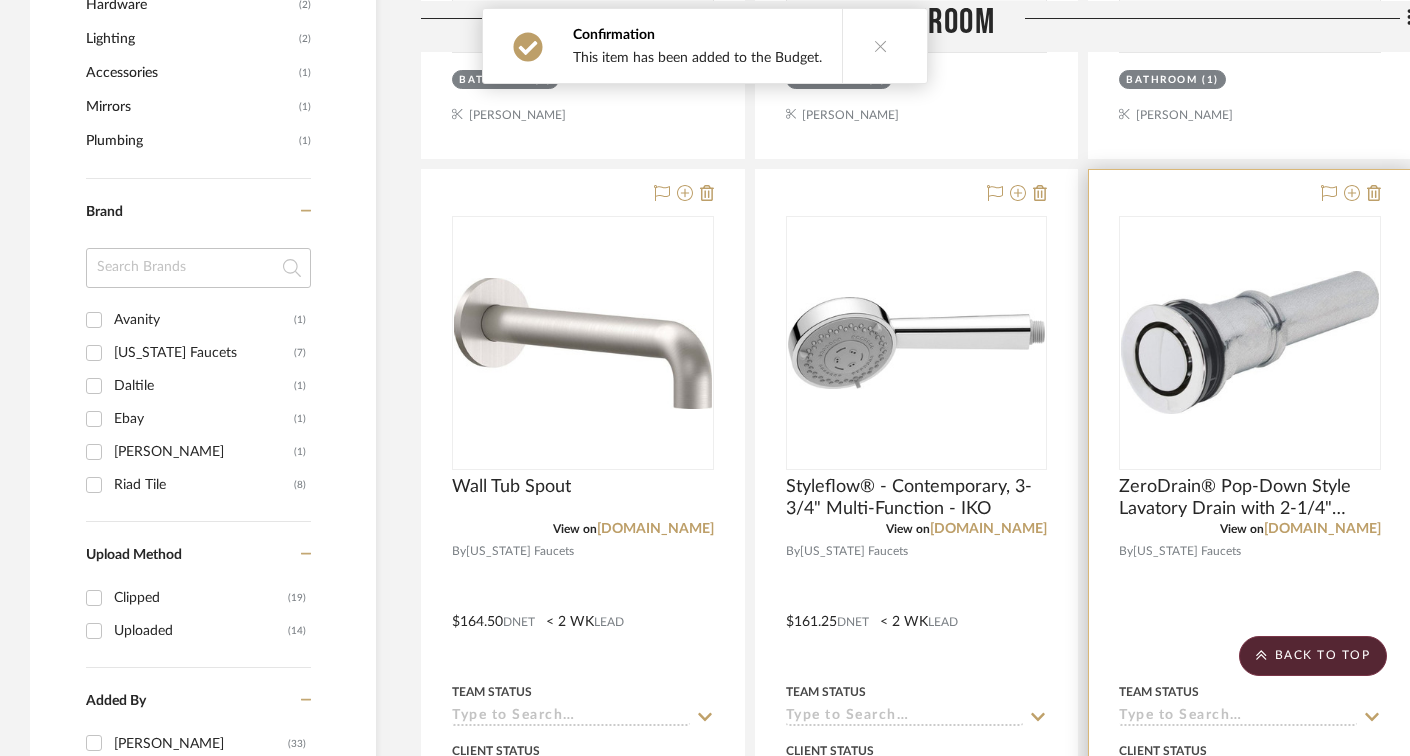 scroll, scrollTop: 1399, scrollLeft: 0, axis: vertical 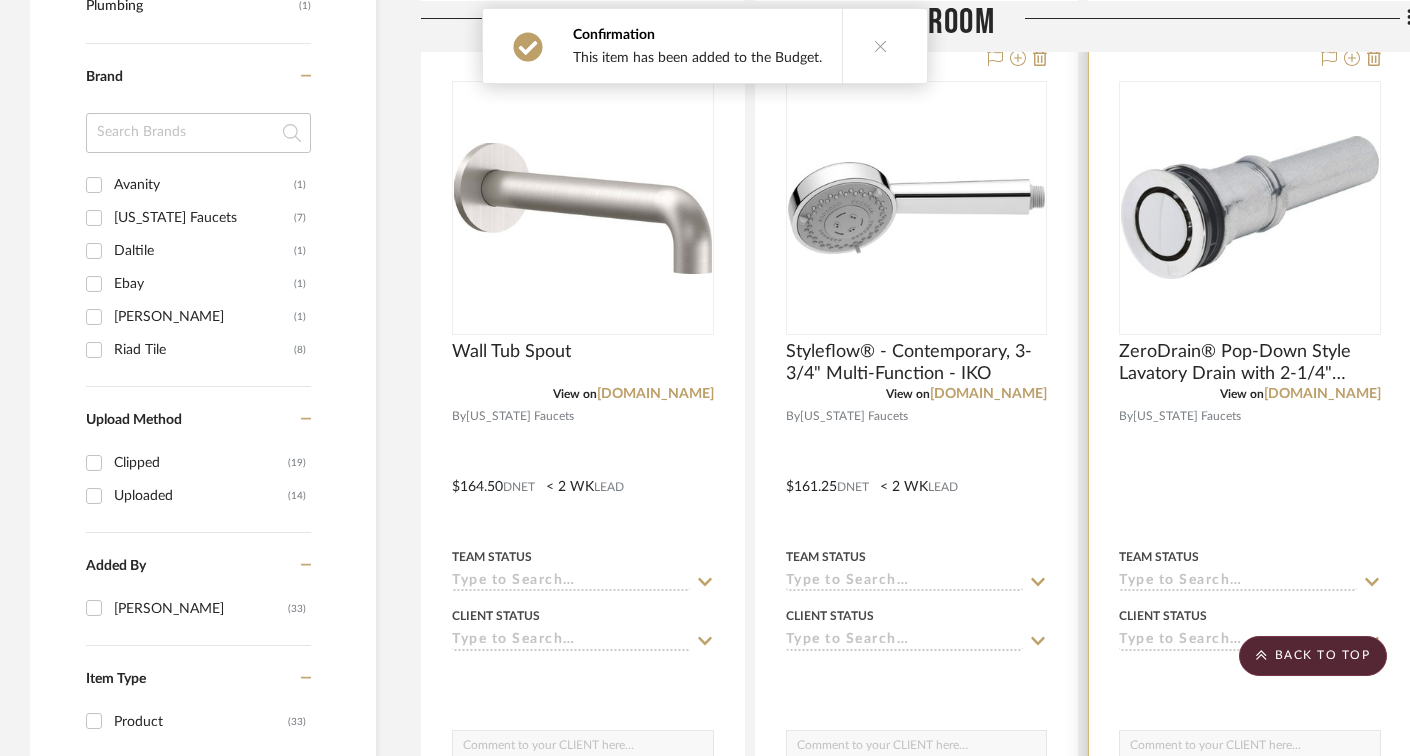 click at bounding box center [1250, 207] 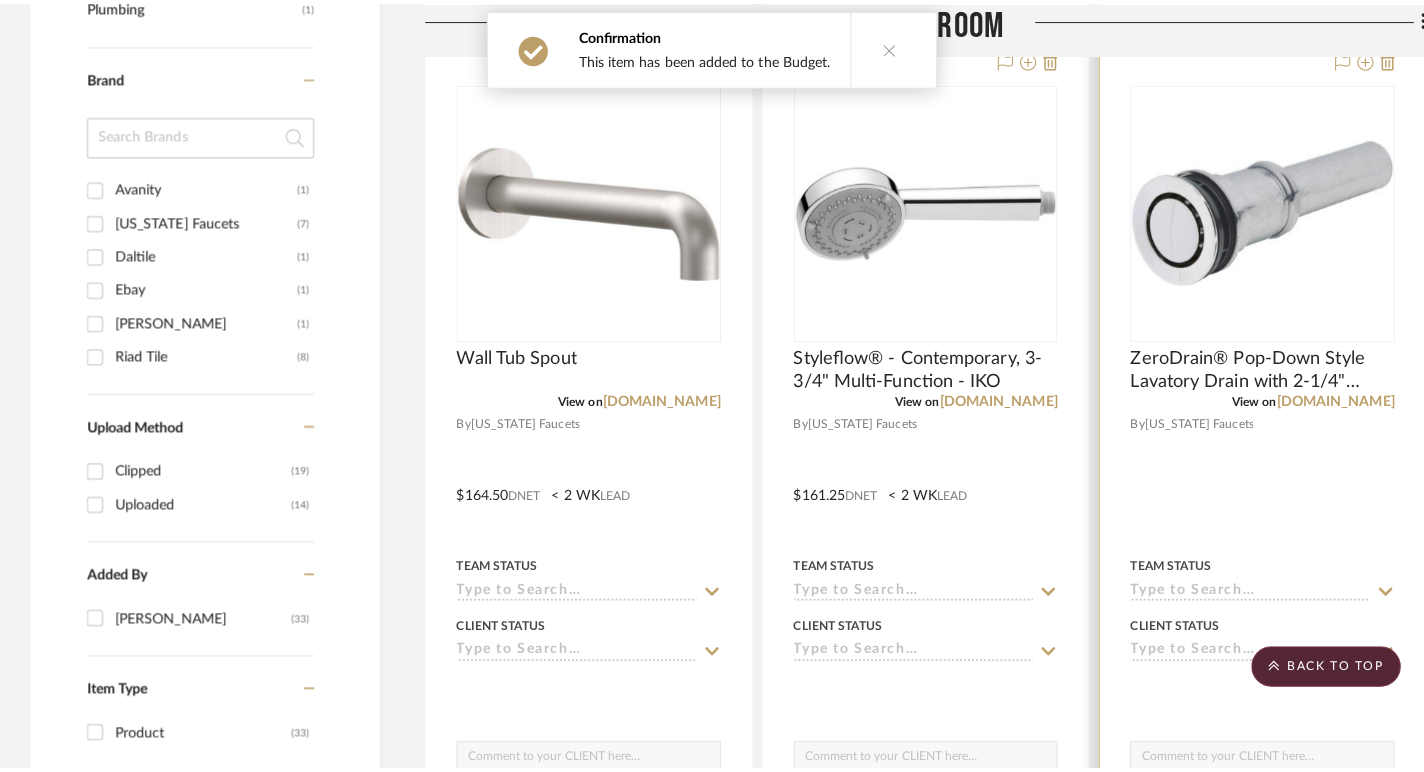 scroll, scrollTop: 0, scrollLeft: 0, axis: both 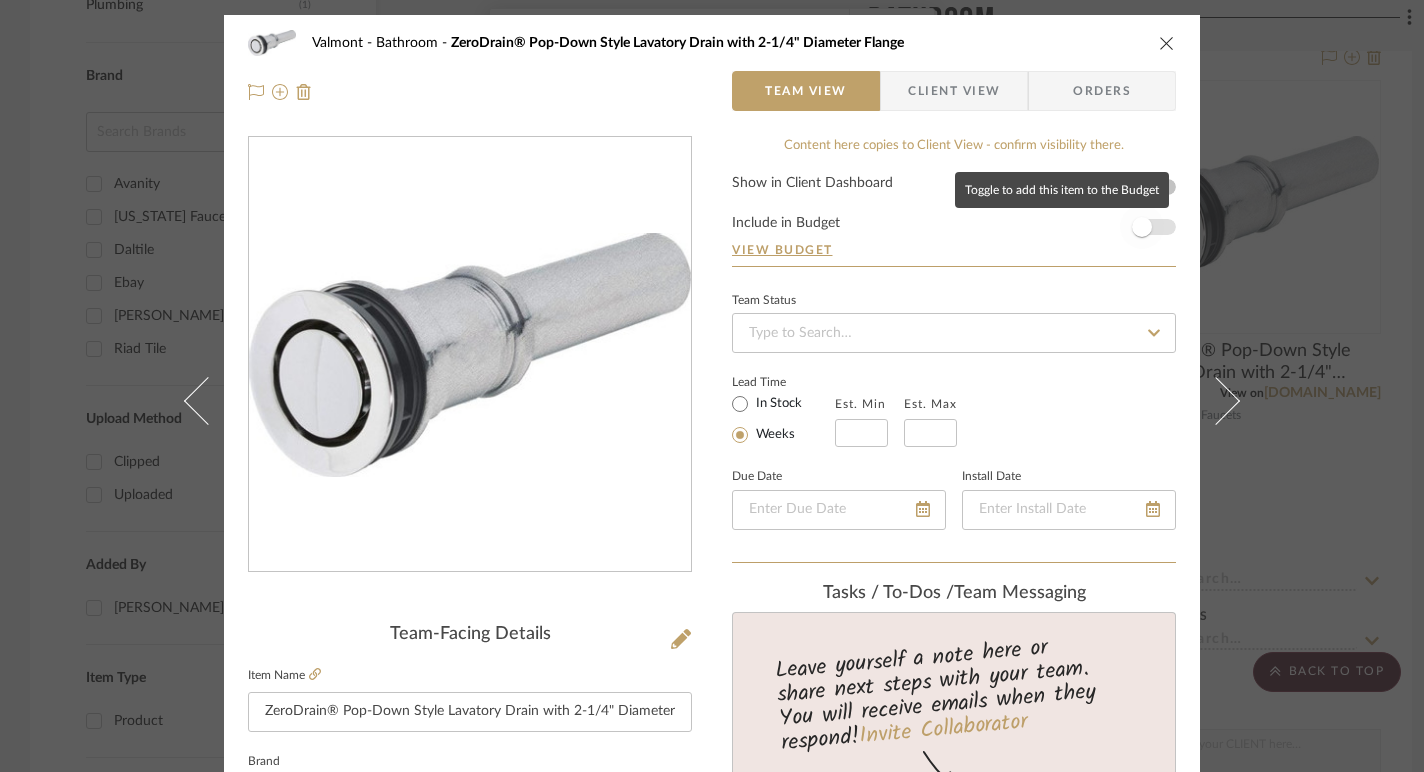 click at bounding box center (1142, 227) 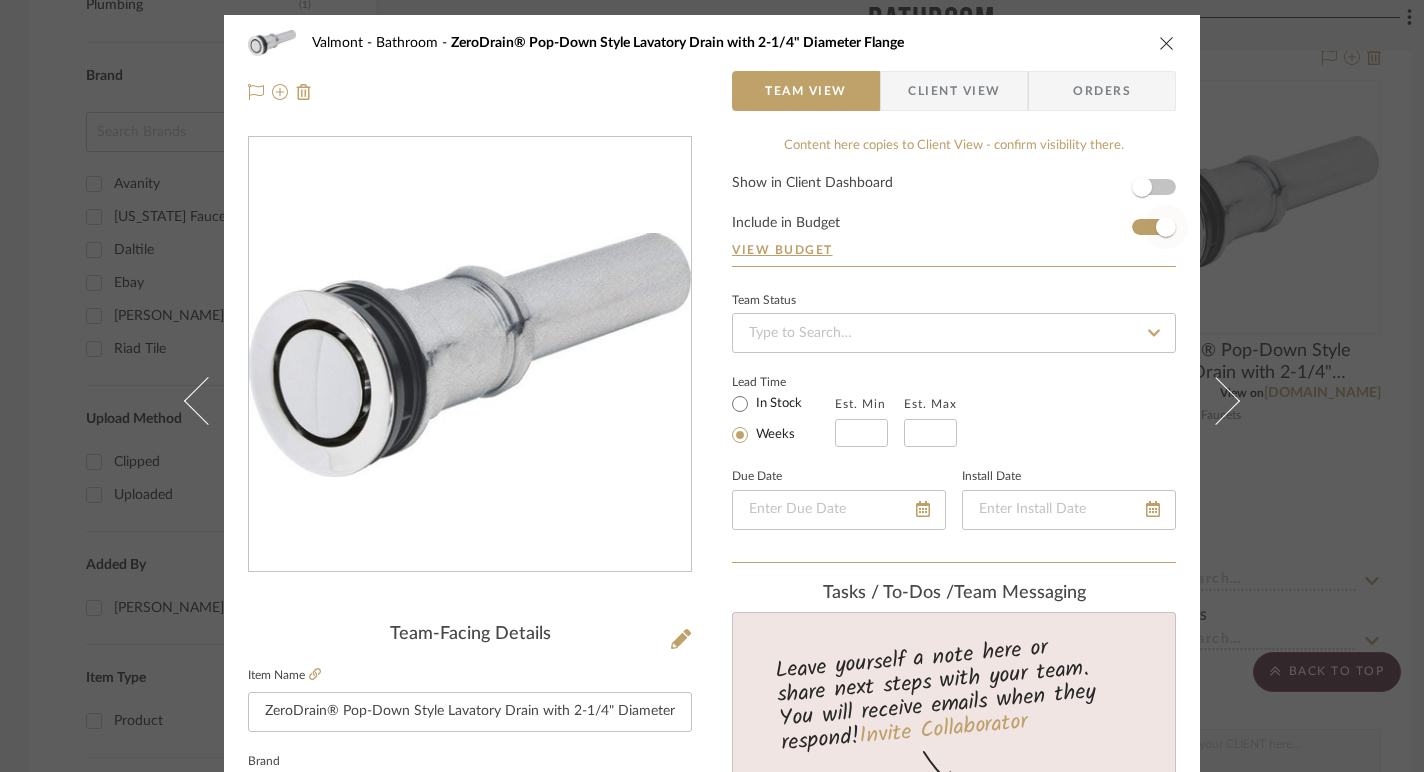 type 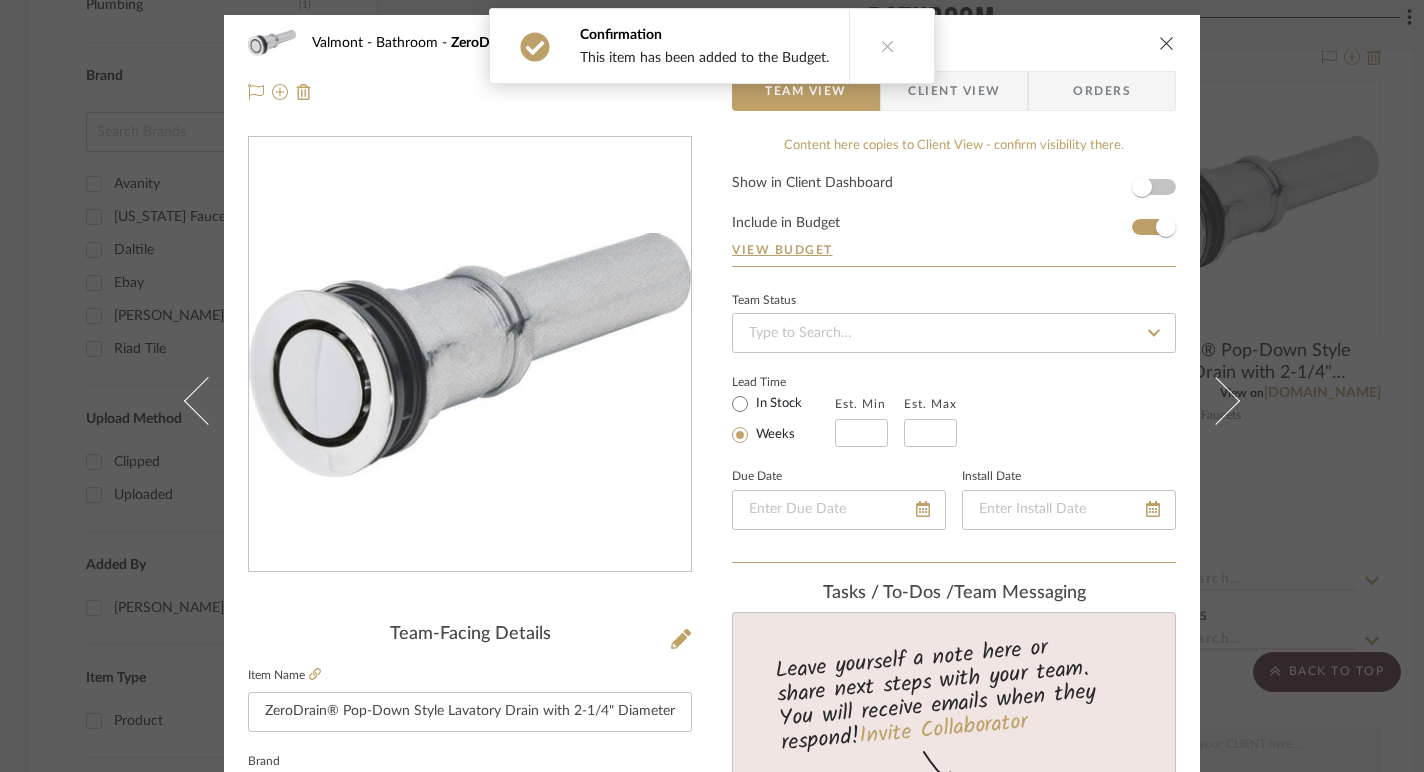 click on "Valmont Bathroom ZeroDrain® Pop-Down Style Lavatory Drain with 2-1/4" Diameter Flange" at bounding box center [712, 43] 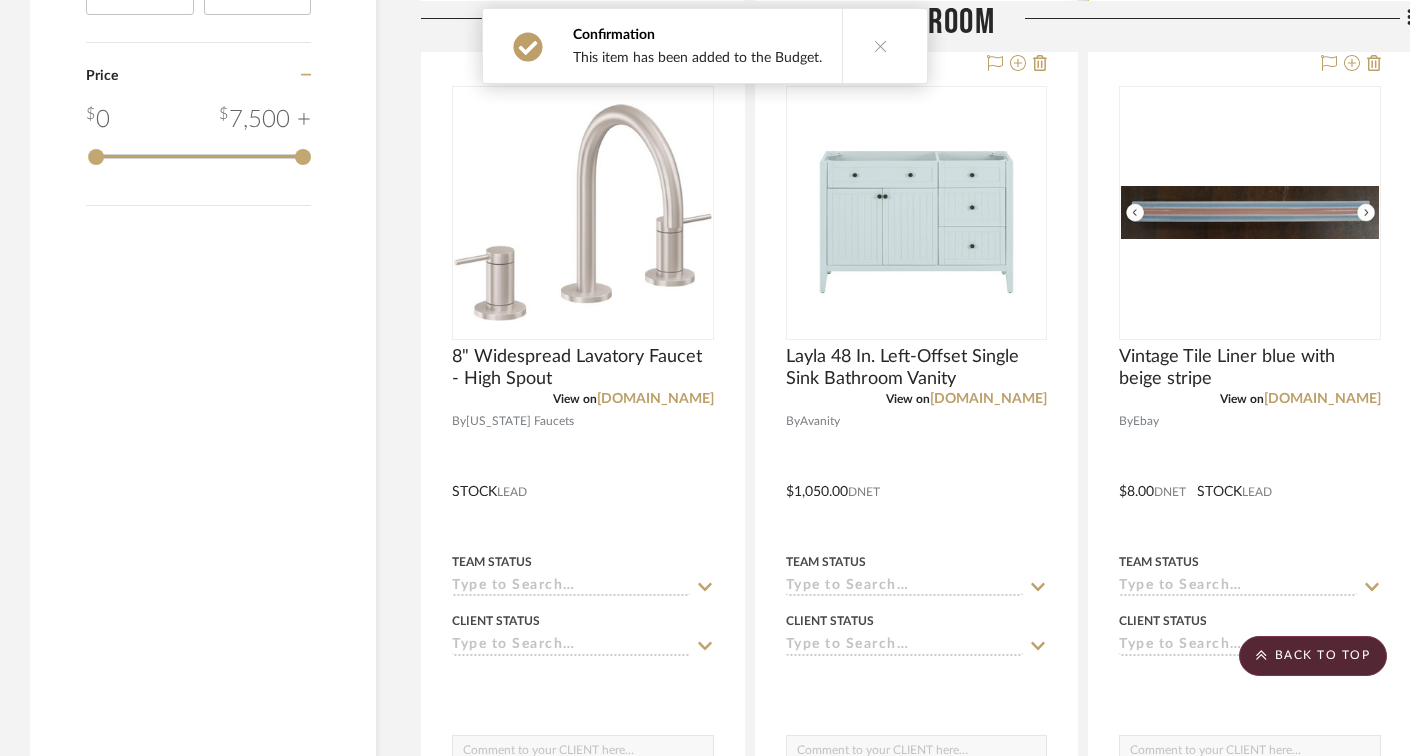 scroll, scrollTop: 2283, scrollLeft: 0, axis: vertical 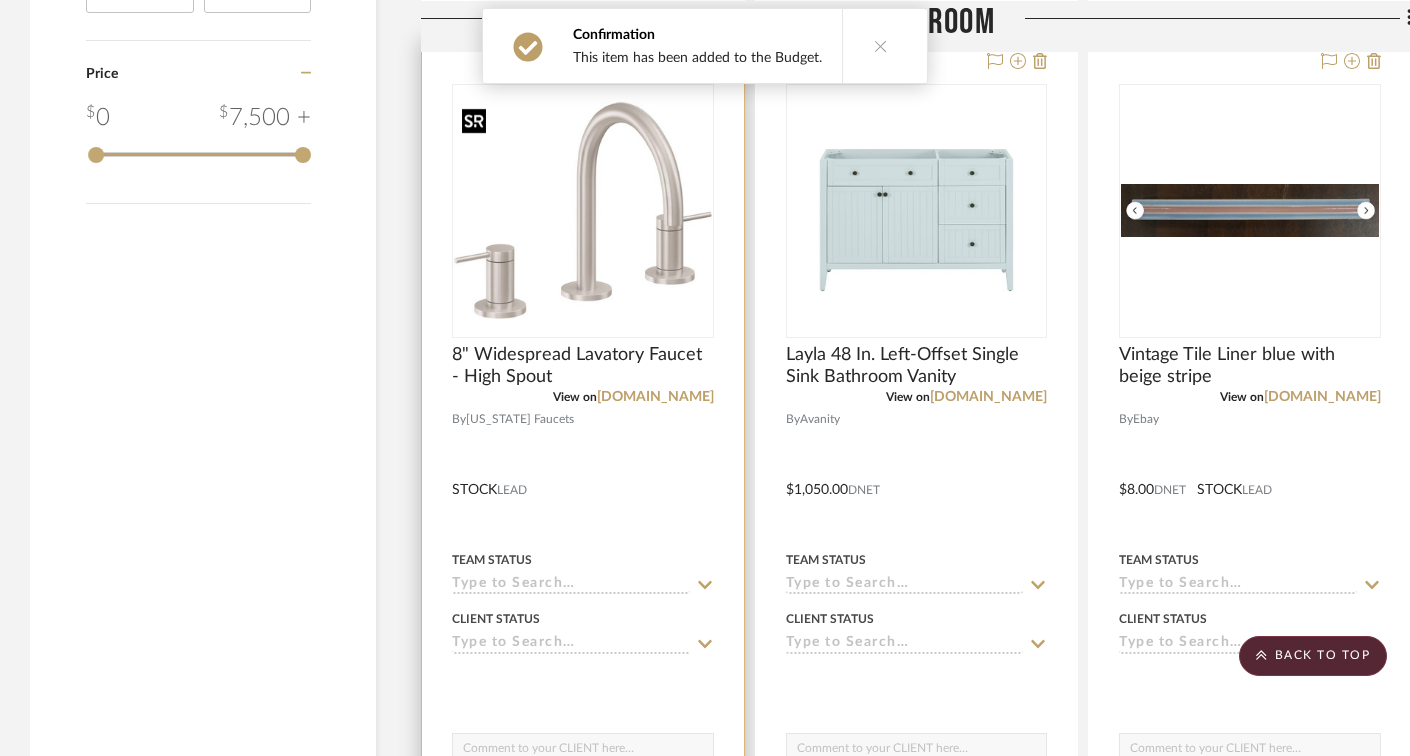 click at bounding box center [583, 210] 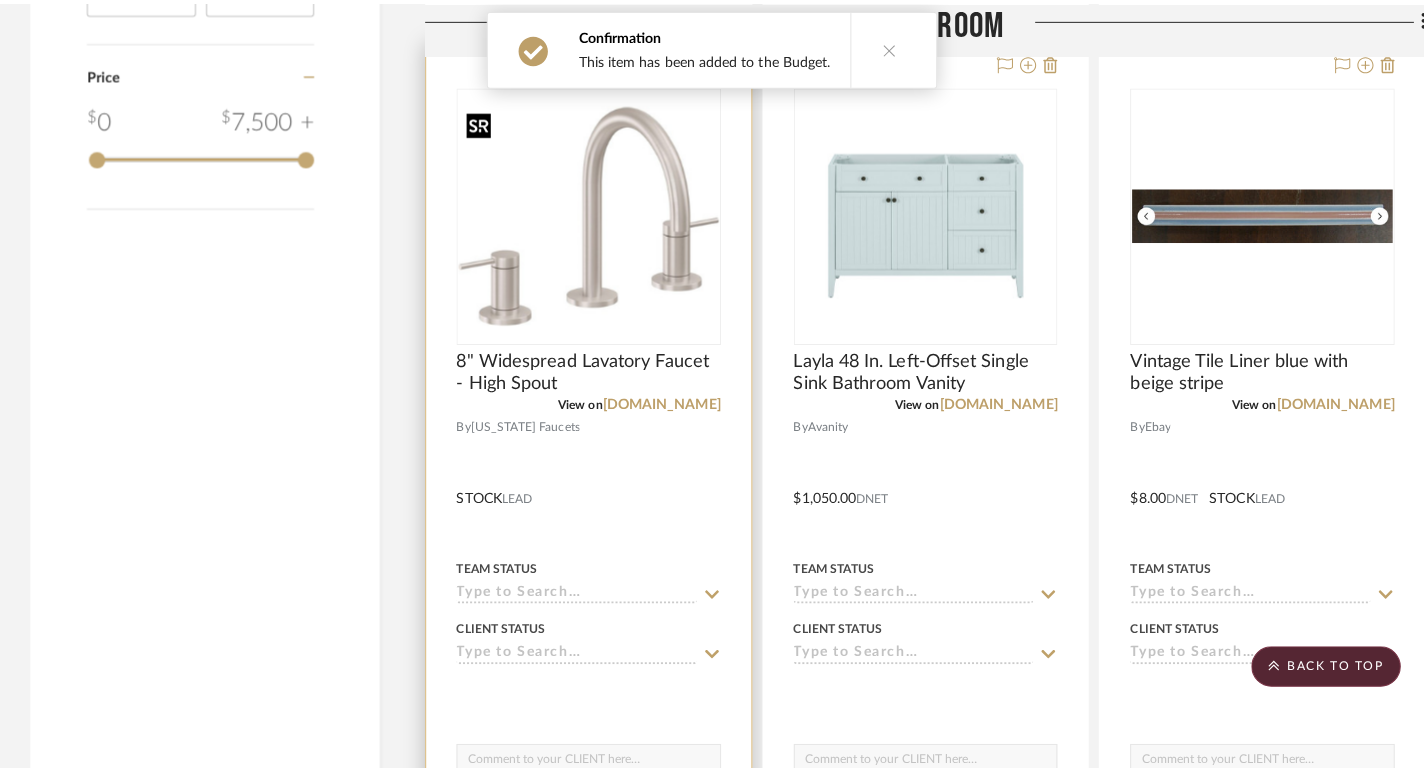 scroll, scrollTop: 0, scrollLeft: 0, axis: both 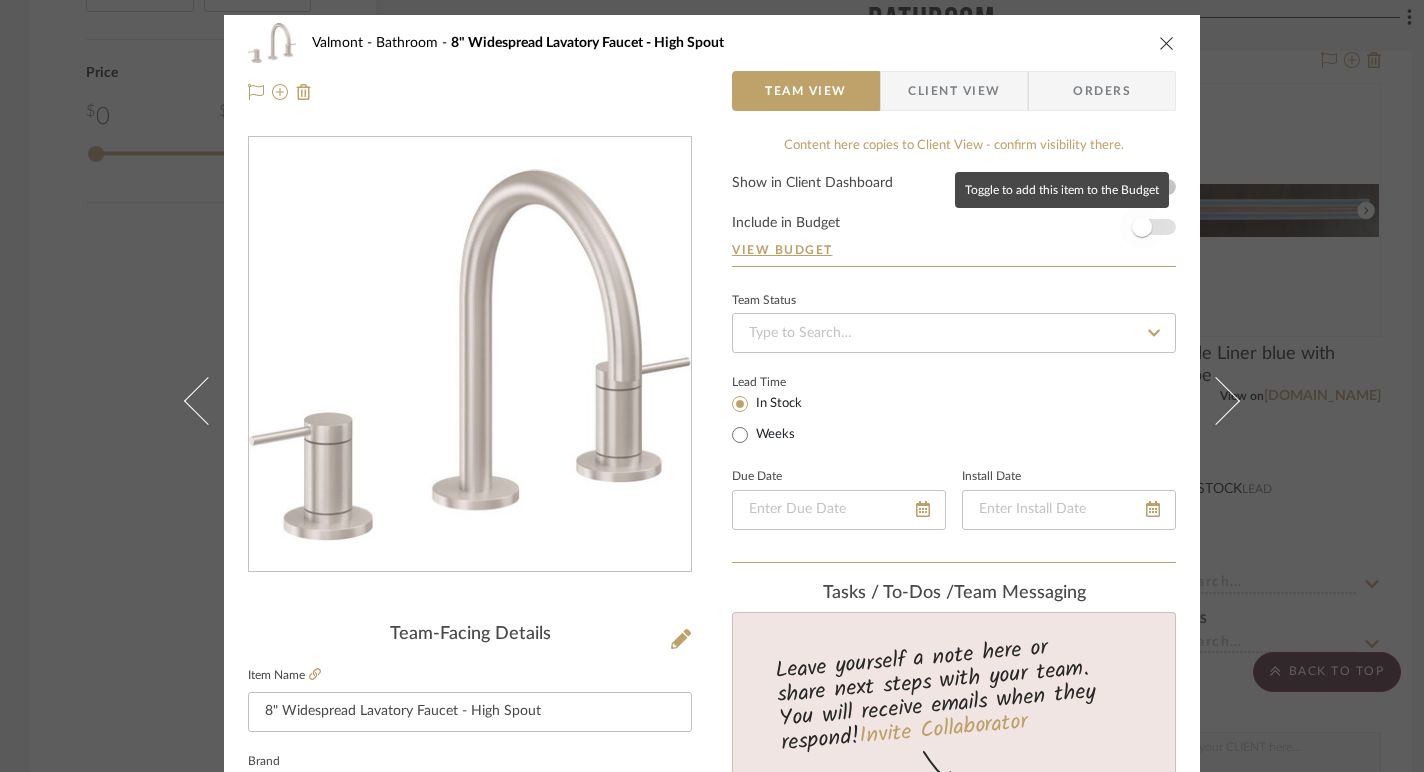click at bounding box center (1142, 227) 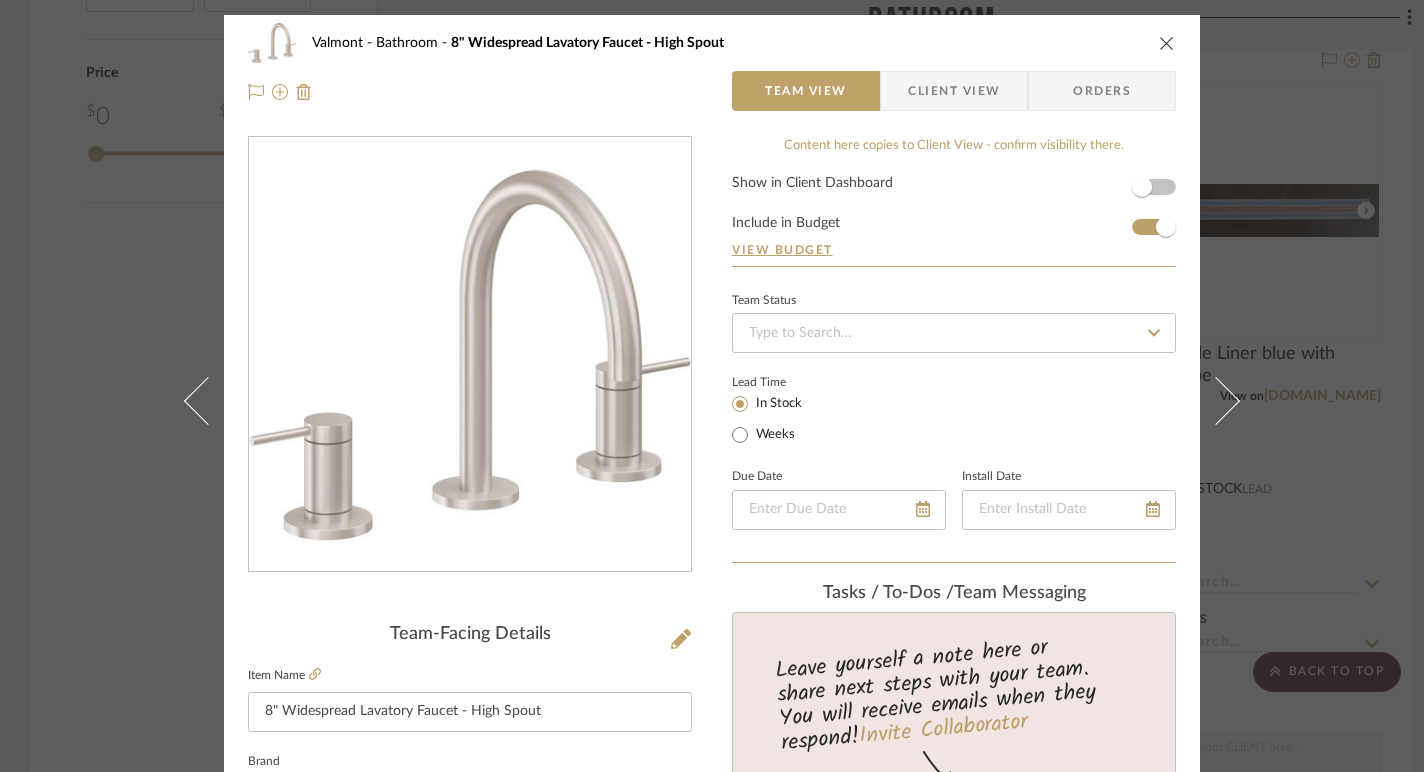 type 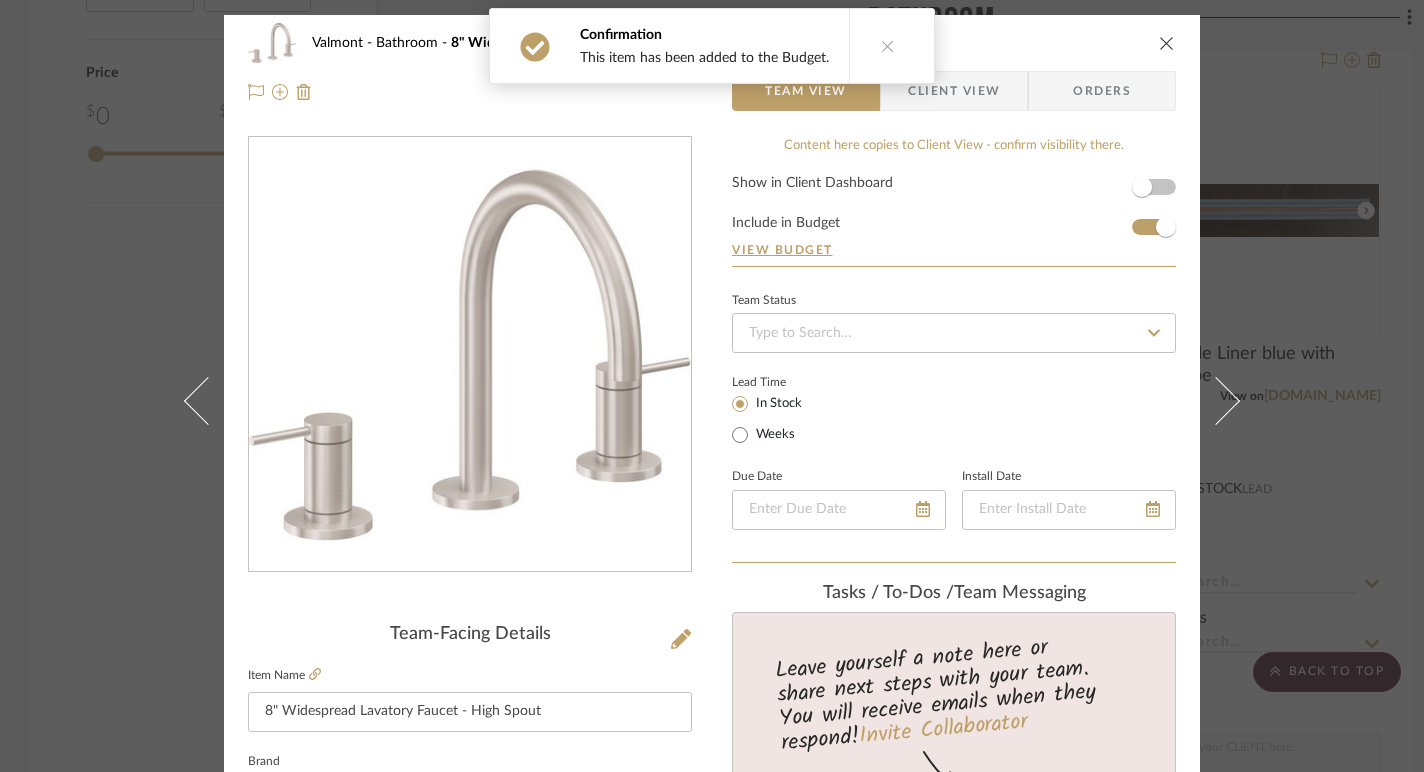 click at bounding box center (1167, 43) 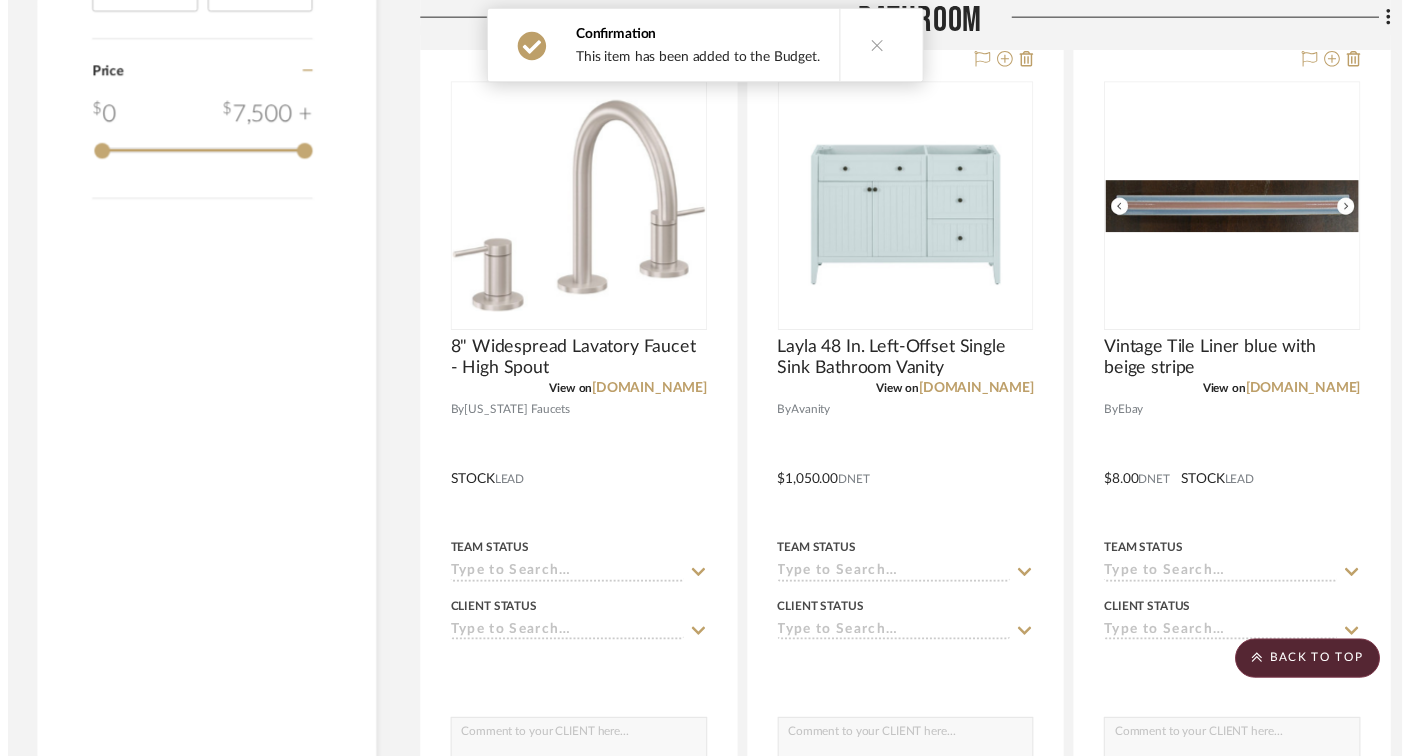 scroll, scrollTop: 2283, scrollLeft: 0, axis: vertical 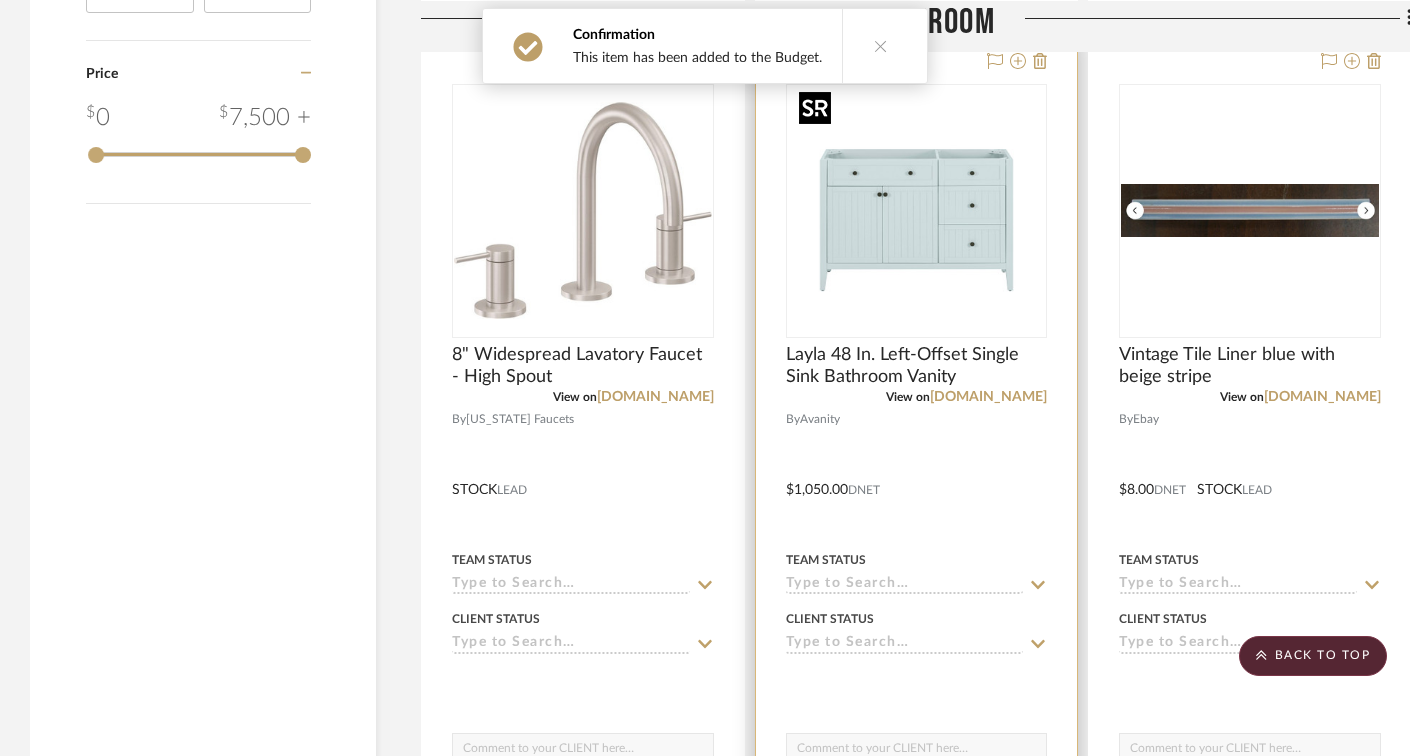 click at bounding box center [916, 211] 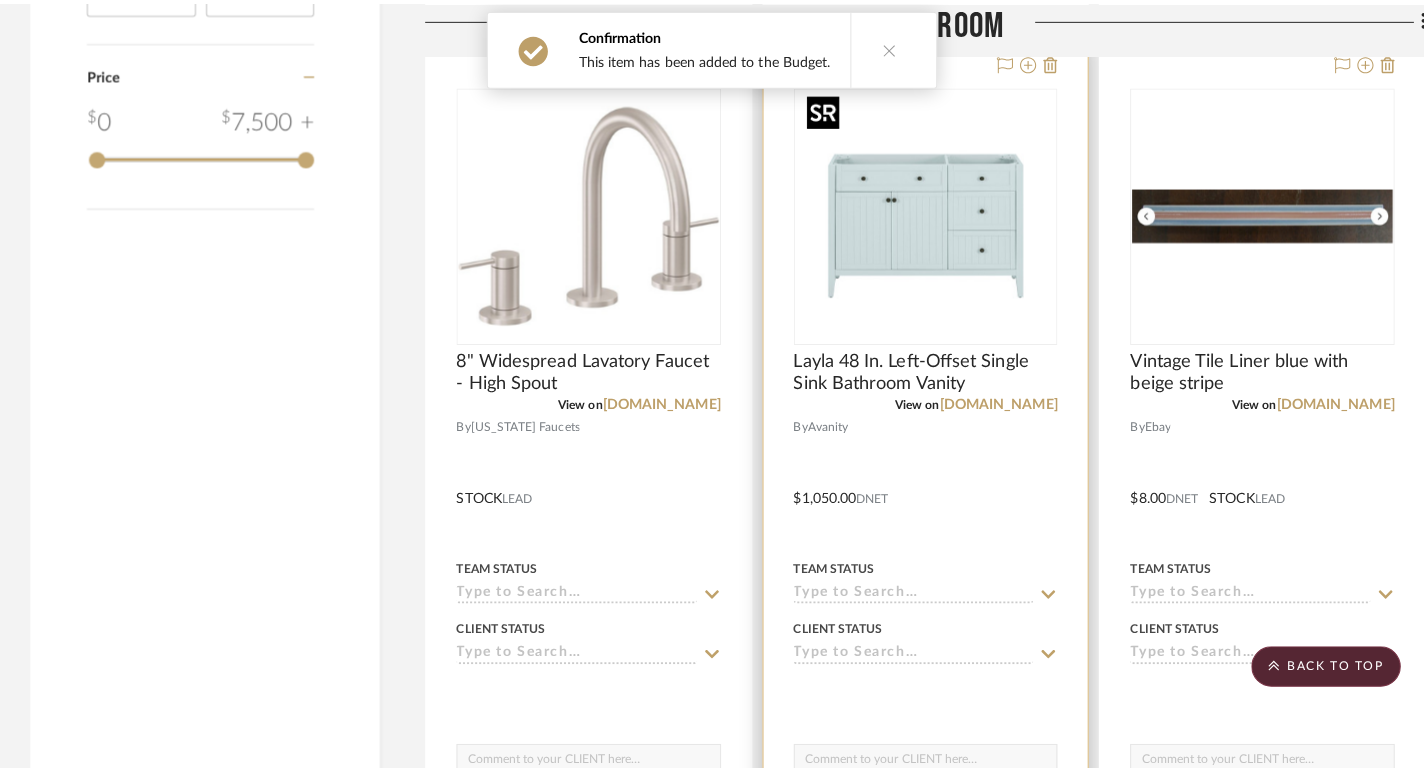 scroll, scrollTop: 0, scrollLeft: 0, axis: both 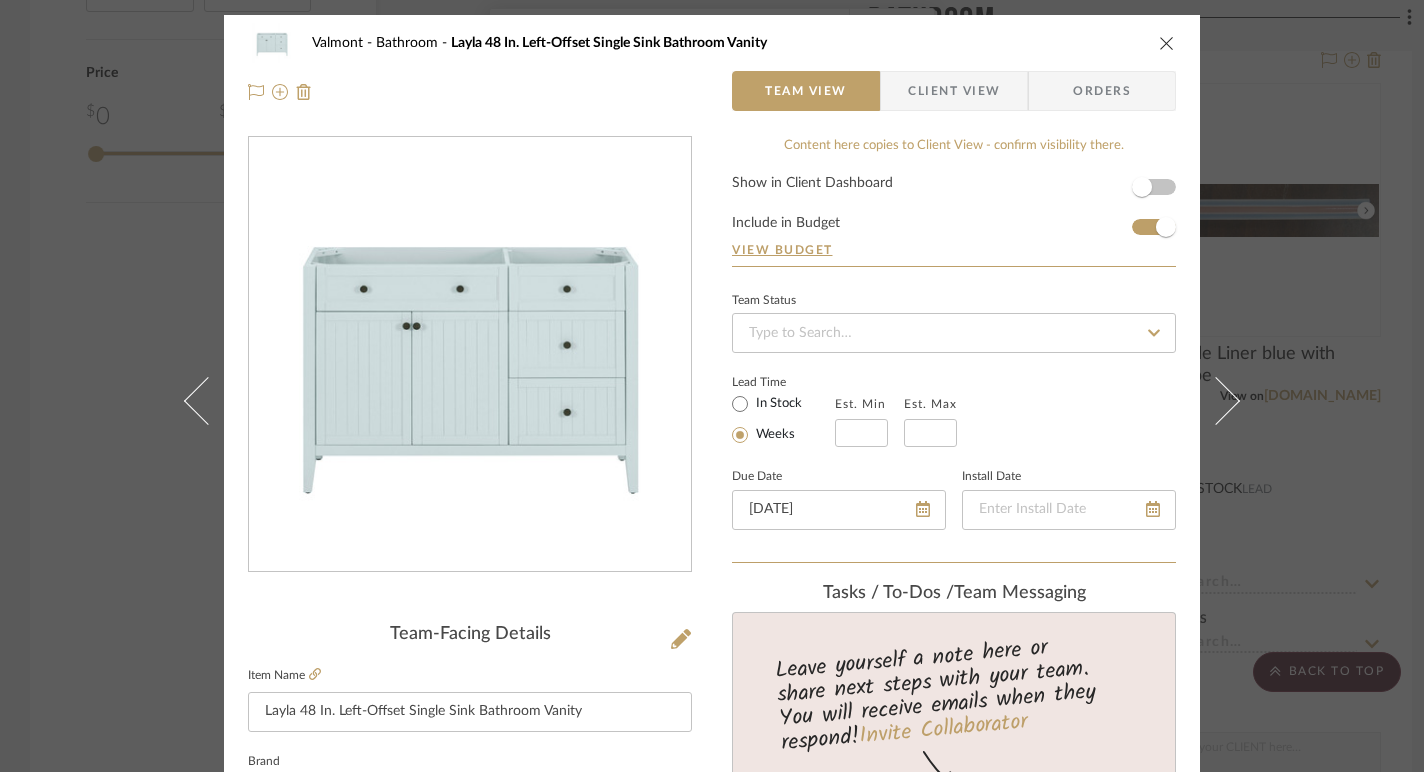 click at bounding box center (1167, 43) 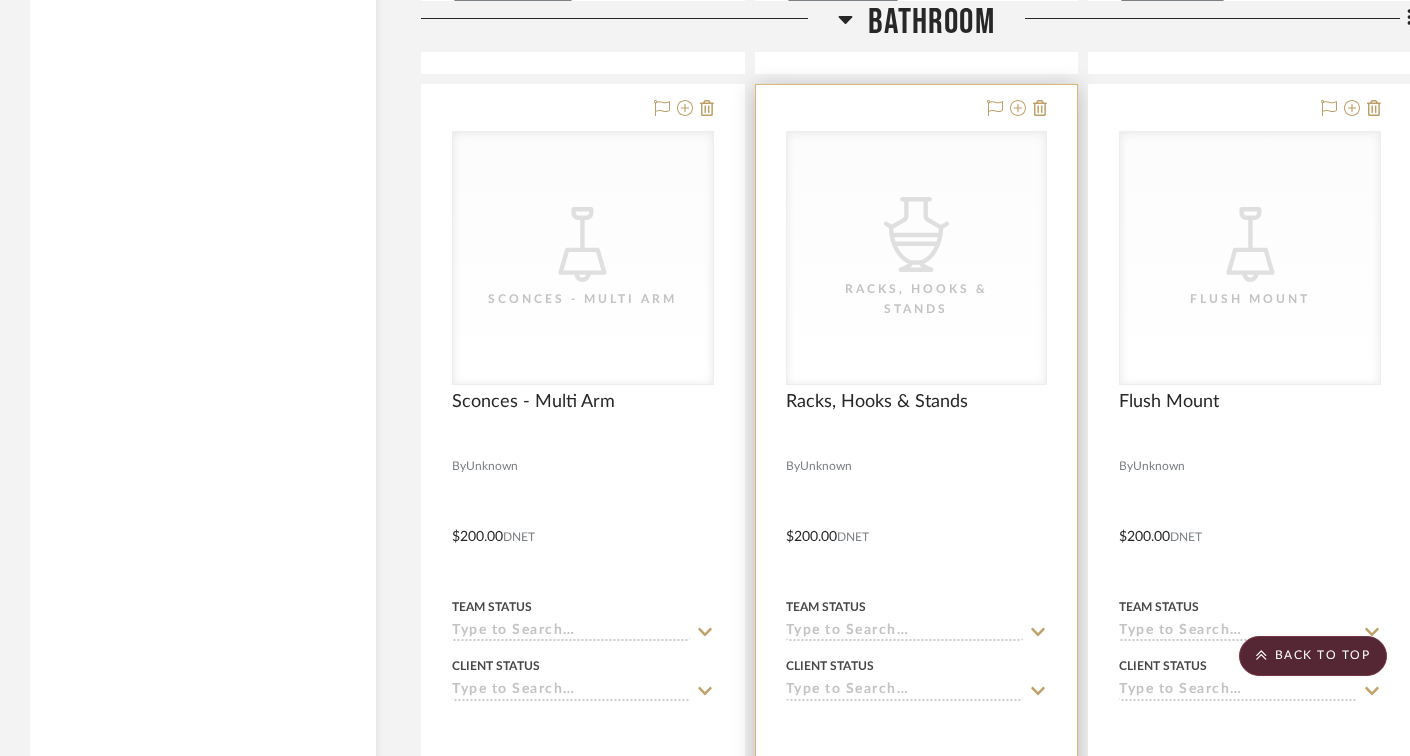 scroll, scrollTop: 3960, scrollLeft: 0, axis: vertical 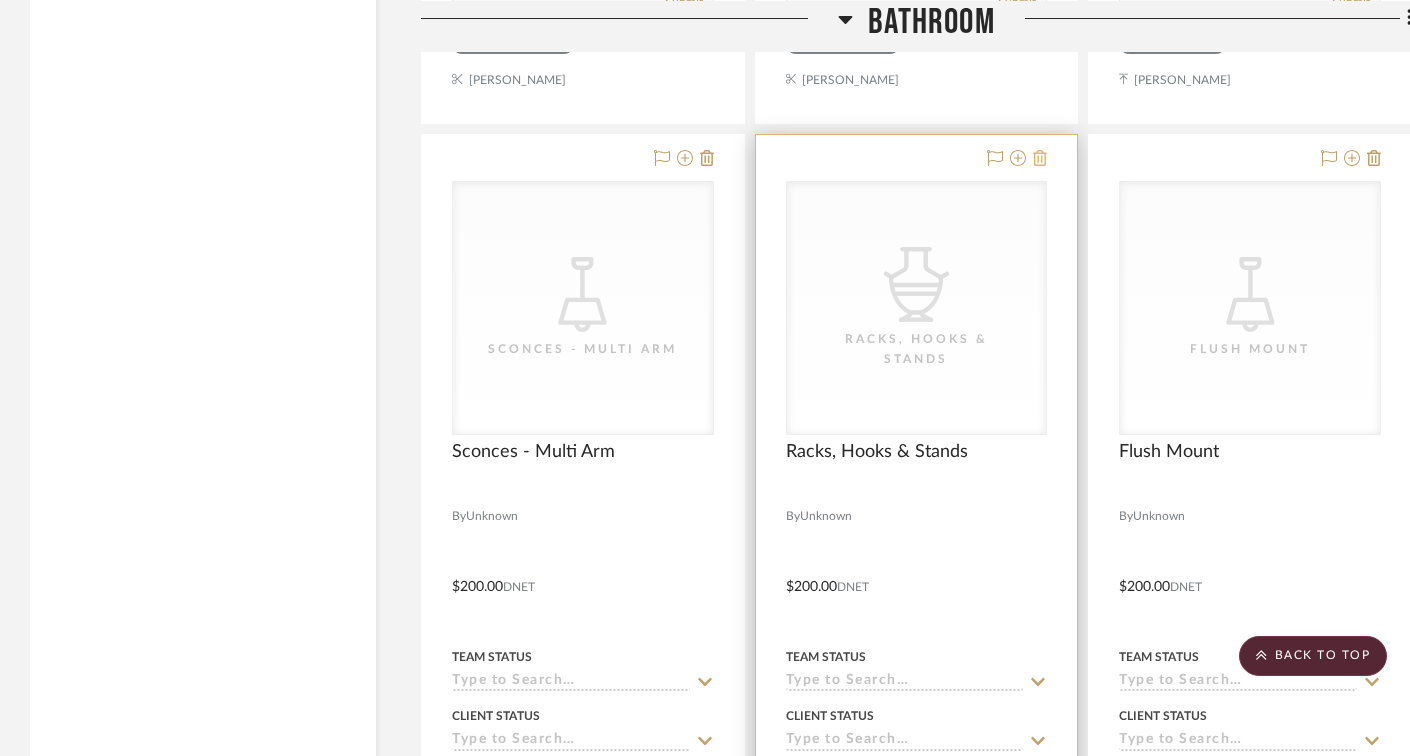 click 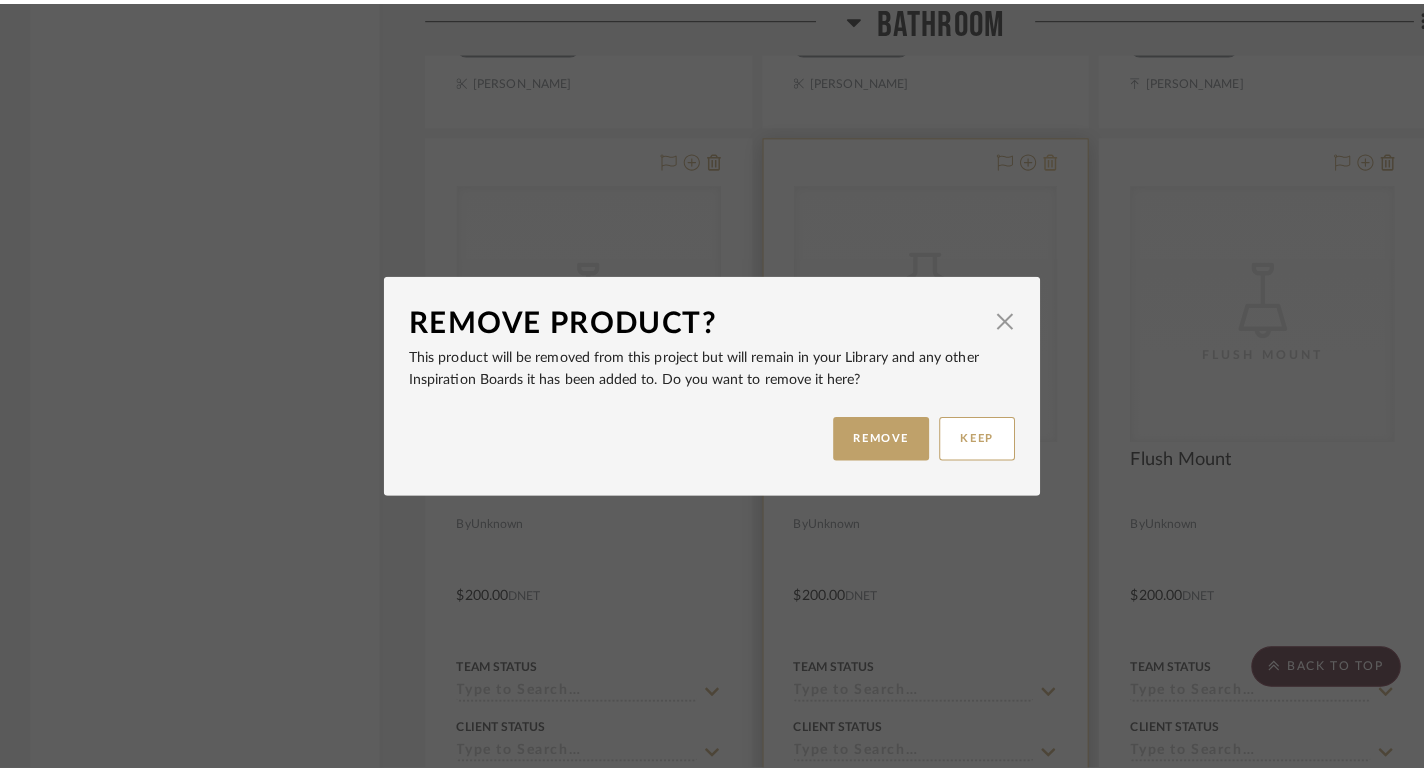 scroll, scrollTop: 0, scrollLeft: 0, axis: both 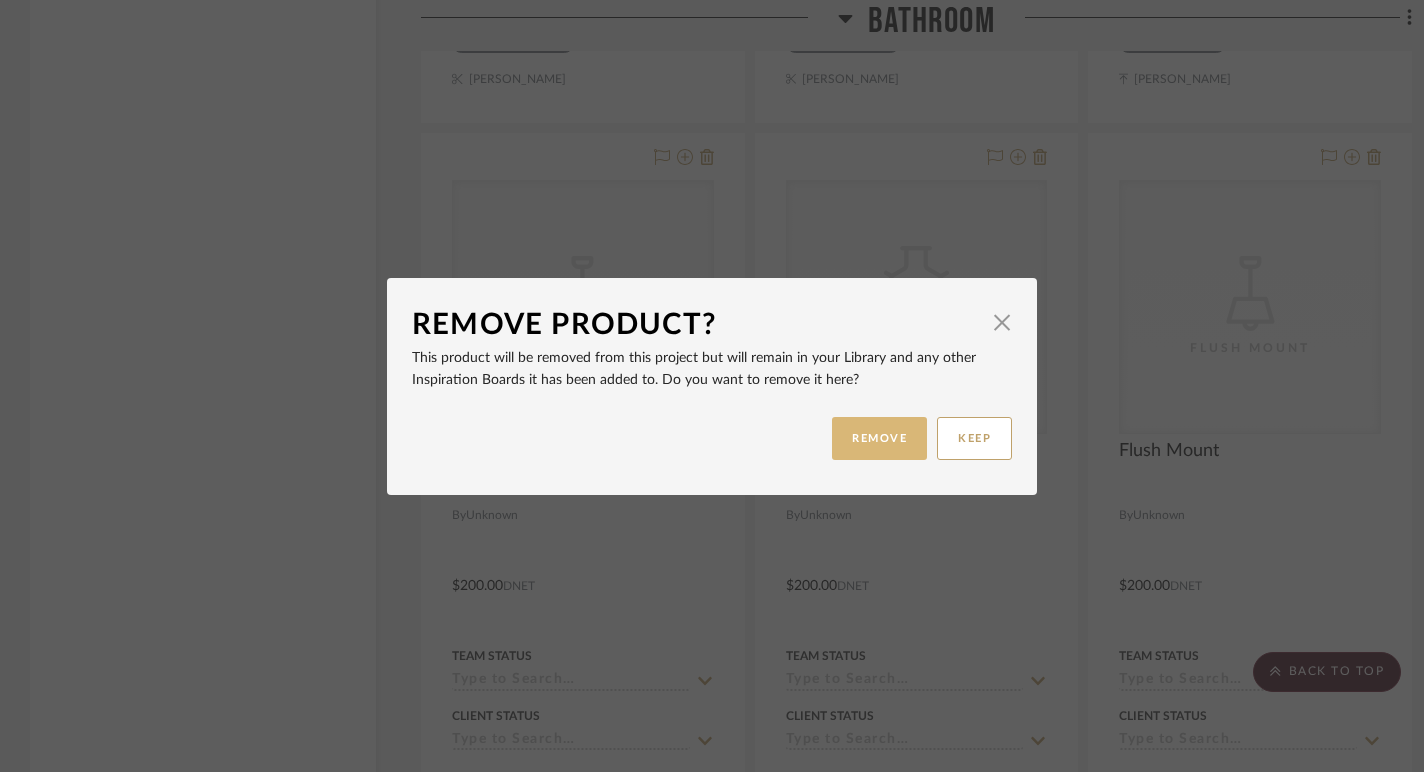 click on "REMOVE" at bounding box center [879, 438] 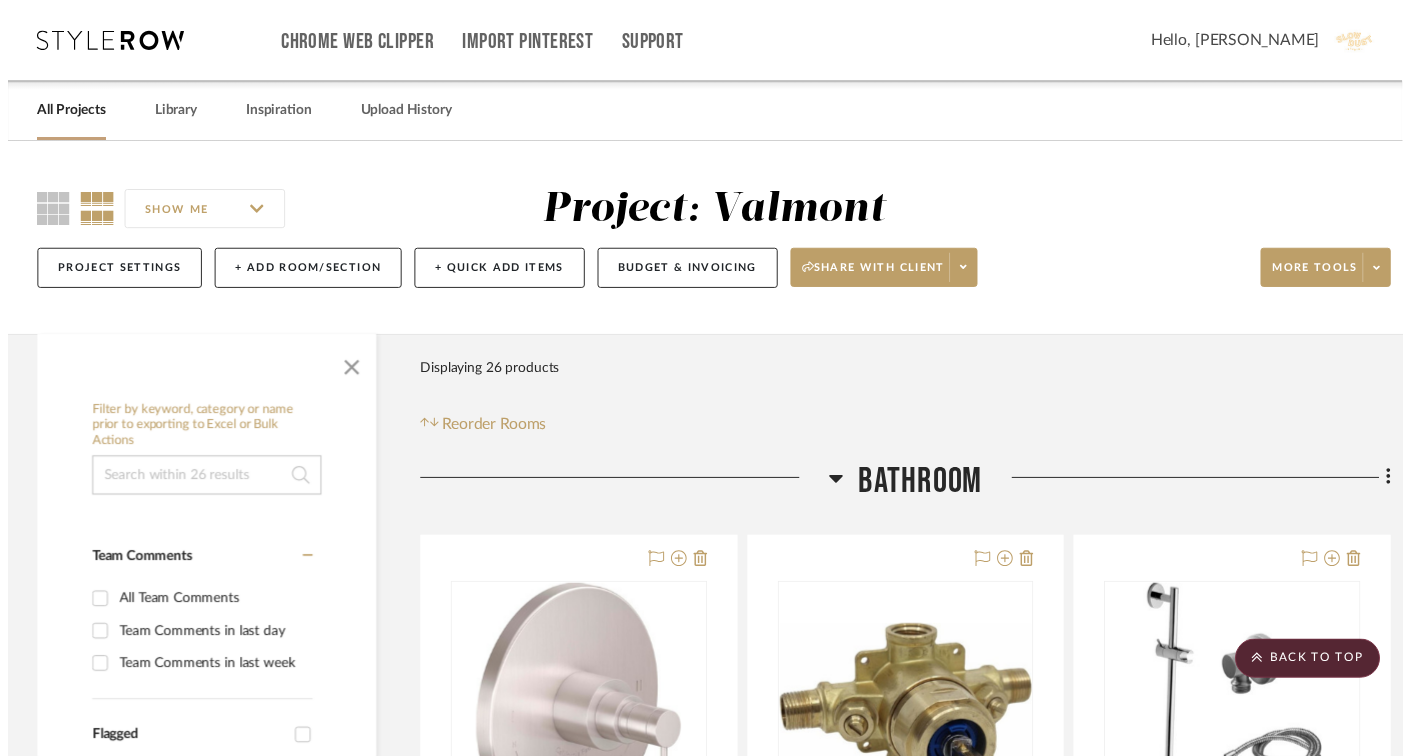 scroll, scrollTop: 3960, scrollLeft: 0, axis: vertical 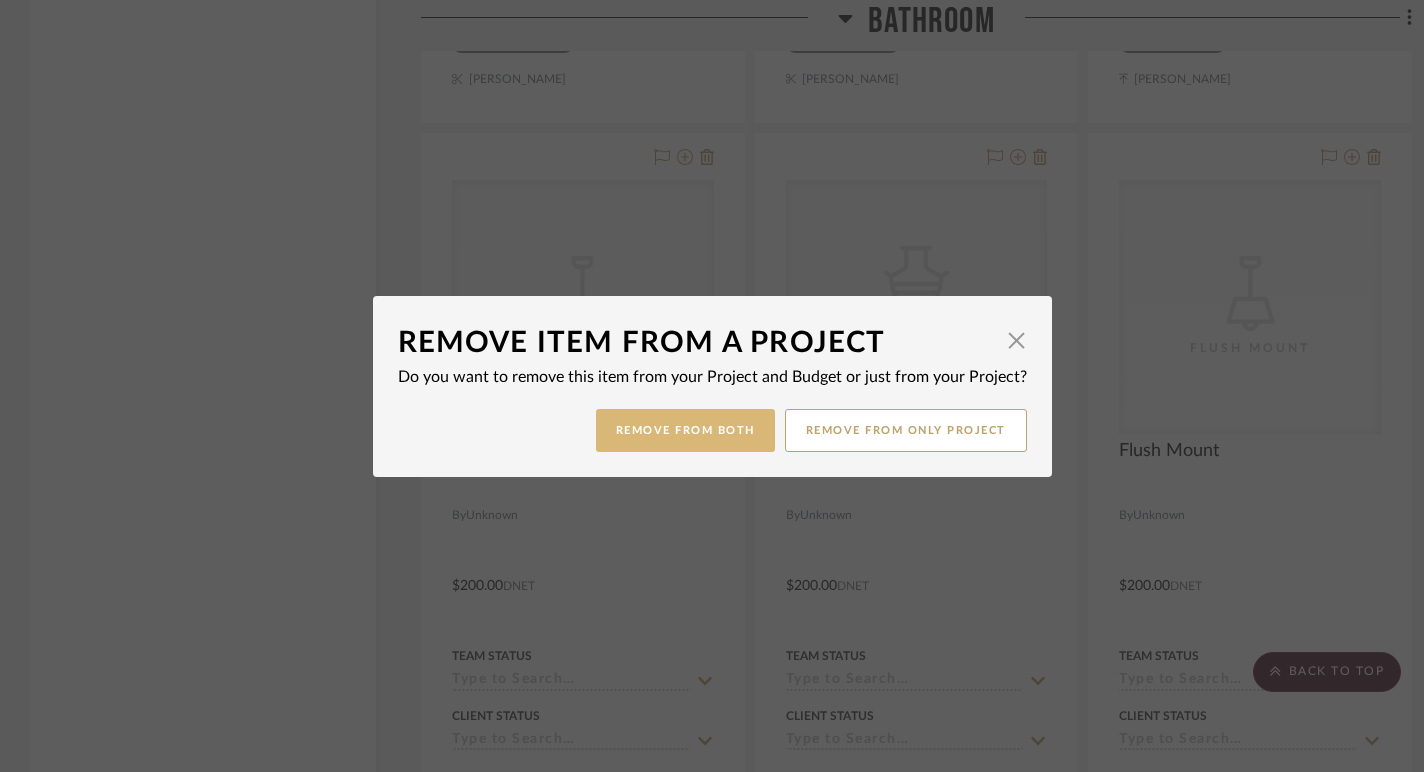 click on "Remove from Both" at bounding box center [685, 430] 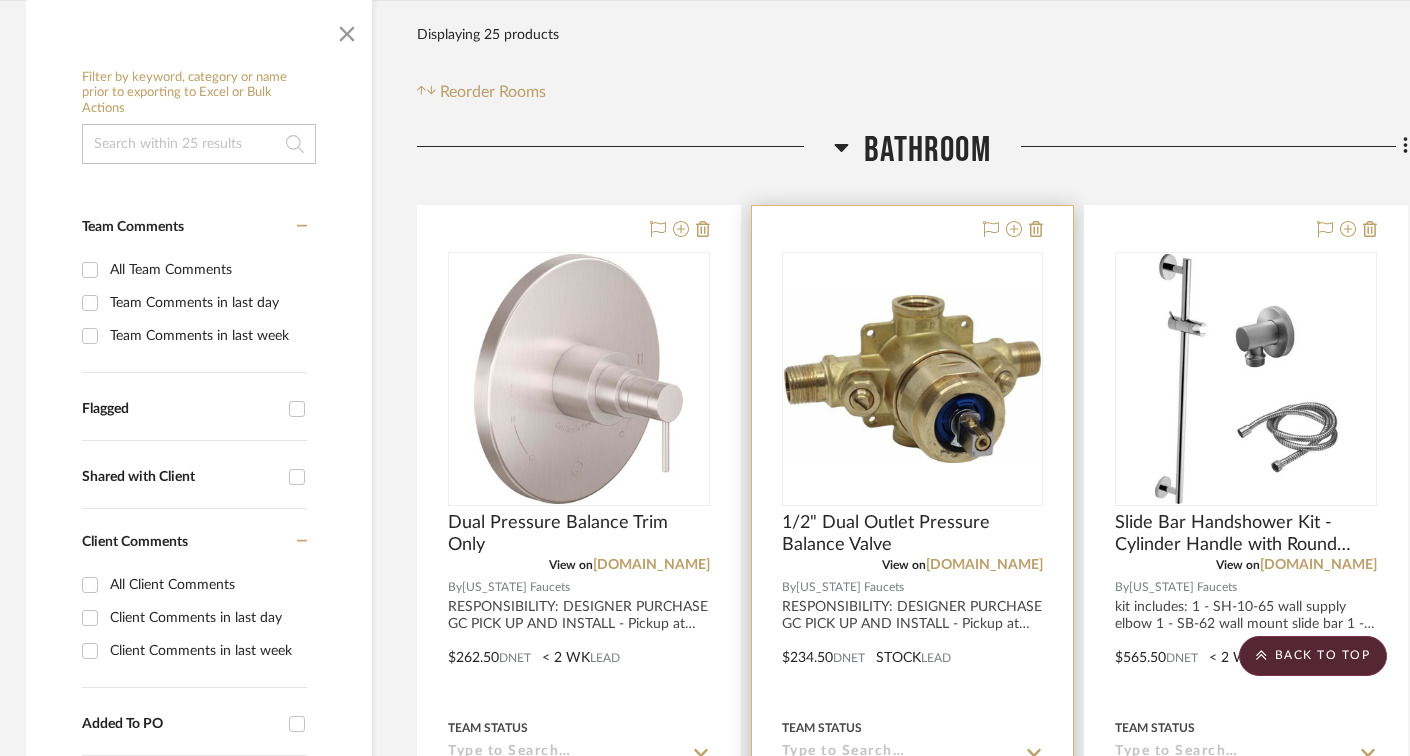 scroll, scrollTop: 0, scrollLeft: 4, axis: horizontal 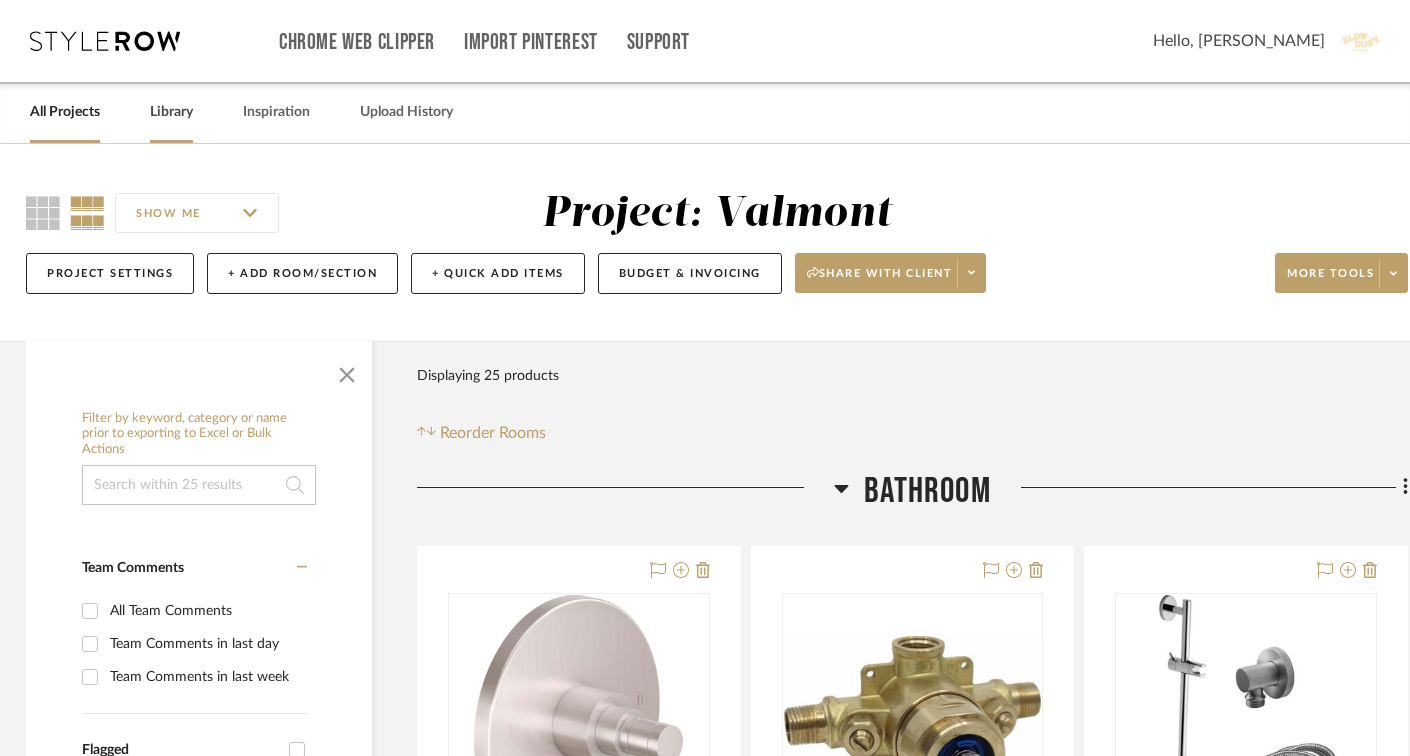 click on "Library" at bounding box center [171, 112] 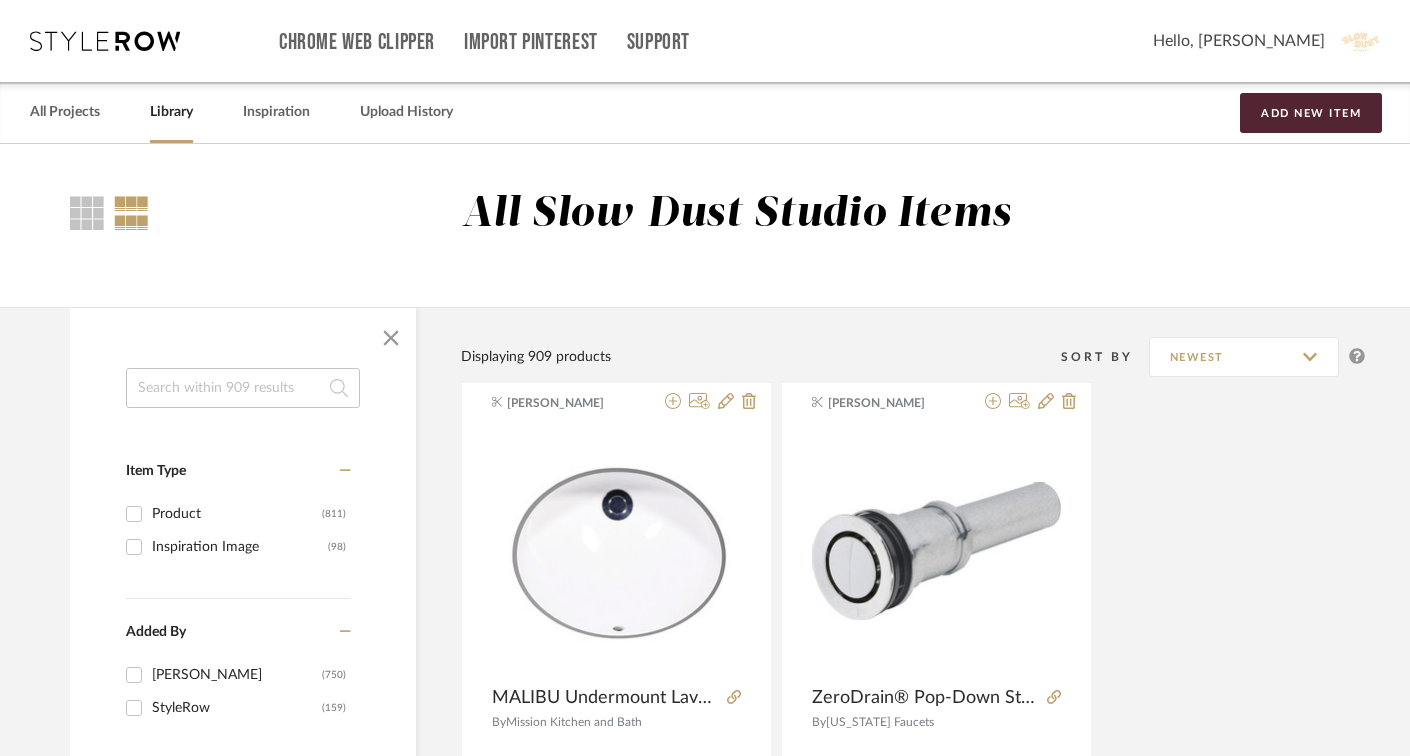 click 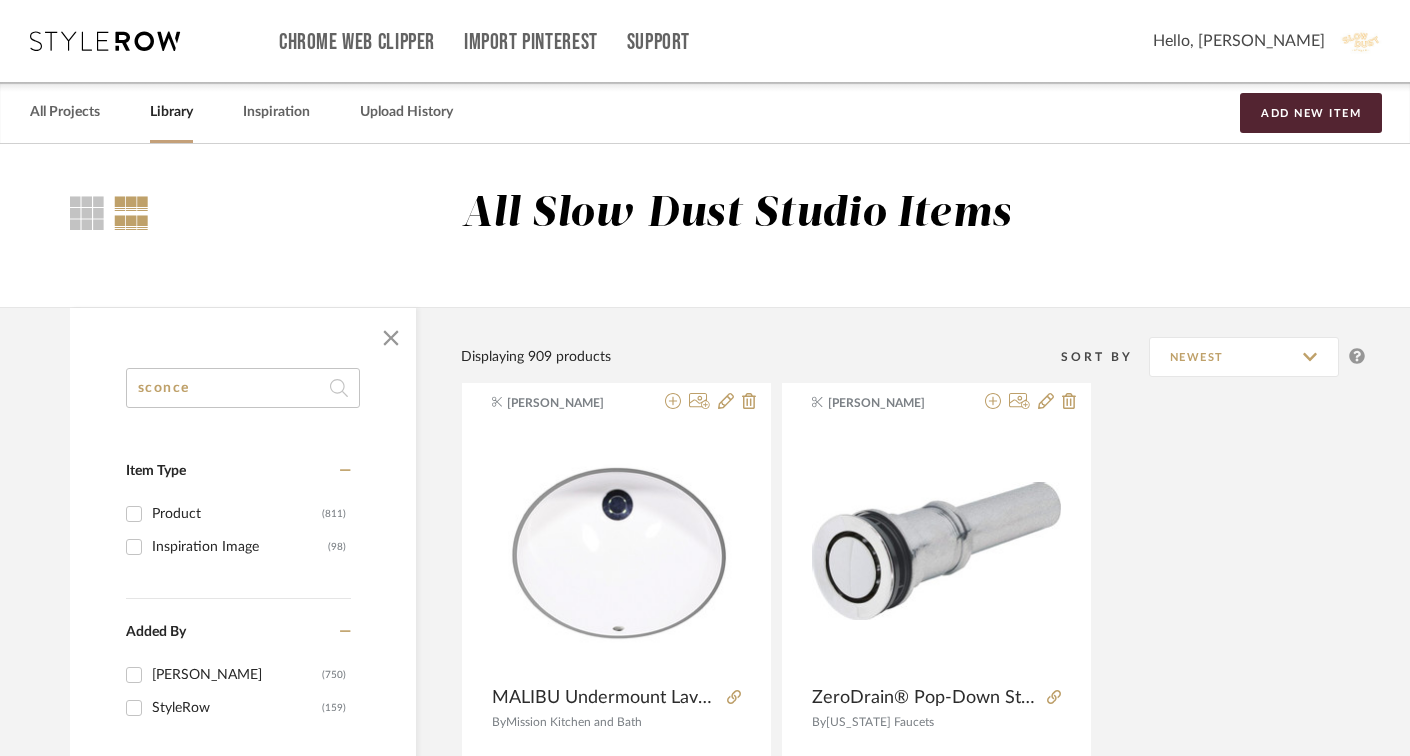 type on "sconce" 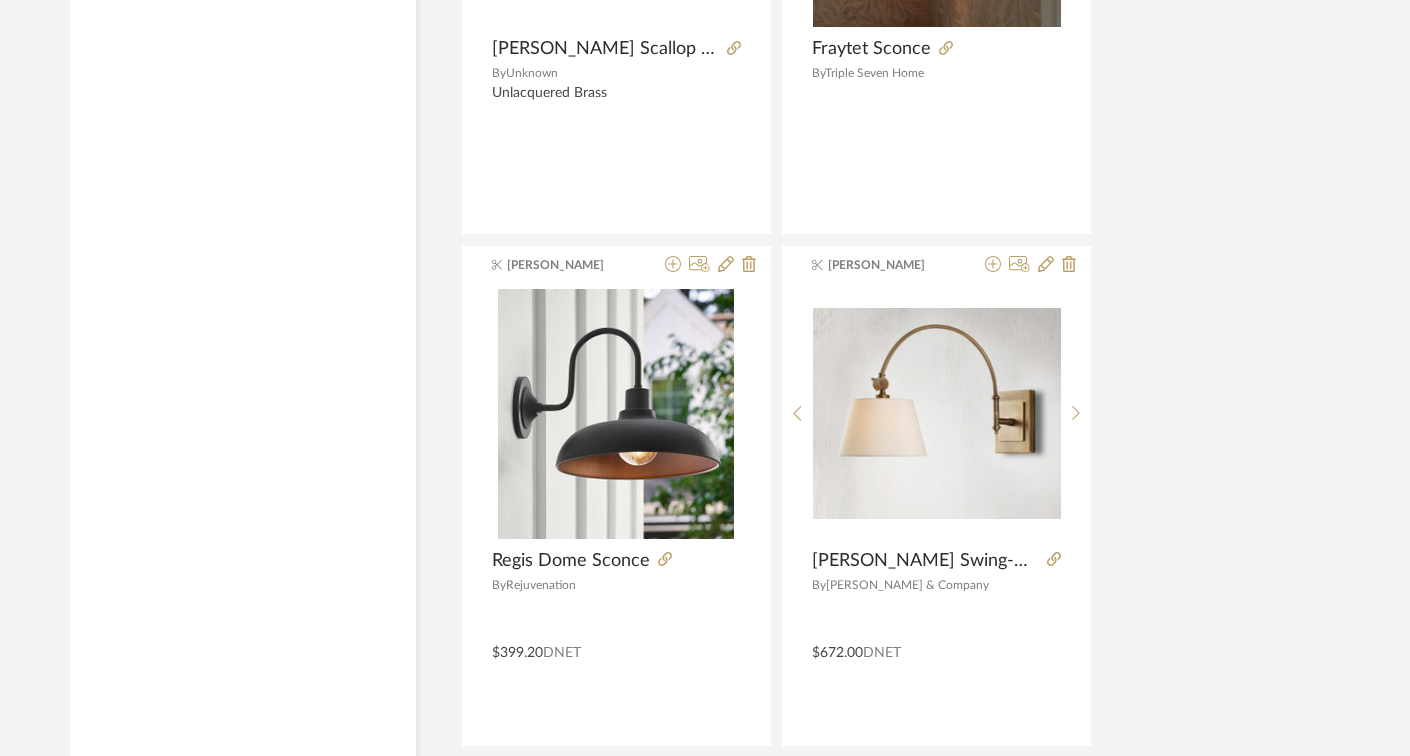 scroll, scrollTop: 9093, scrollLeft: 4, axis: both 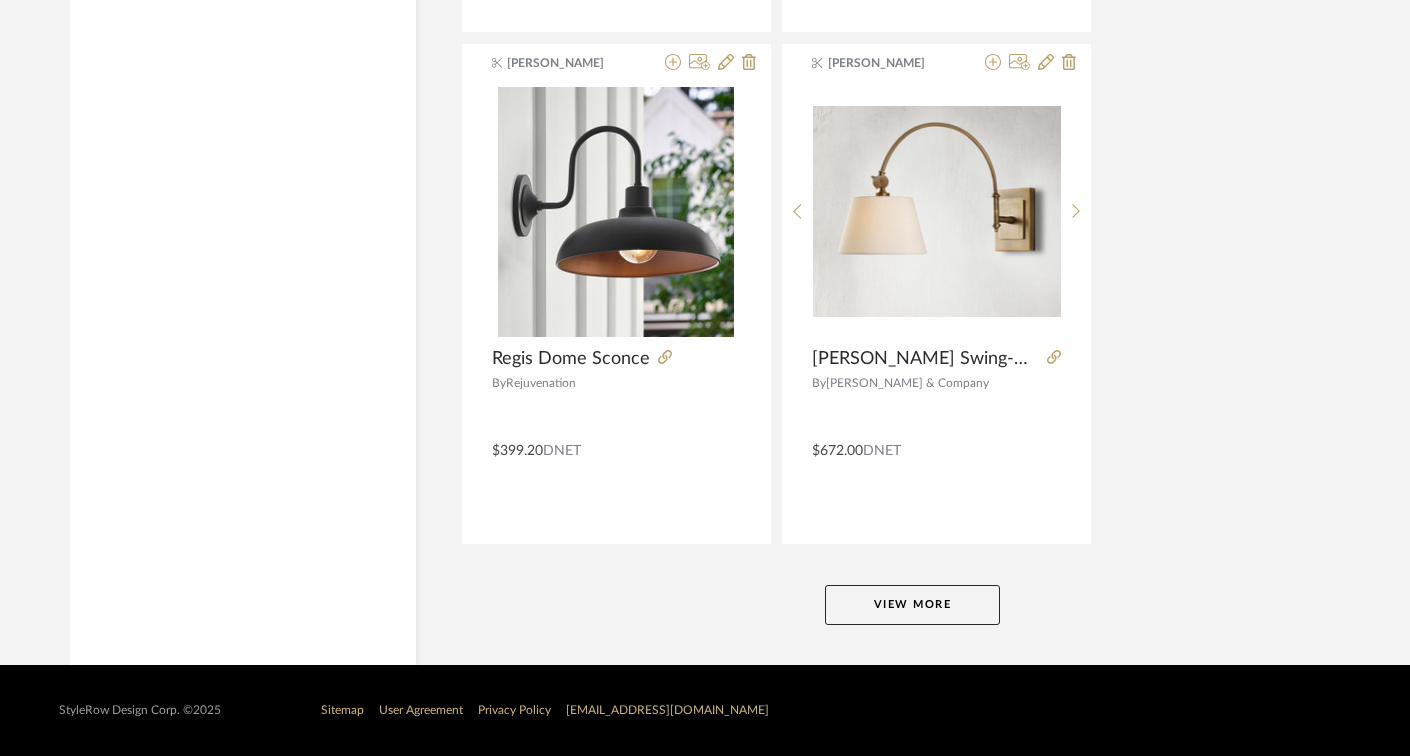 click on "View More" 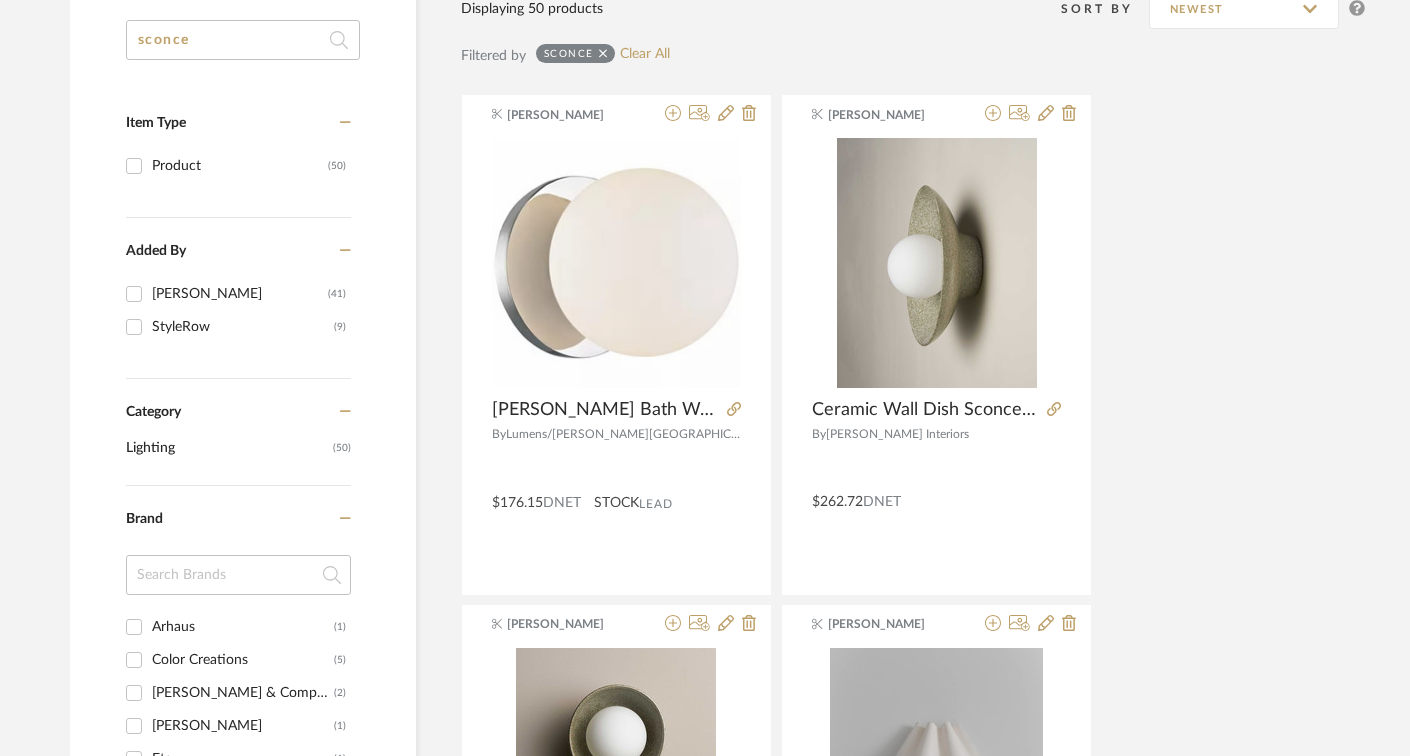 scroll, scrollTop: 0, scrollLeft: 4, axis: horizontal 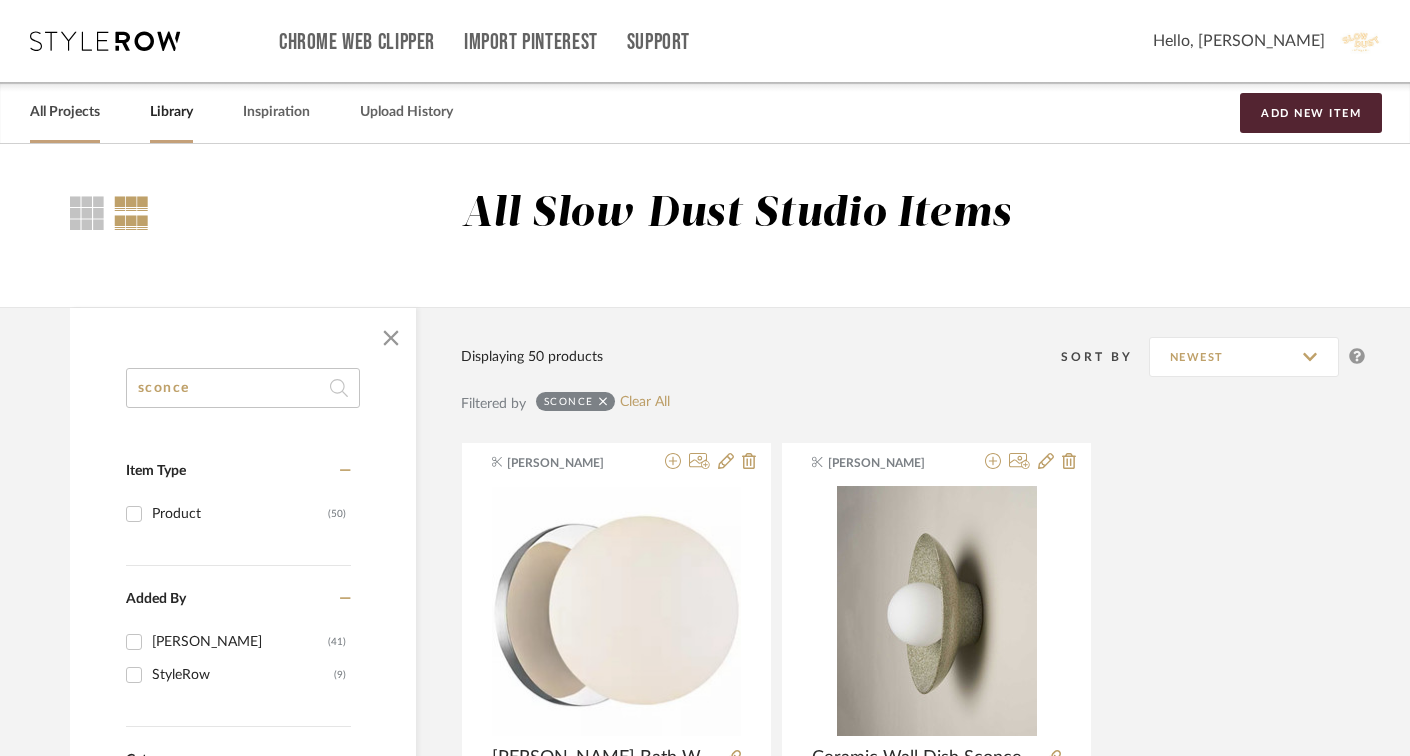 click on "All Projects" at bounding box center (65, 112) 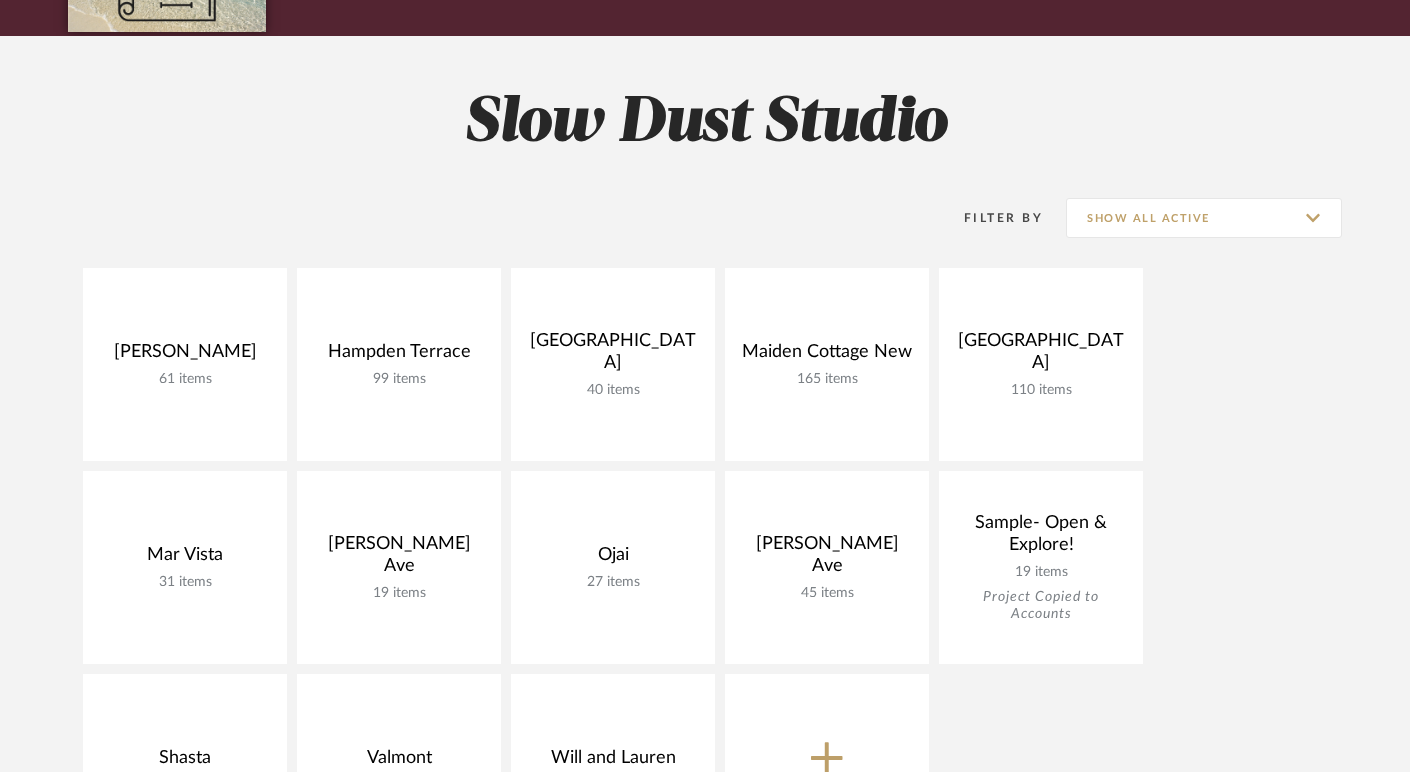 scroll, scrollTop: 448, scrollLeft: 0, axis: vertical 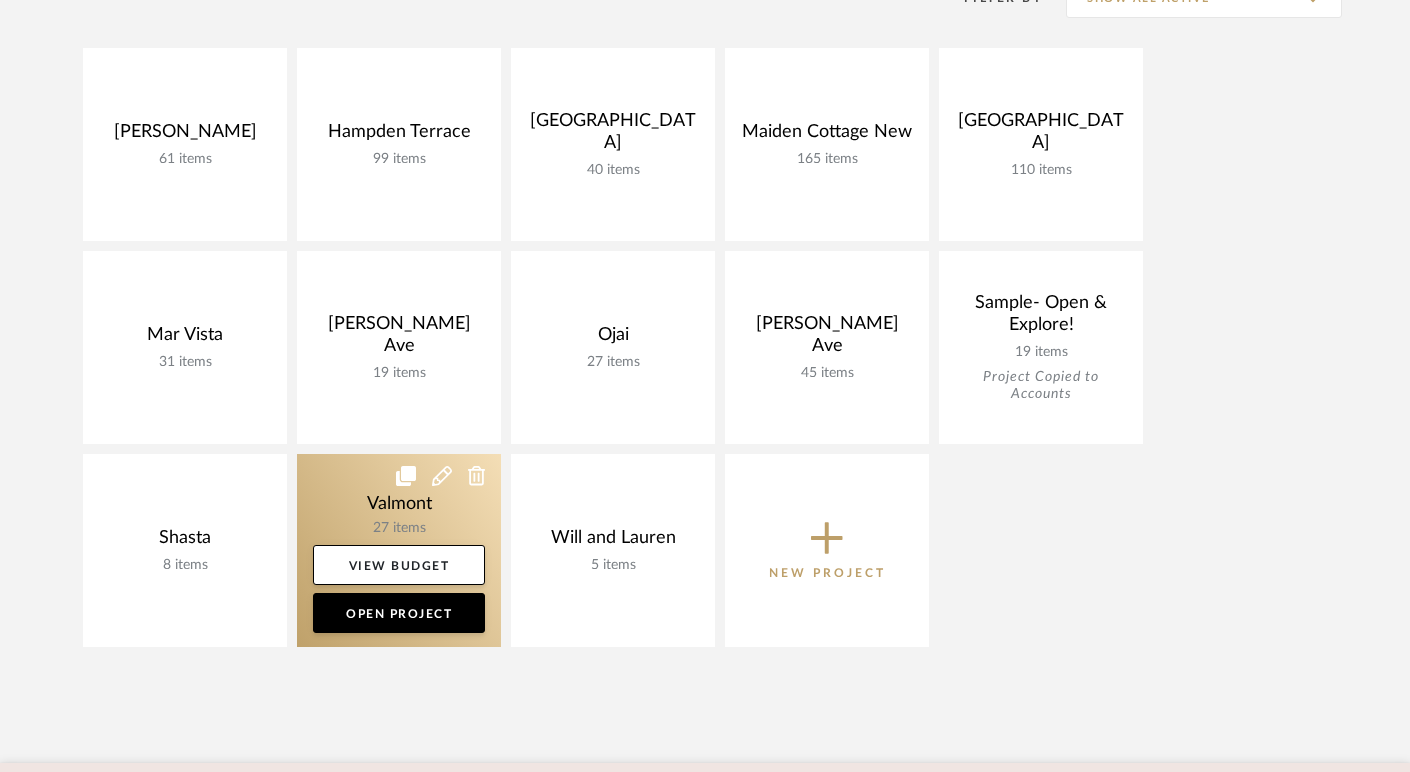 click 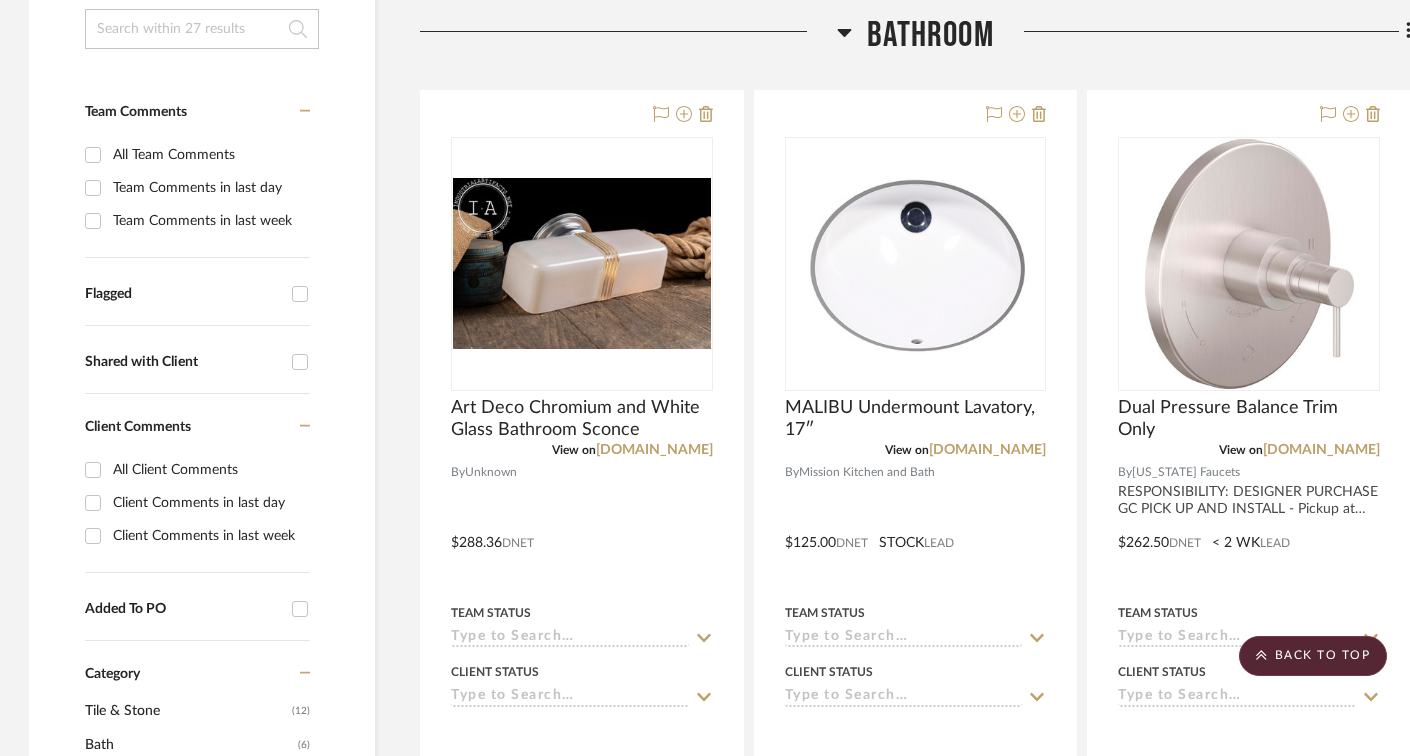 scroll, scrollTop: 349, scrollLeft: 1, axis: both 